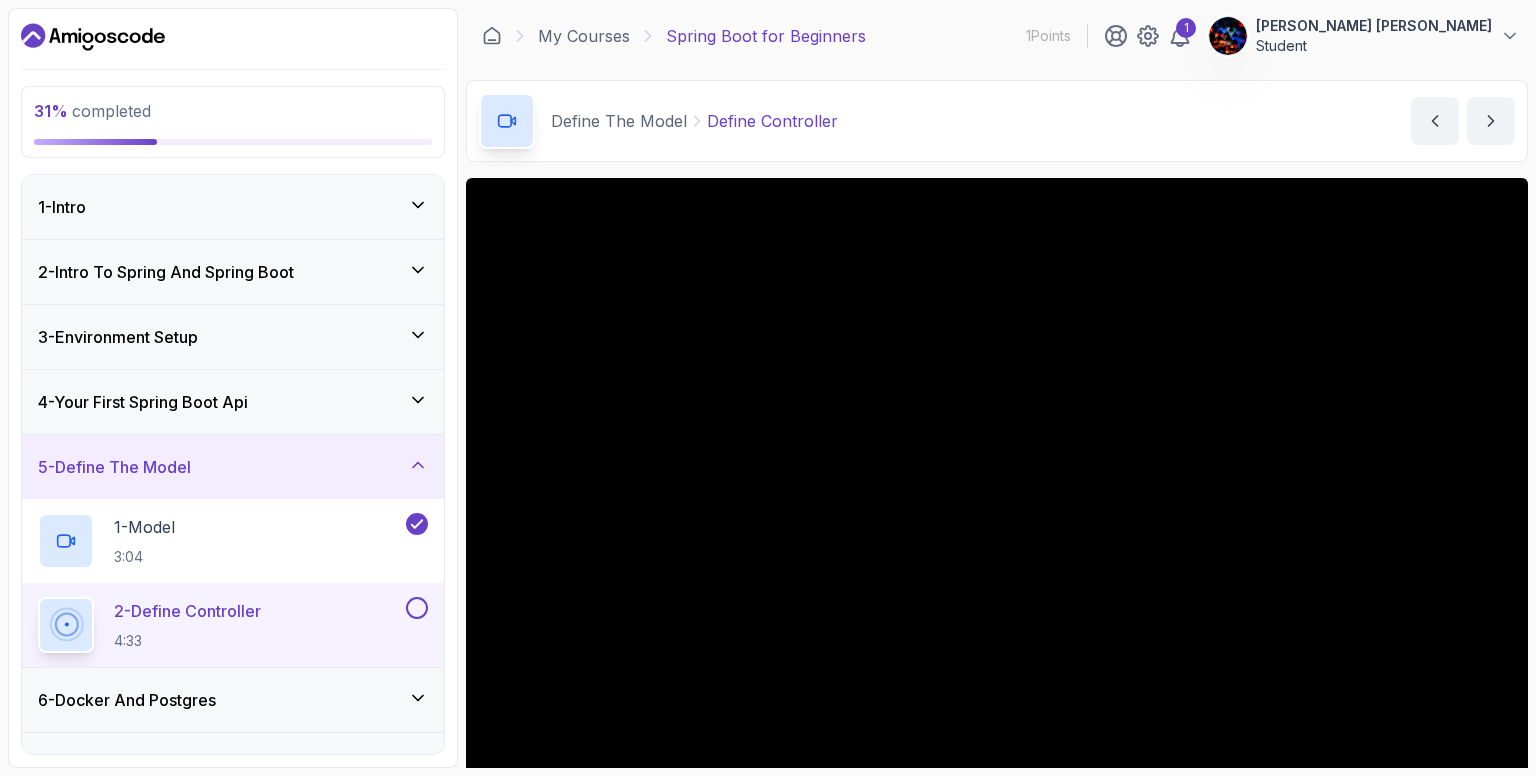 scroll, scrollTop: 0, scrollLeft: 0, axis: both 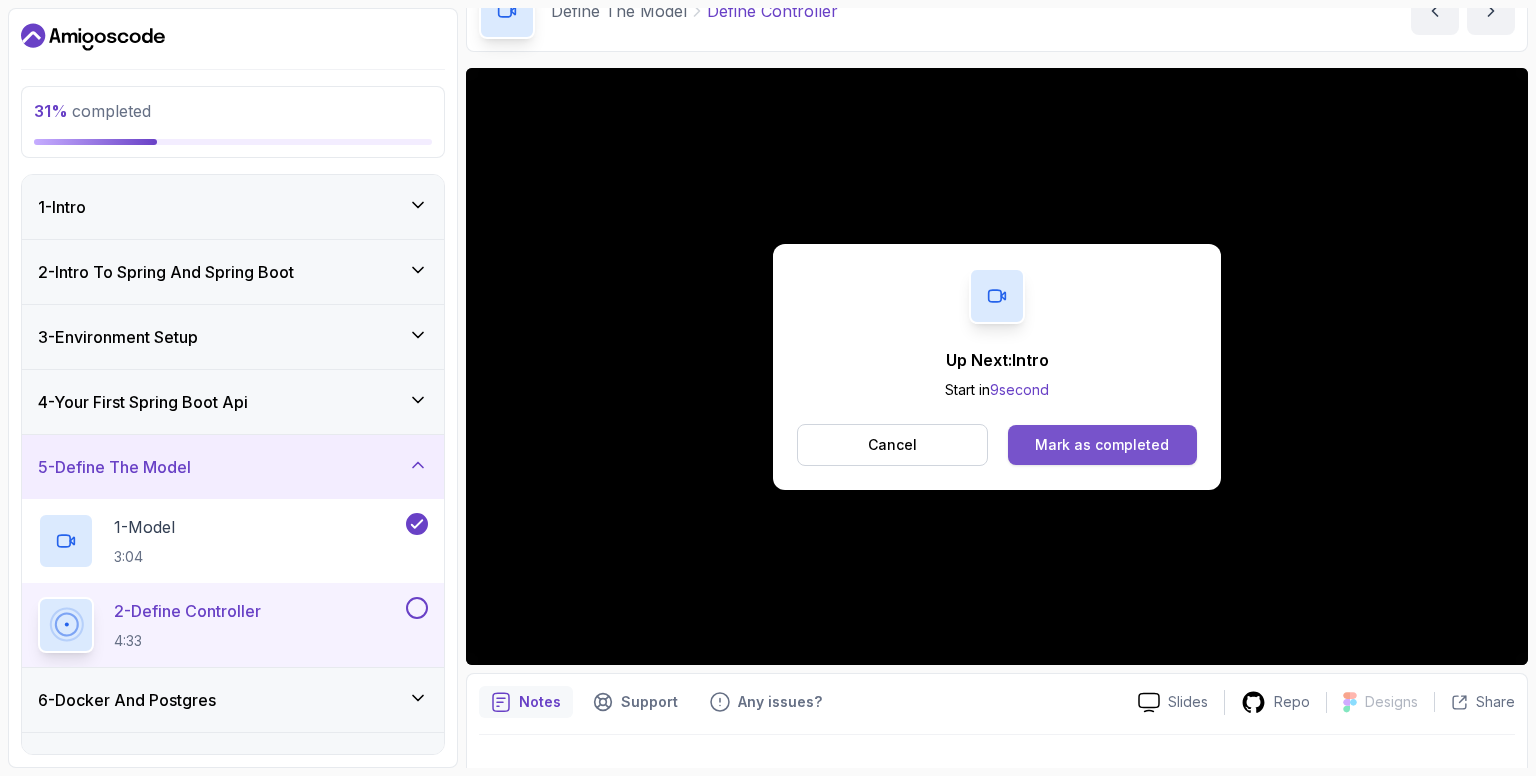 click on "Mark as completed" at bounding box center (1102, 445) 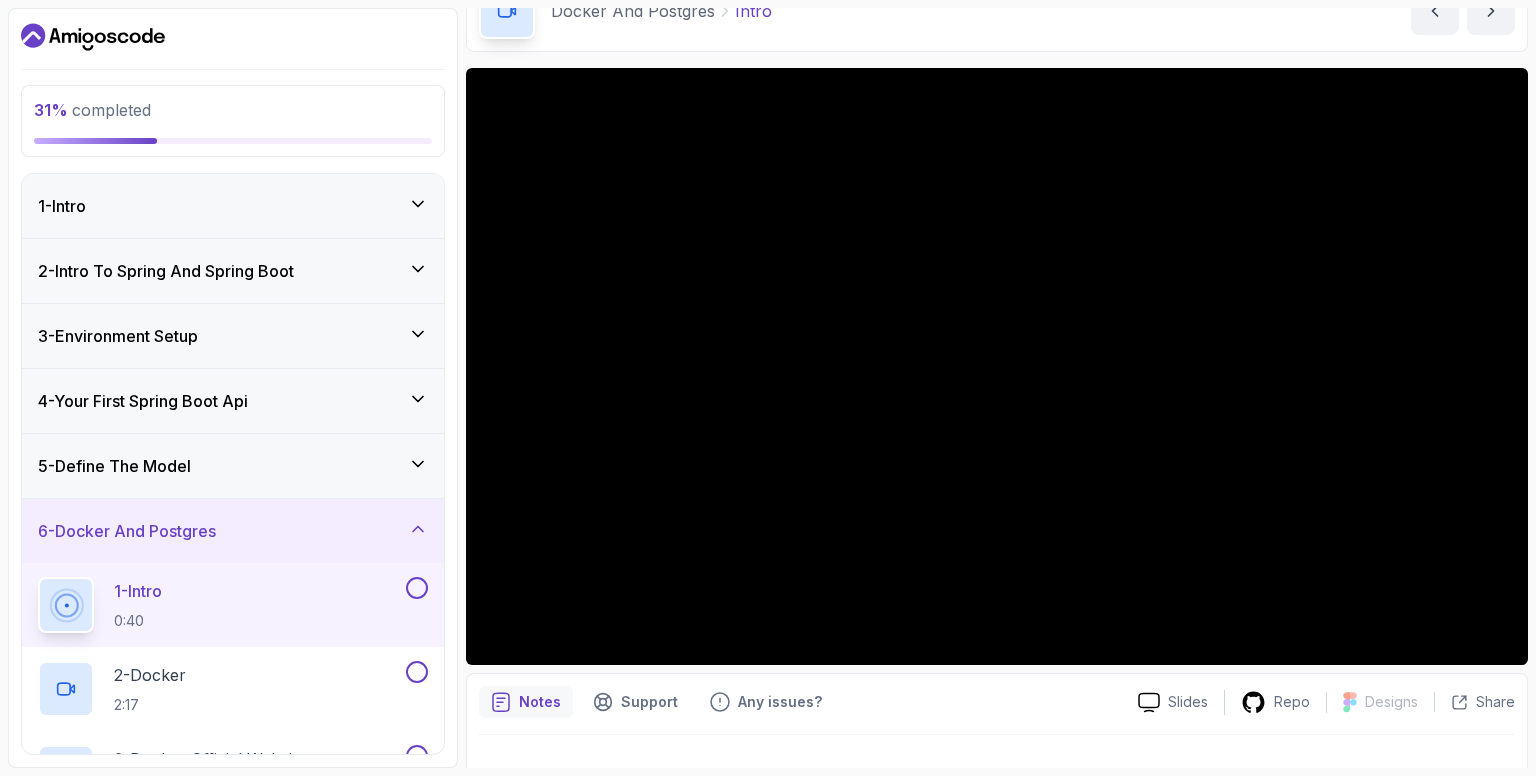 click on "5  -  Define The Model" at bounding box center [233, 466] 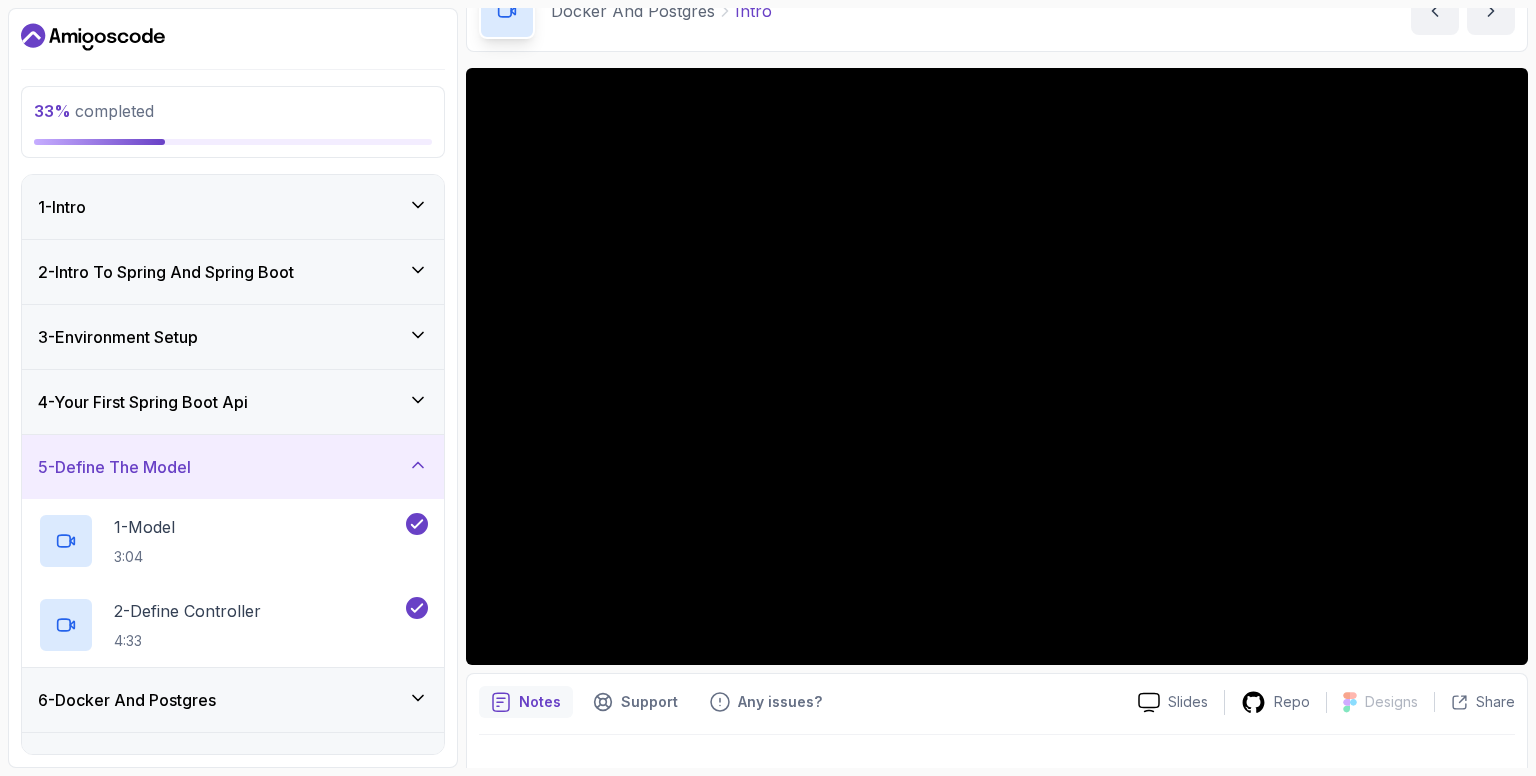 click on "5  -  Define The Model" at bounding box center (233, 467) 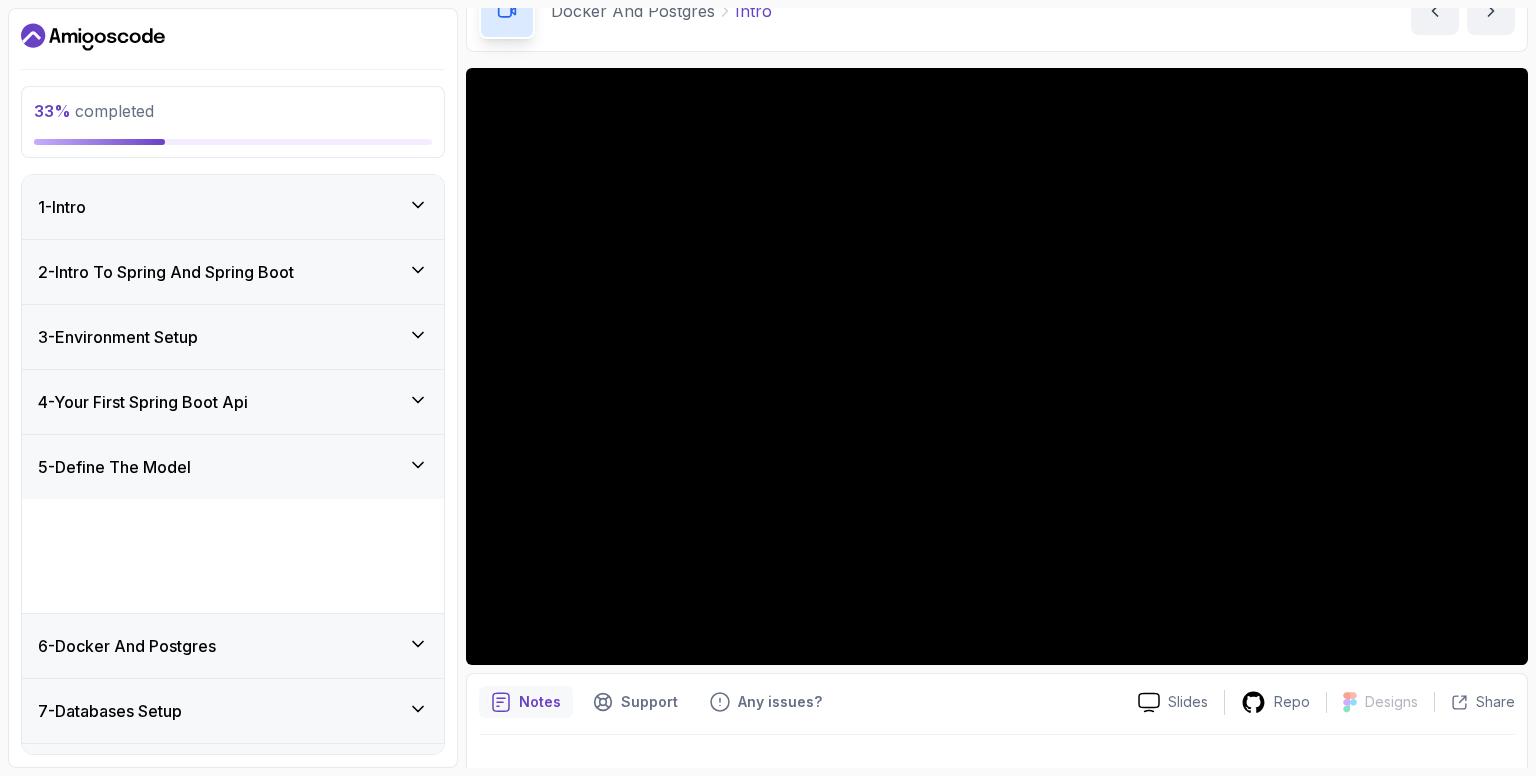 click on "5  -  Define The Model" at bounding box center (233, 467) 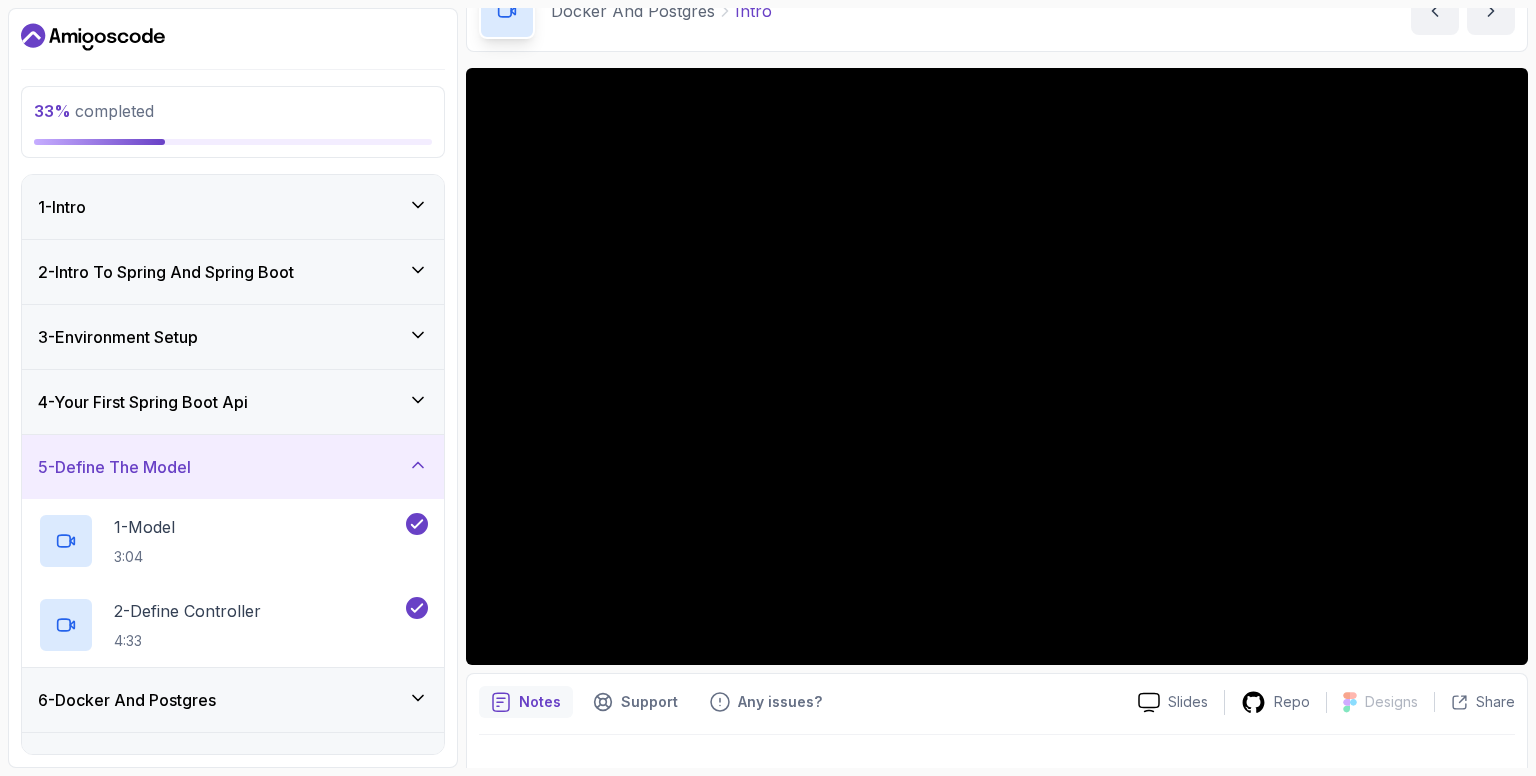 click on "5  -  Define The Model" at bounding box center [233, 467] 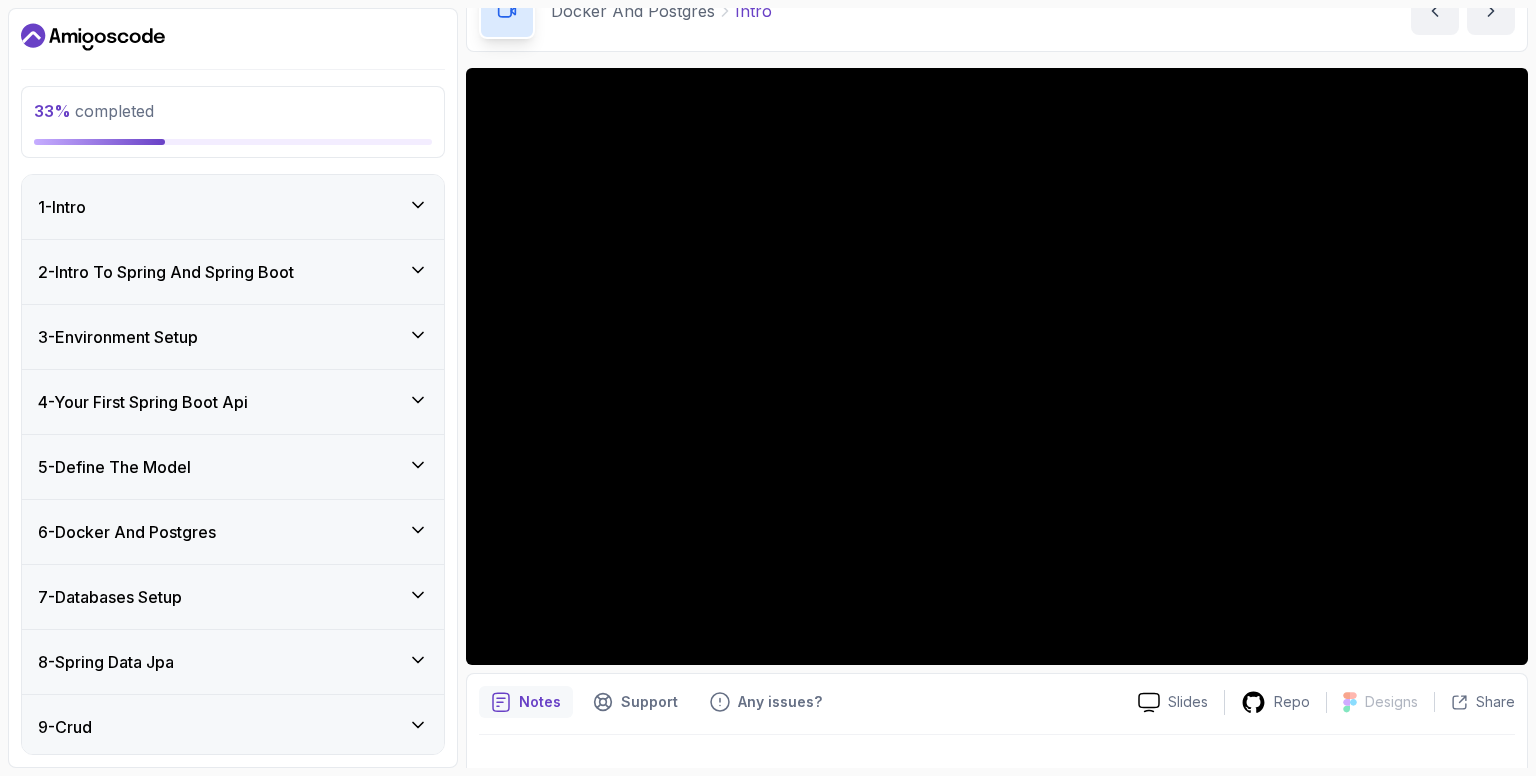 click on "6  -  Docker And Postgres" at bounding box center (233, 532) 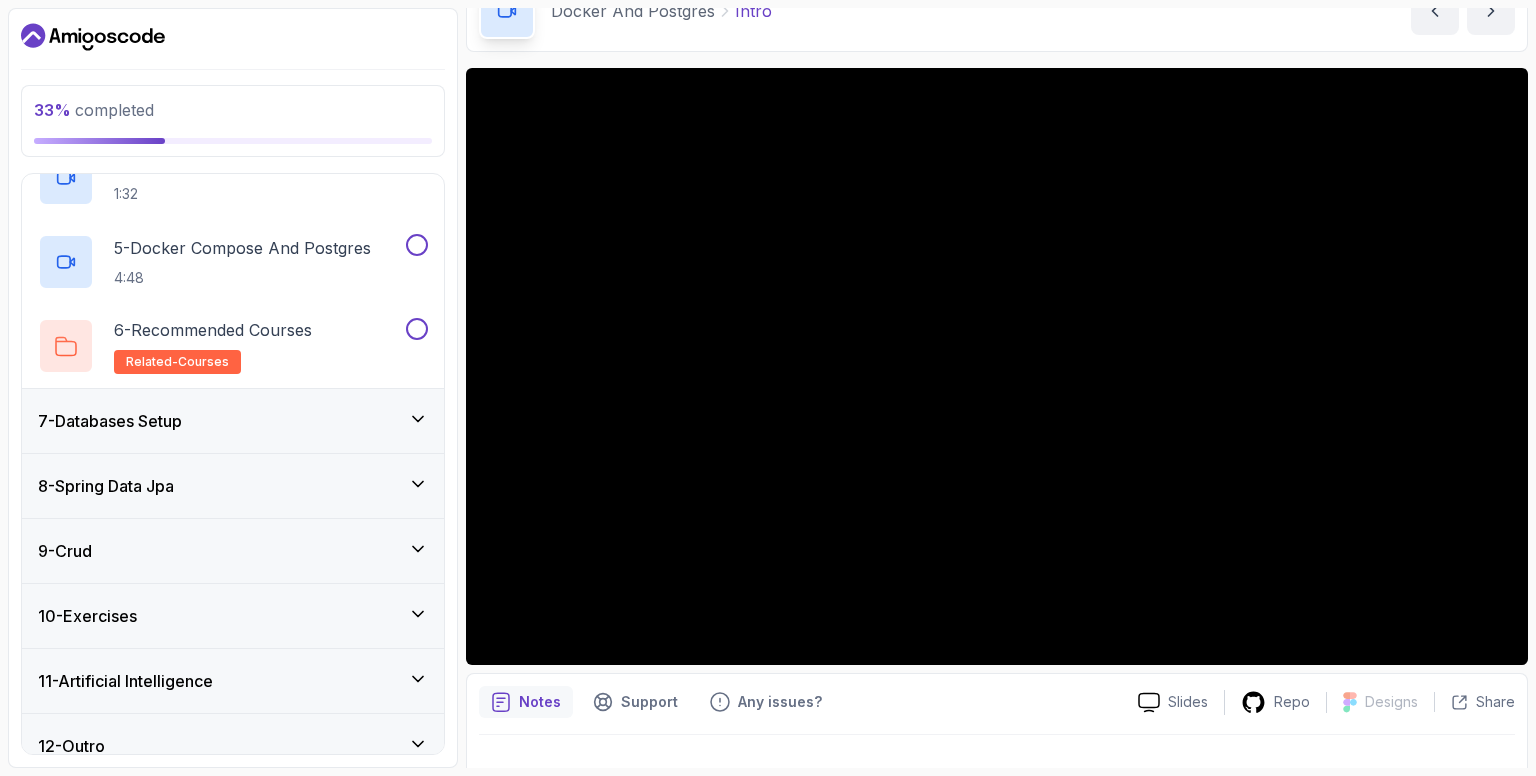 scroll, scrollTop: 700, scrollLeft: 0, axis: vertical 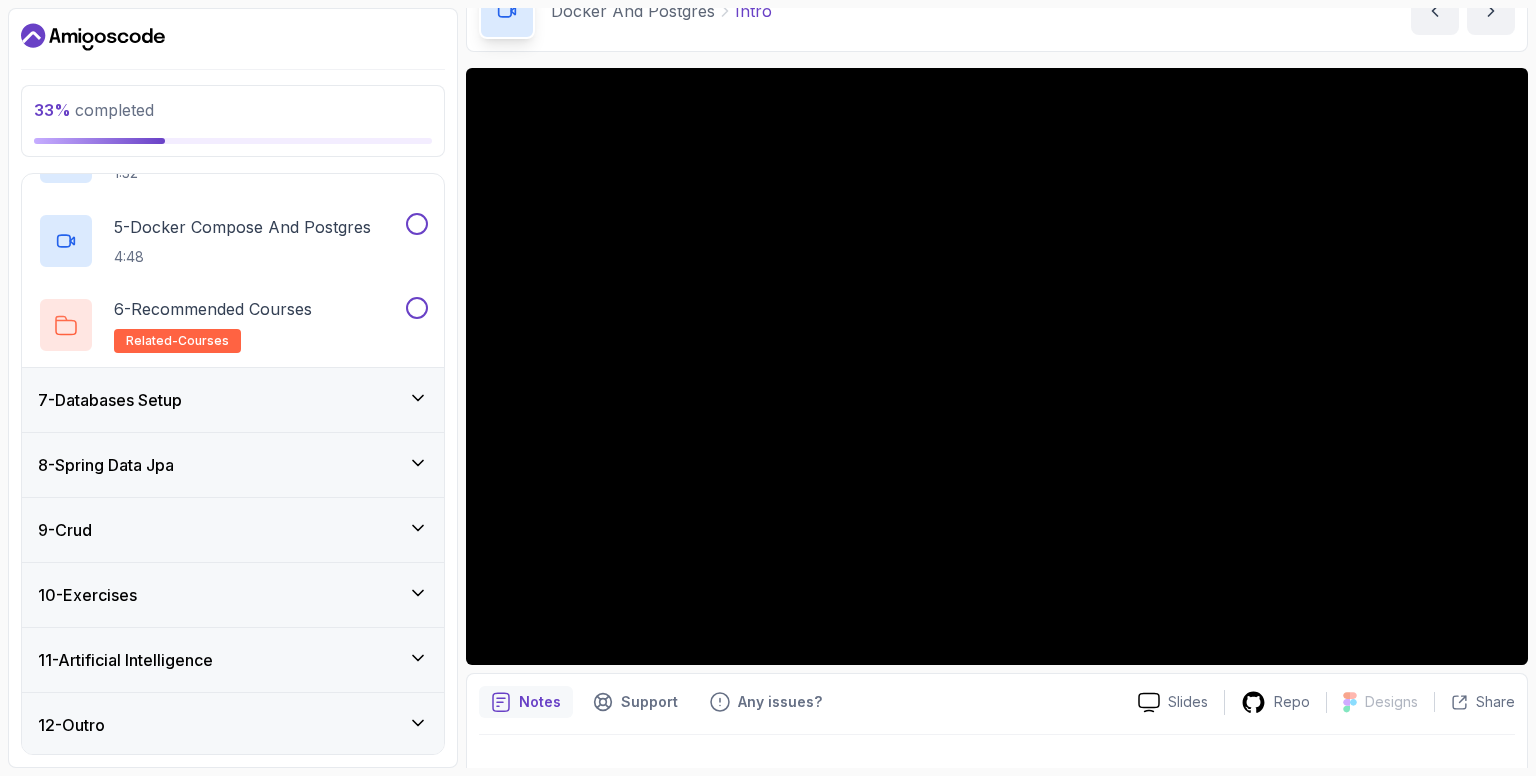 click on "7  -  Databases Setup" at bounding box center (110, 400) 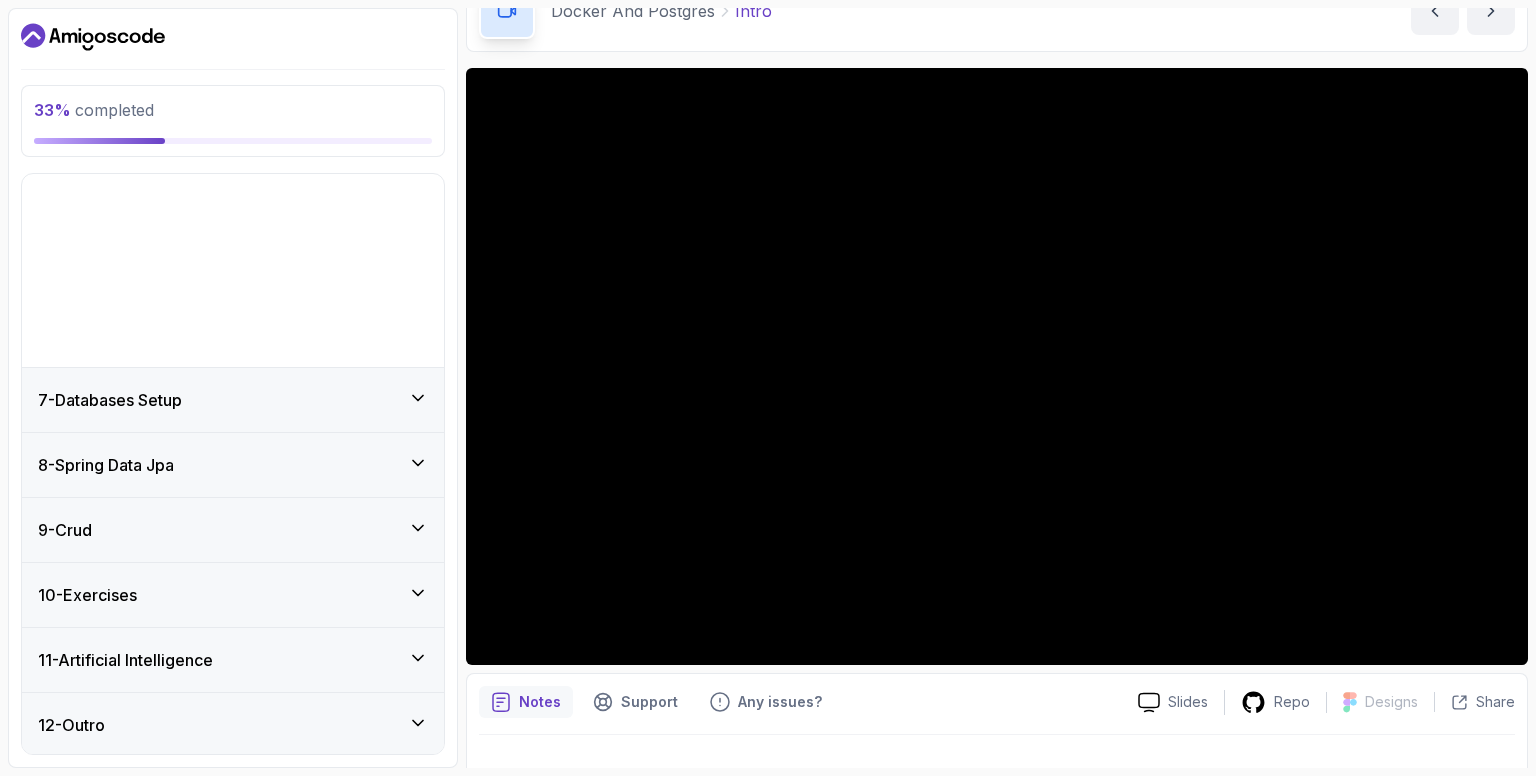 scroll, scrollTop: 196, scrollLeft: 0, axis: vertical 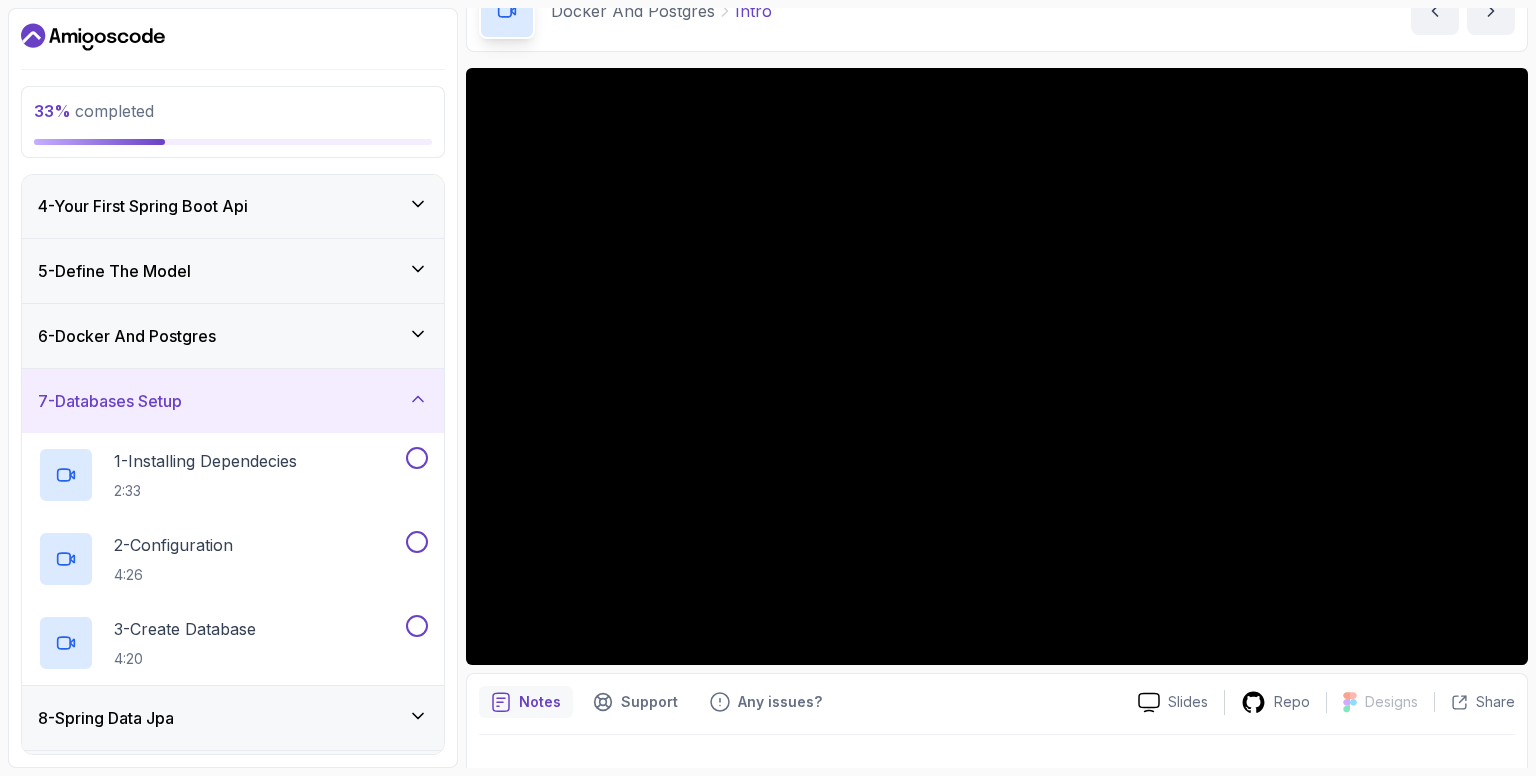 click on "7  -  Databases Setup" at bounding box center [110, 401] 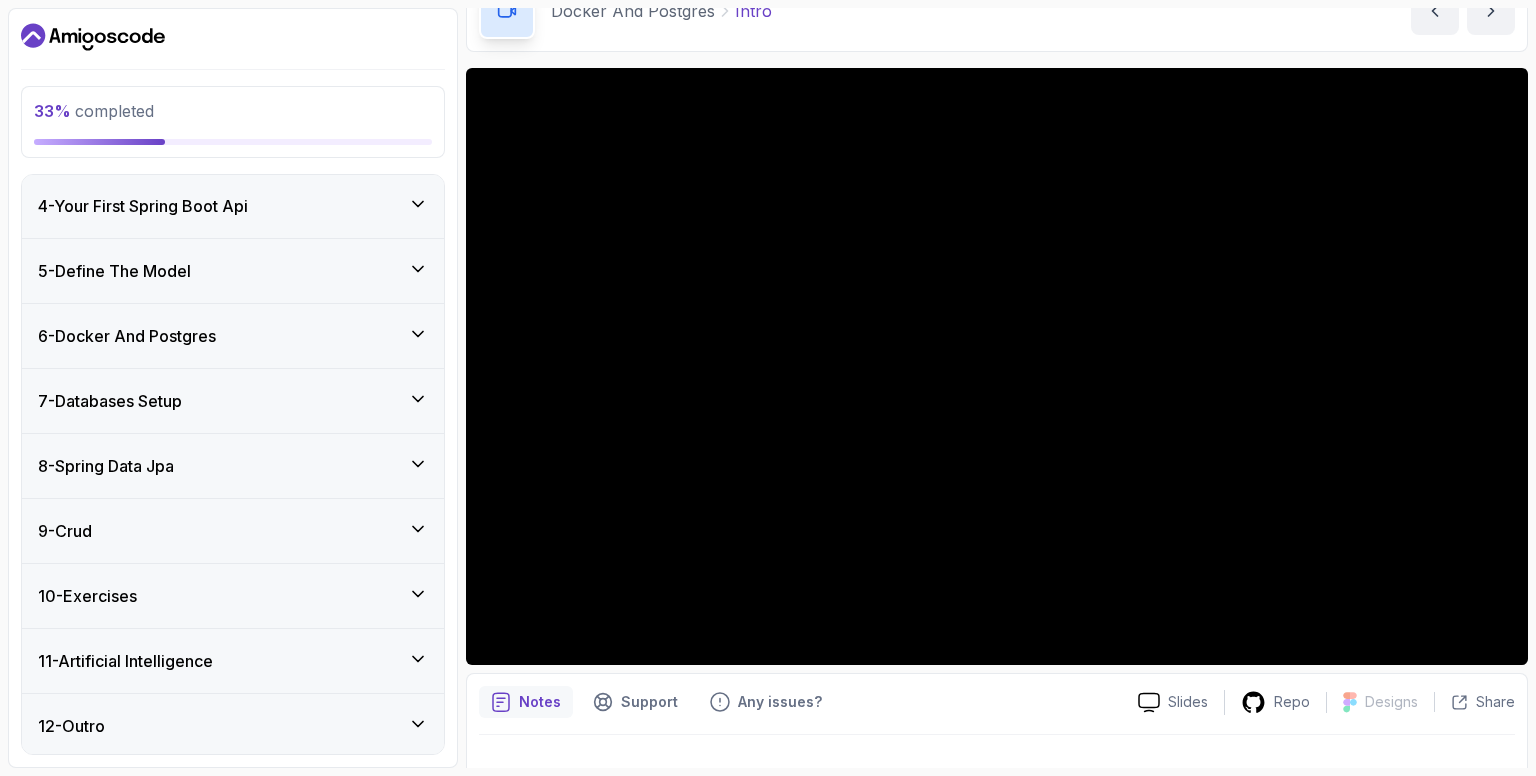 click on "8  -  Spring Data Jpa" at bounding box center (106, 466) 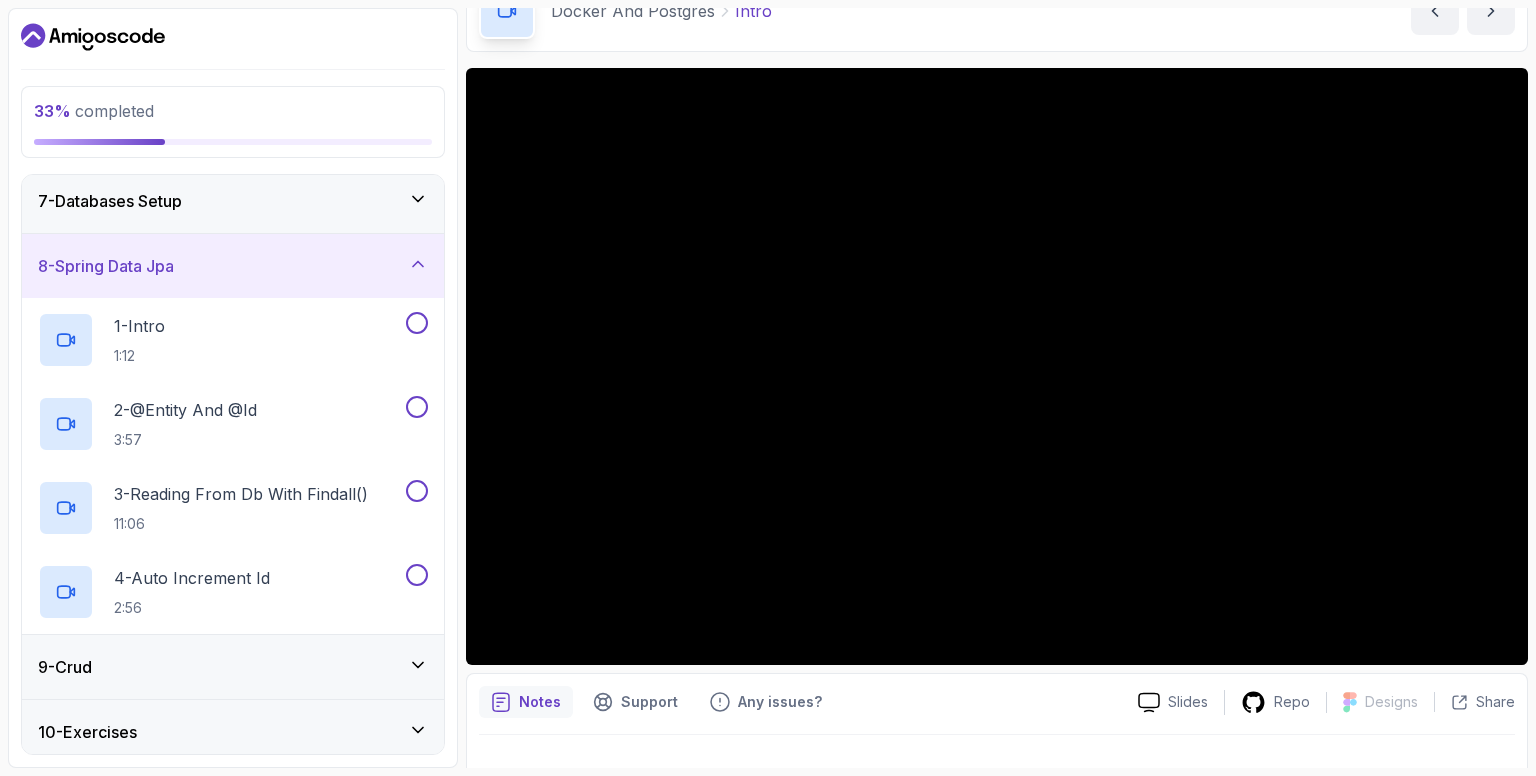 scroll, scrollTop: 400, scrollLeft: 0, axis: vertical 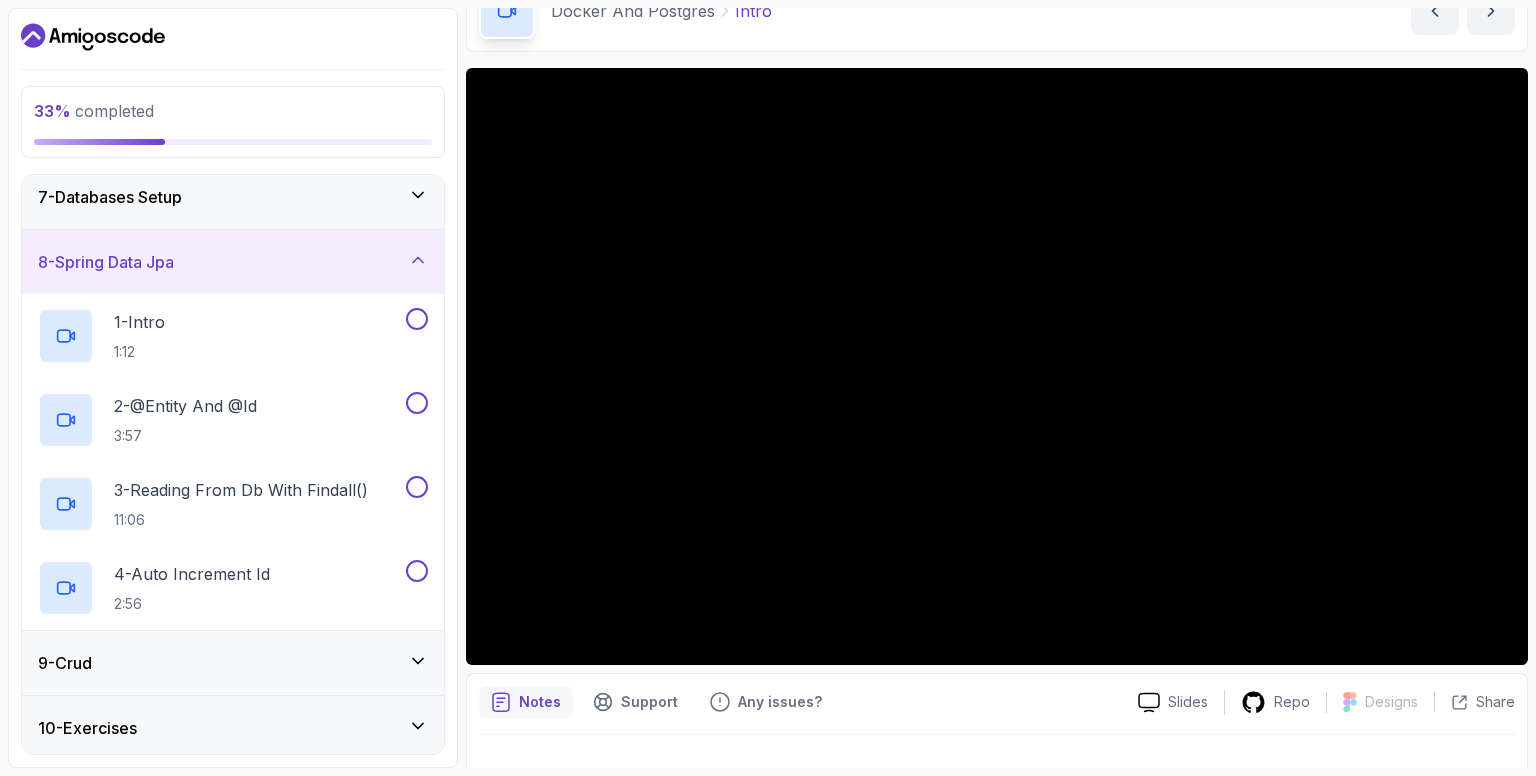 click on "8  -  Spring Data Jpa" at bounding box center [233, 262] 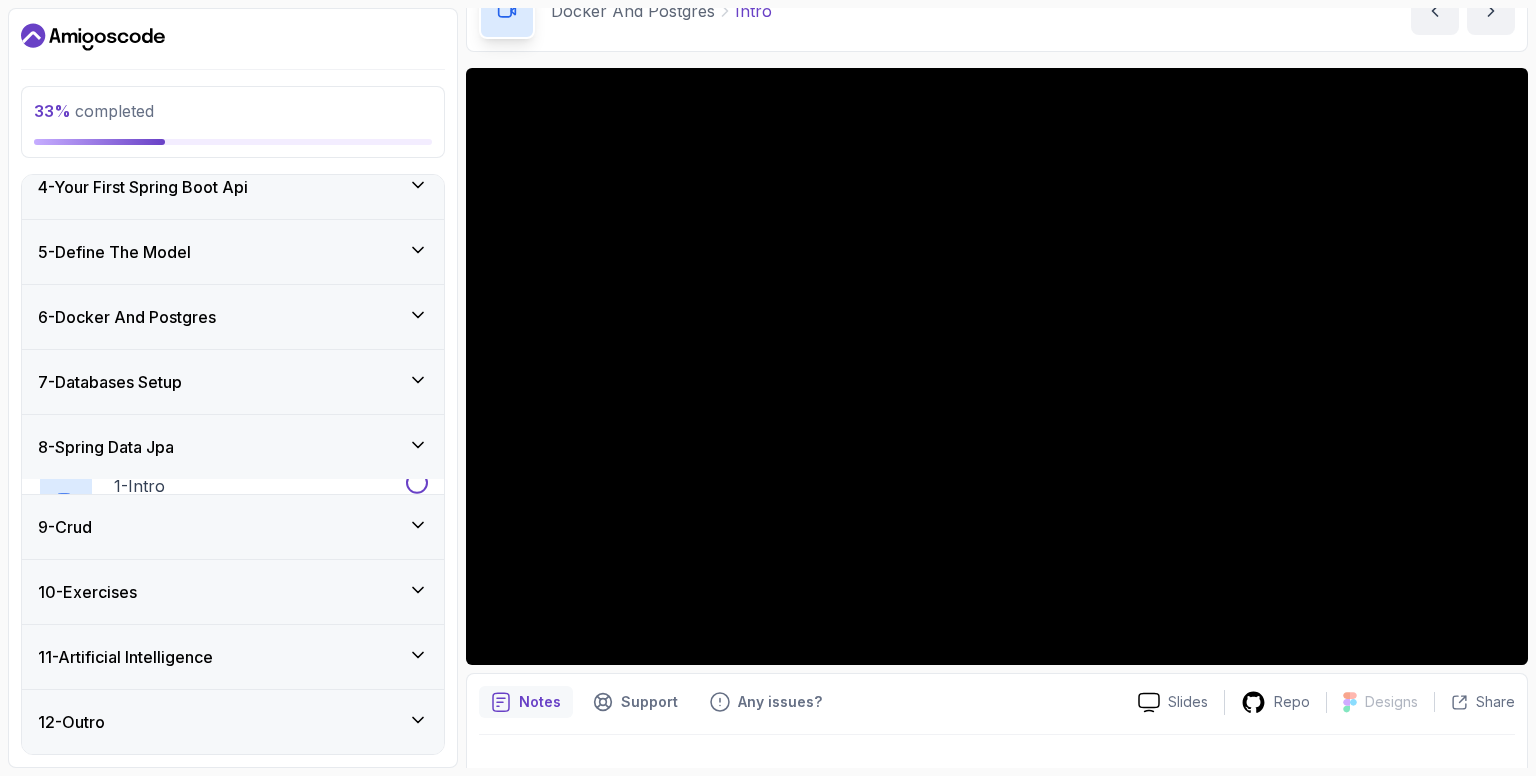 scroll, scrollTop: 196, scrollLeft: 0, axis: vertical 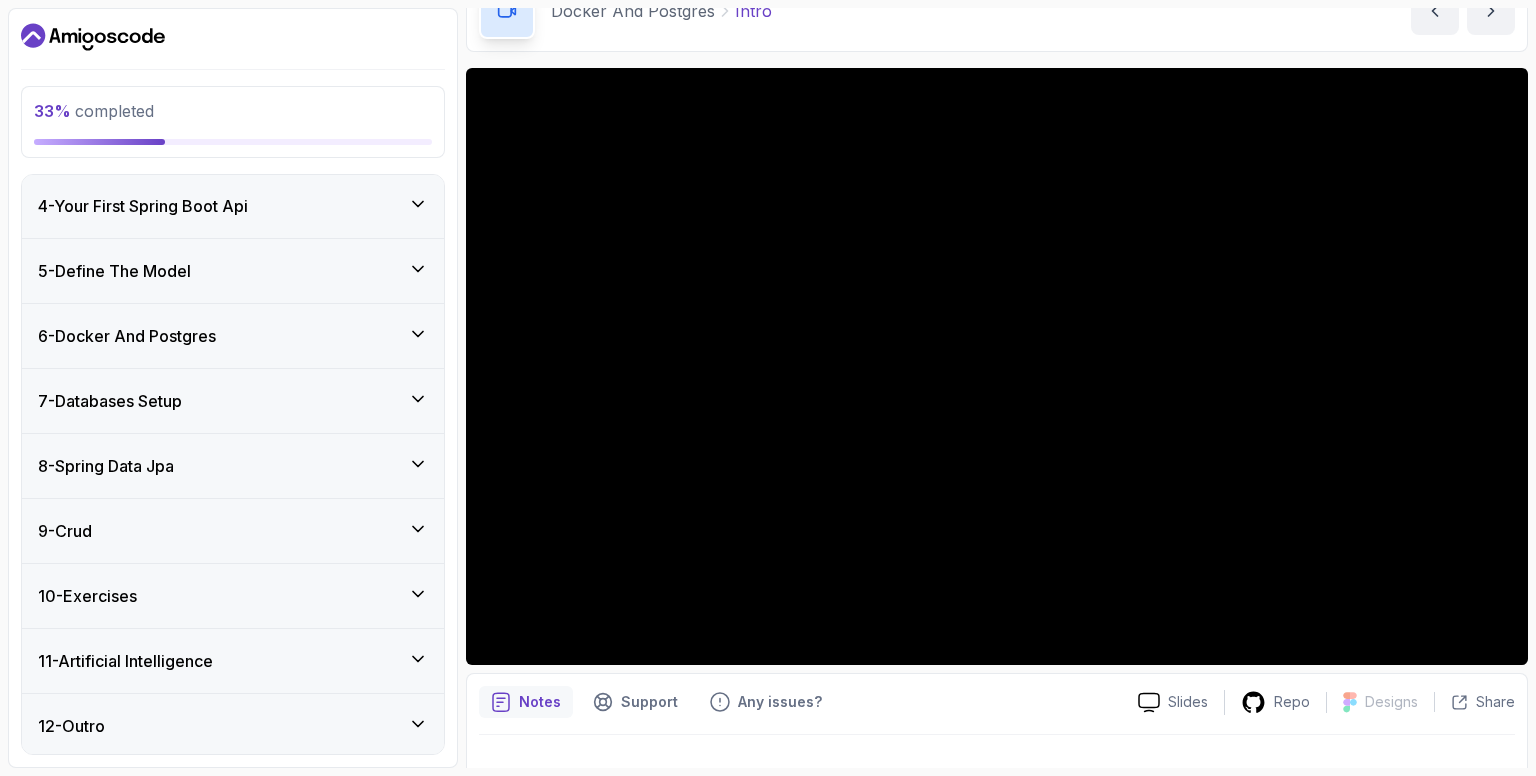 click on "9  -  Crud" at bounding box center (233, 531) 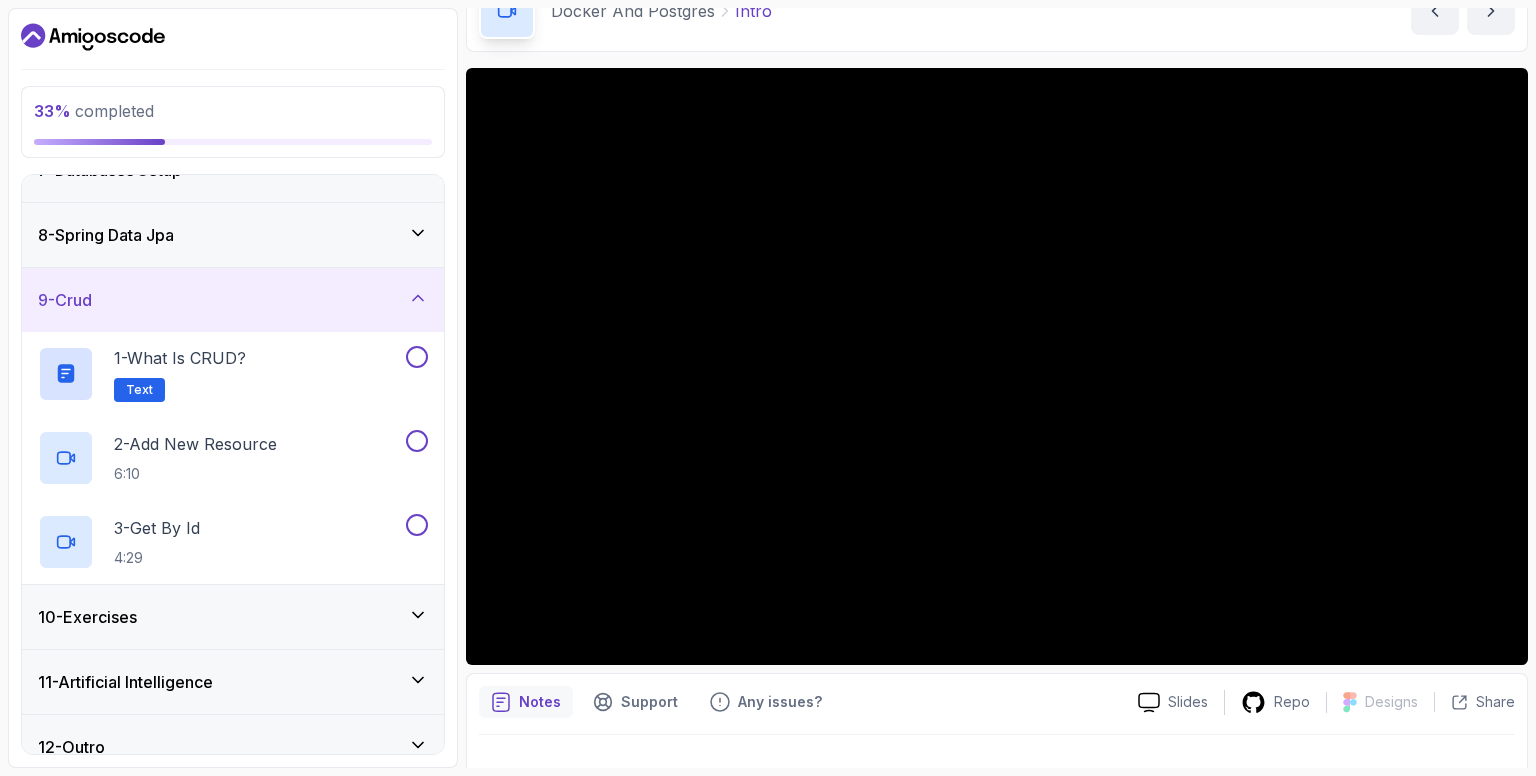 scroll, scrollTop: 448, scrollLeft: 0, axis: vertical 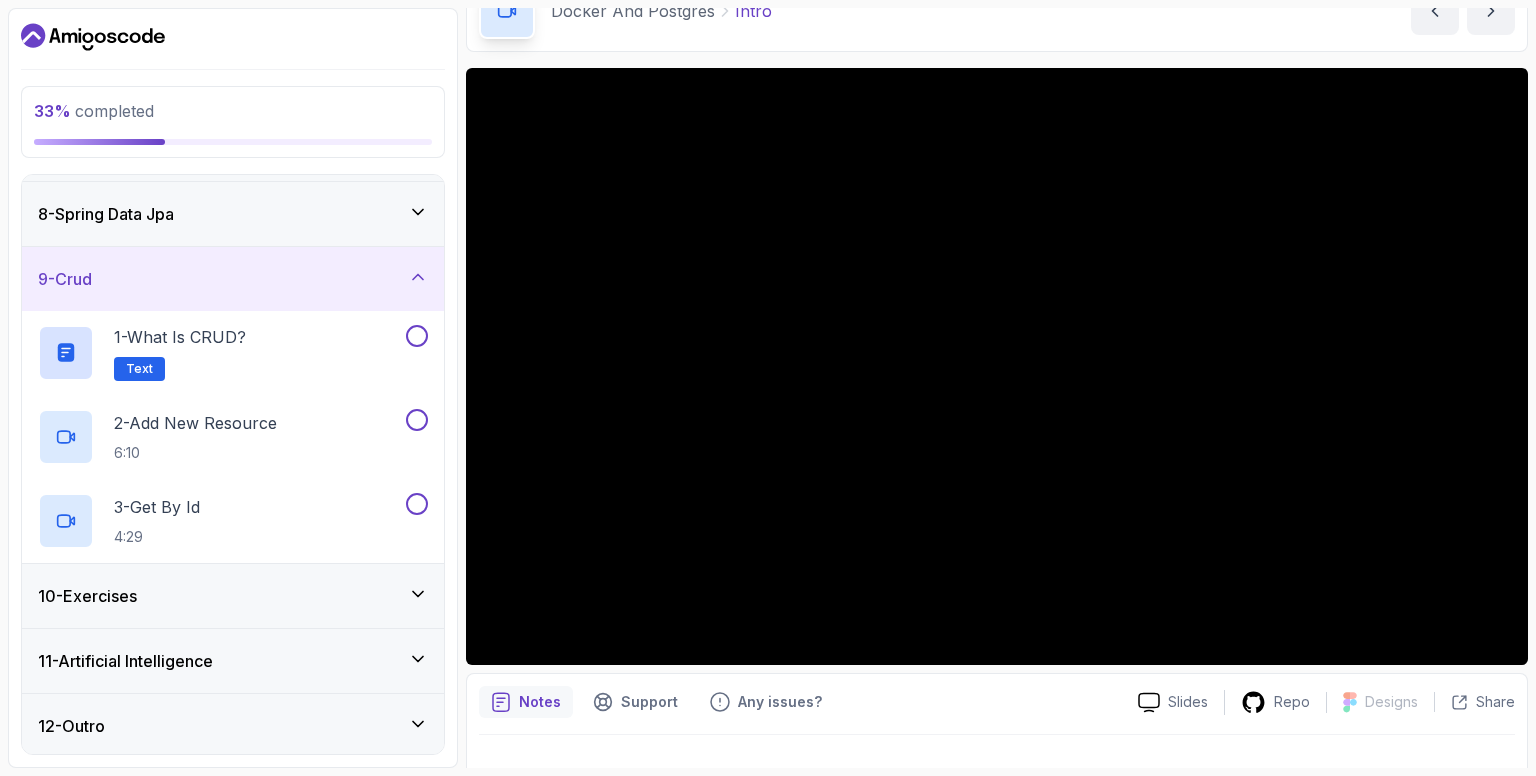 click on "9  -  Crud" at bounding box center (233, 279) 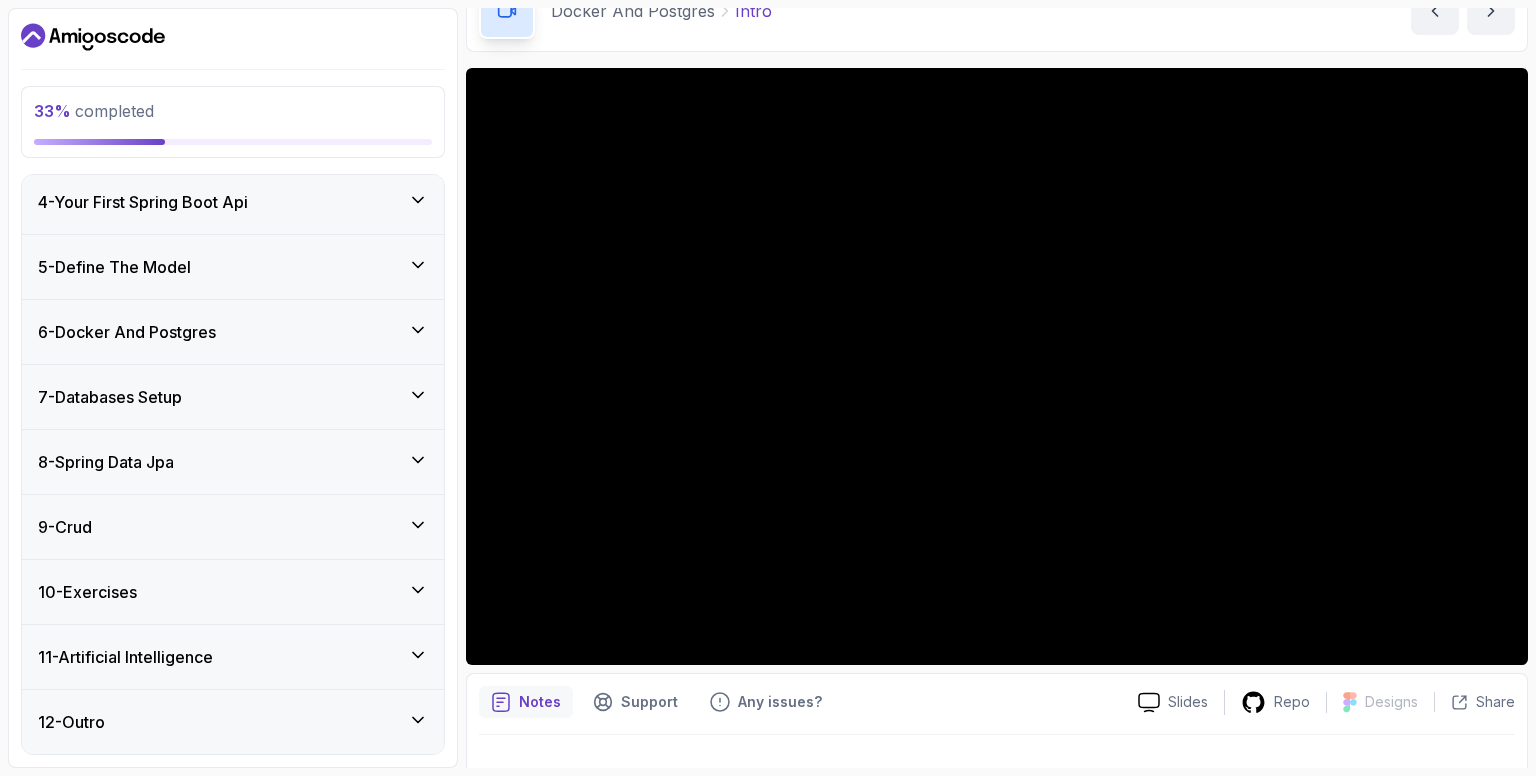 scroll, scrollTop: 196, scrollLeft: 0, axis: vertical 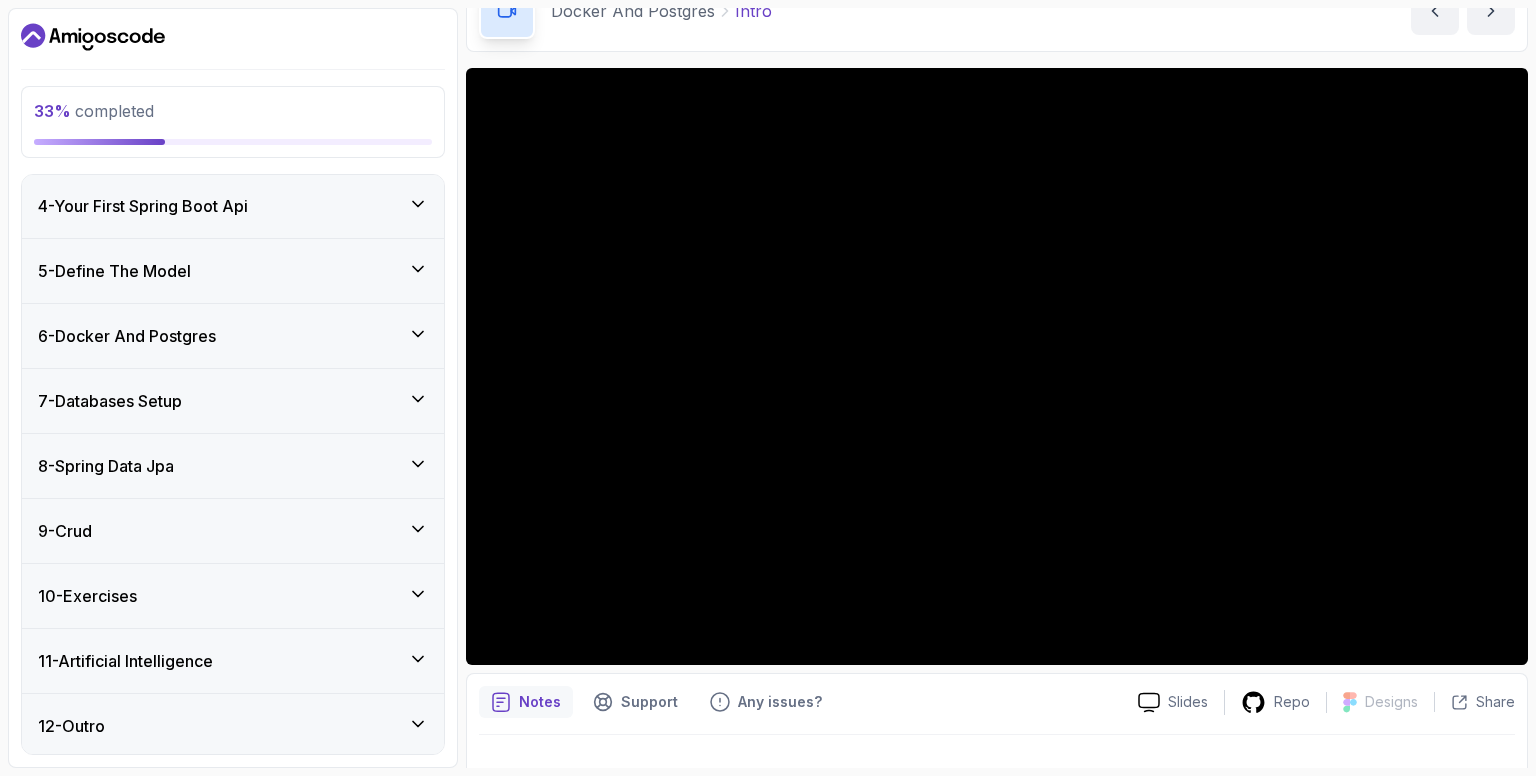 click on "12  -  Outro" at bounding box center [233, 726] 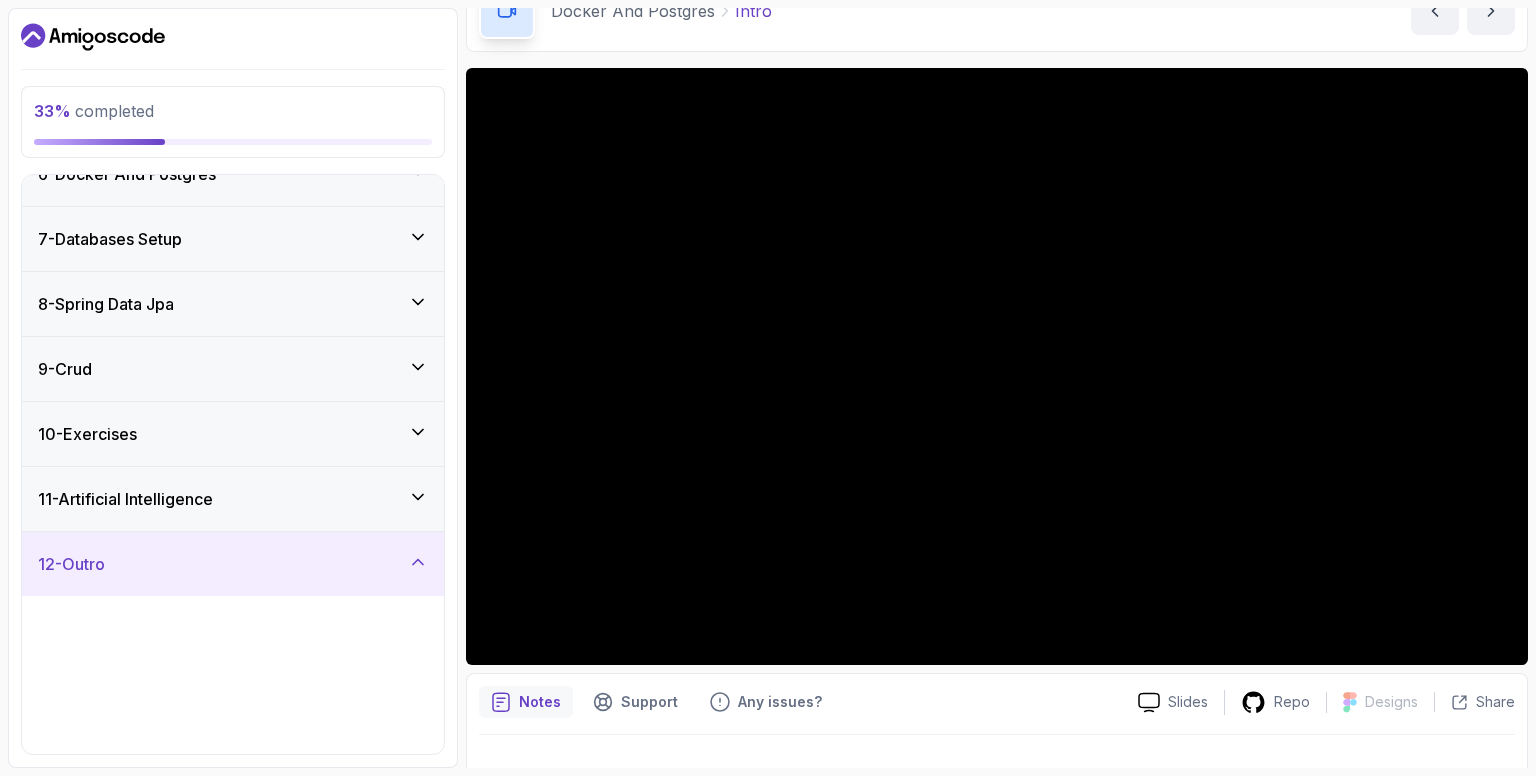 scroll, scrollTop: 364, scrollLeft: 0, axis: vertical 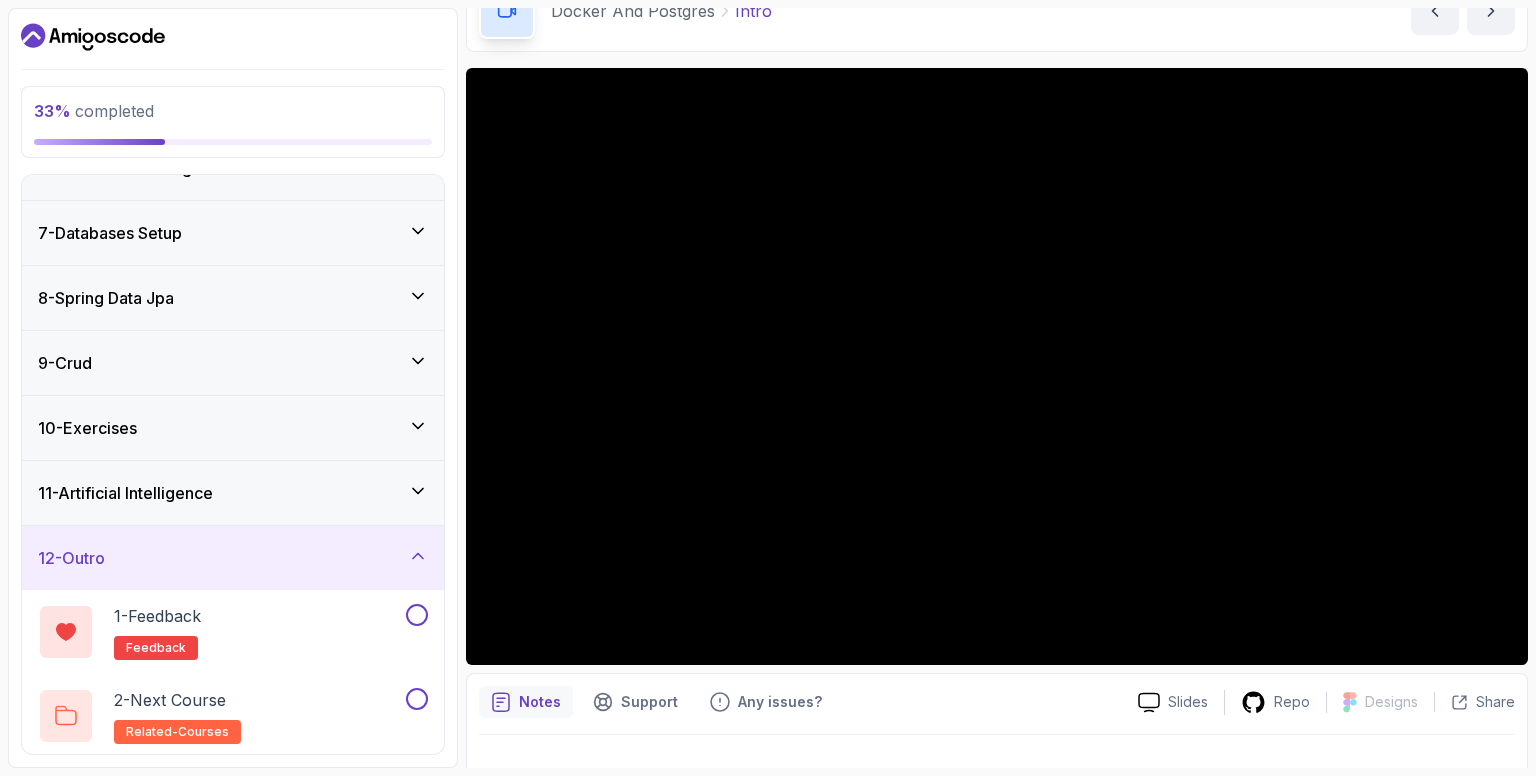 click on "12  -  Outro" at bounding box center (71, 558) 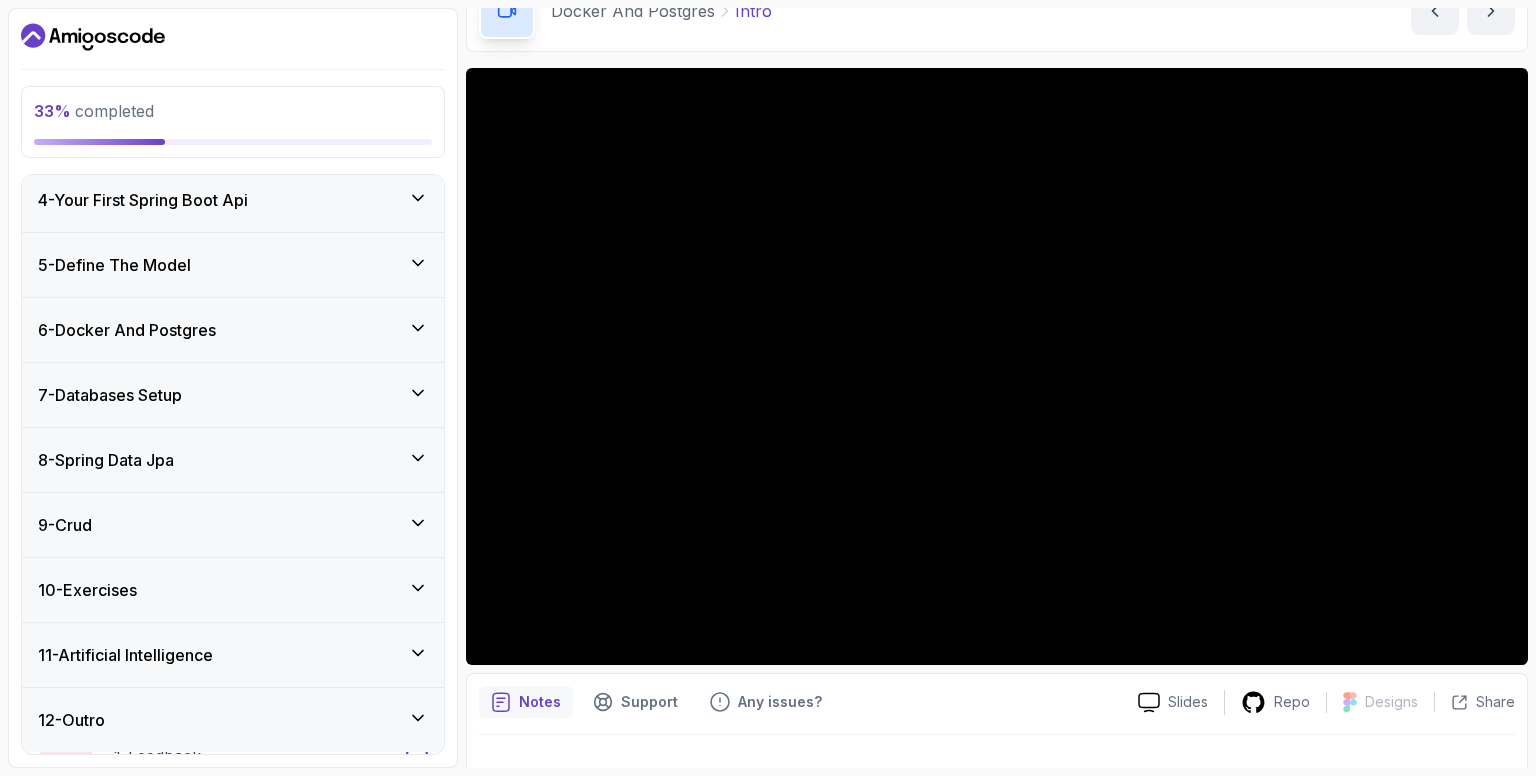 scroll, scrollTop: 196, scrollLeft: 0, axis: vertical 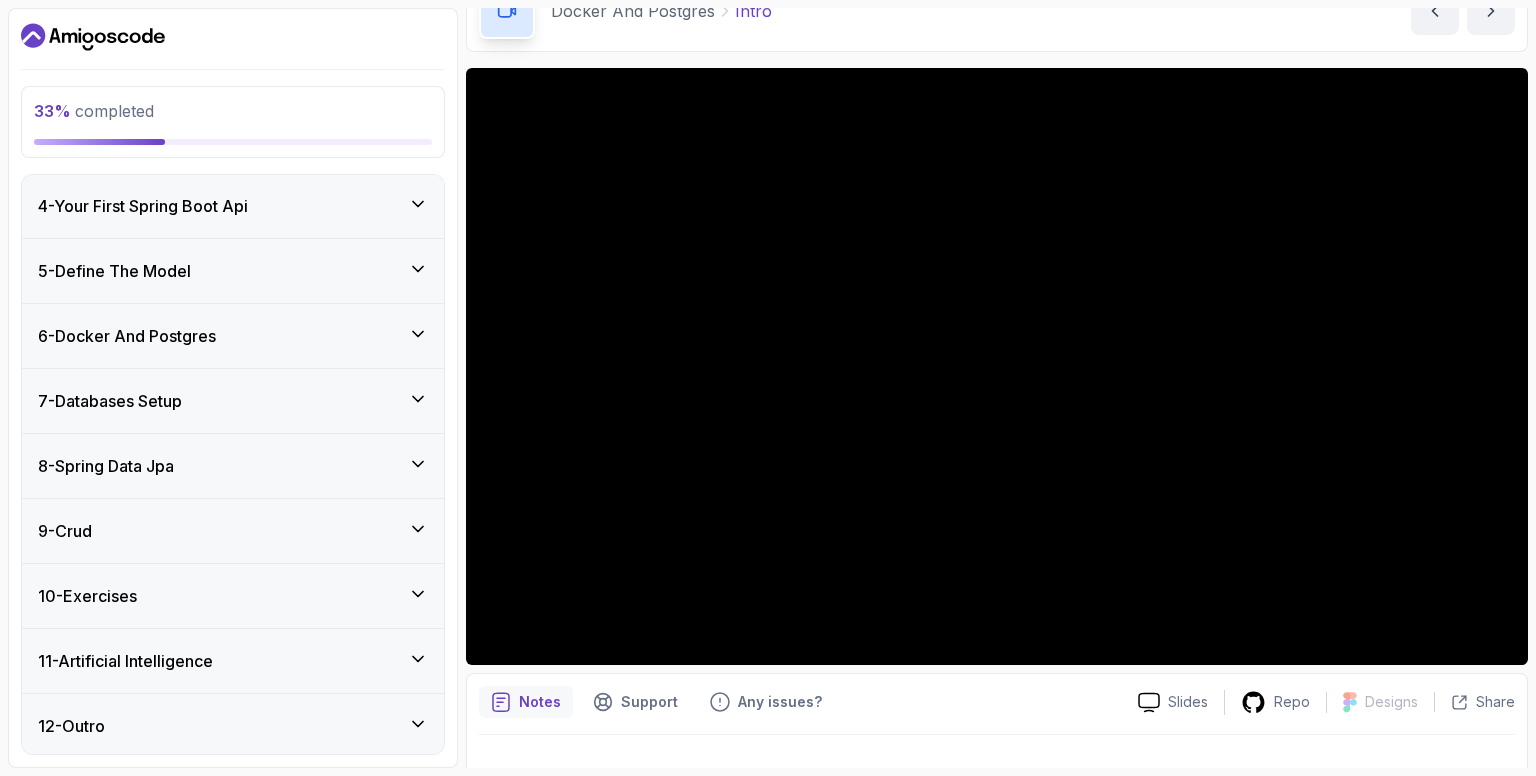 click on "11  -  Artificial Intelligence" at bounding box center [125, 661] 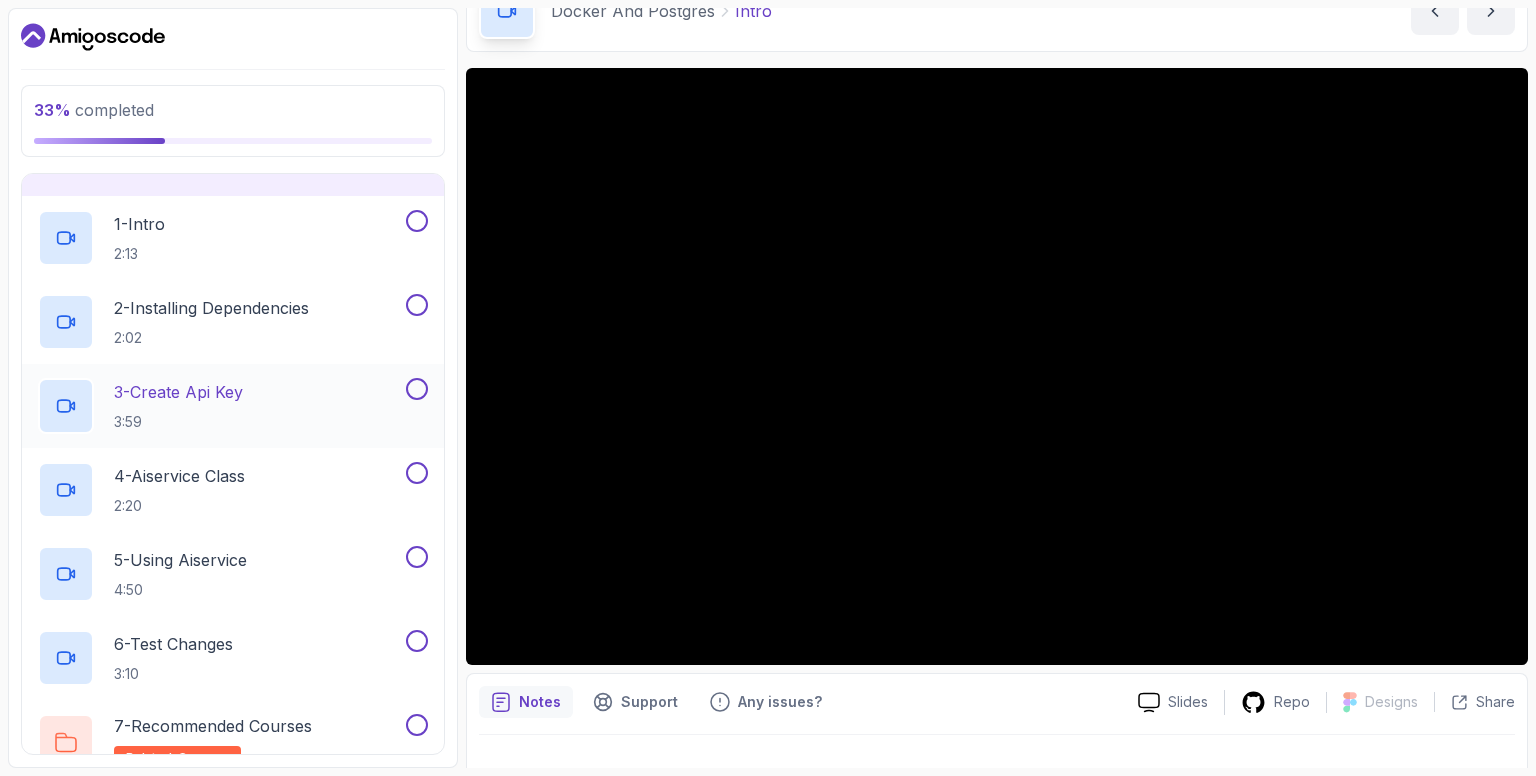 scroll, scrollTop: 651, scrollLeft: 0, axis: vertical 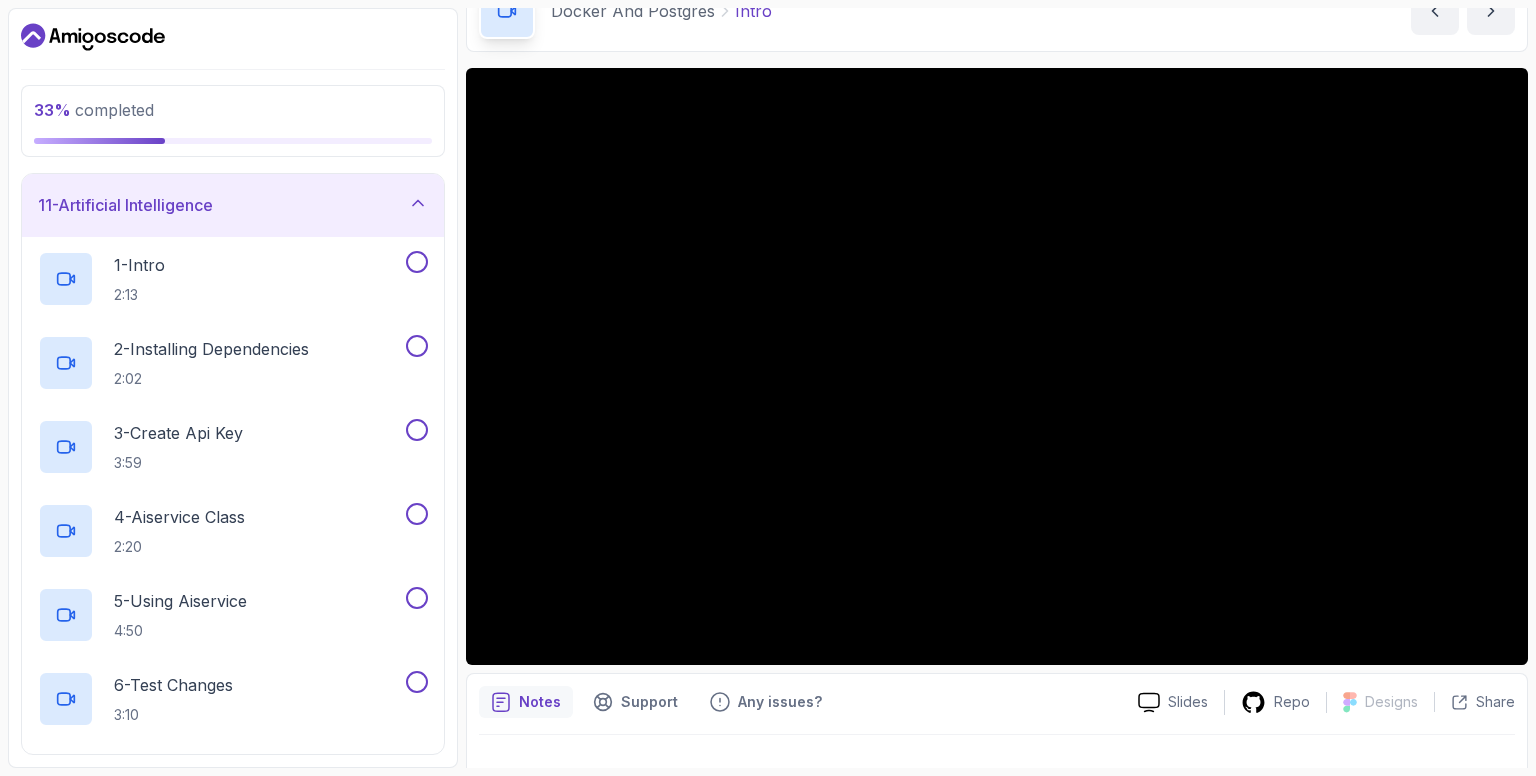 click on "11  -  Artificial Intelligence" at bounding box center (125, 205) 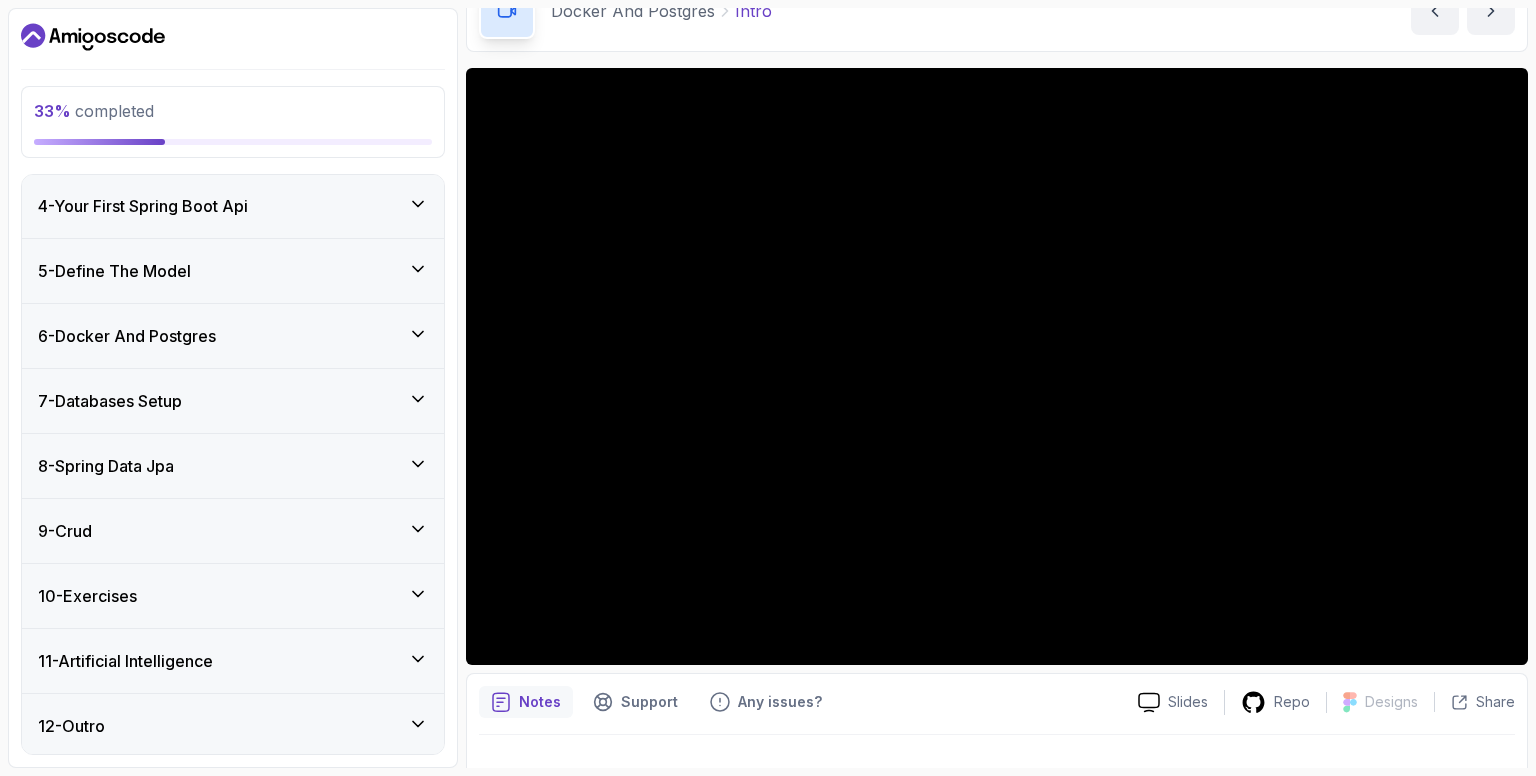 scroll, scrollTop: 196, scrollLeft: 0, axis: vertical 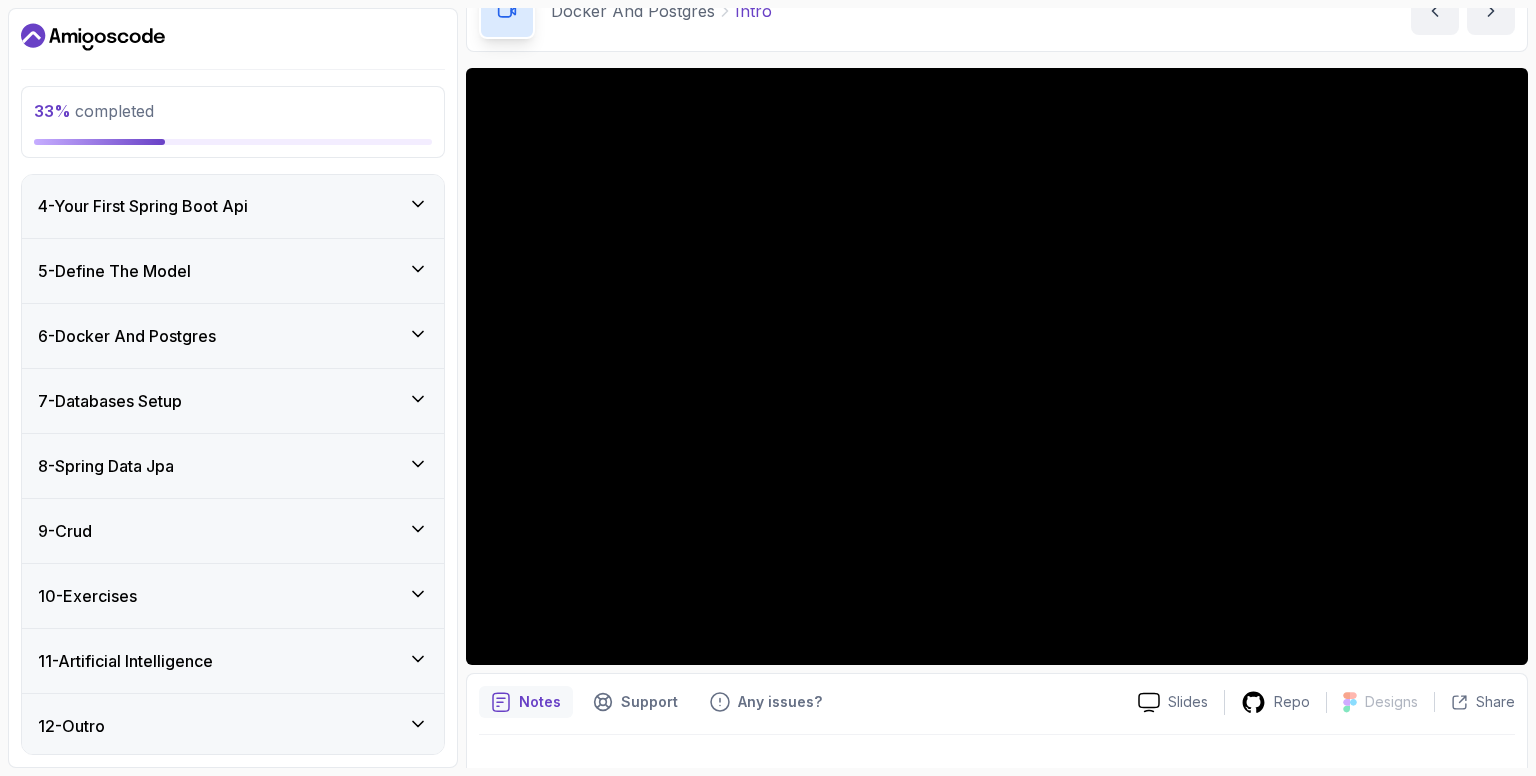 click on "12  -  Outro" at bounding box center (71, 726) 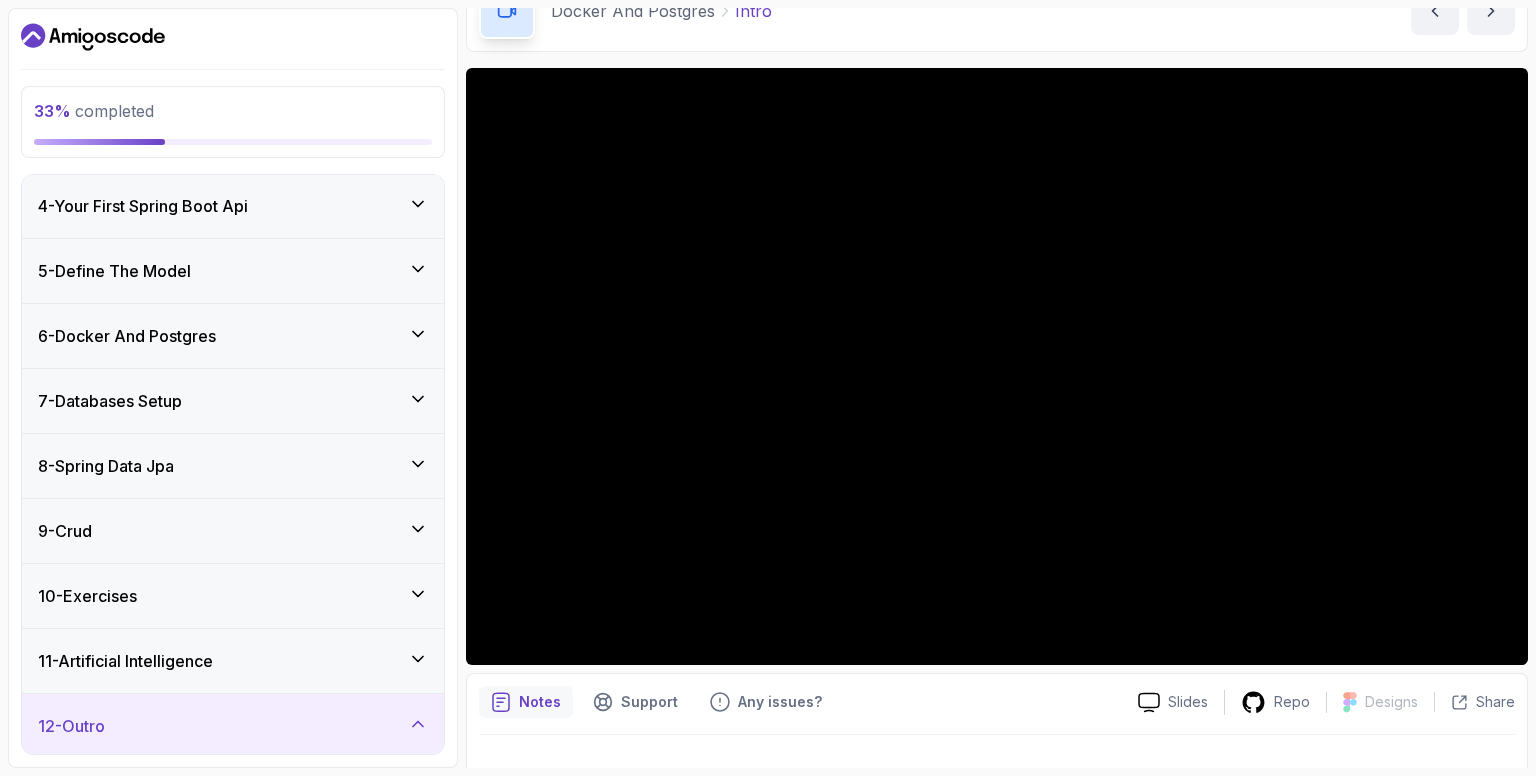scroll, scrollTop: 364, scrollLeft: 0, axis: vertical 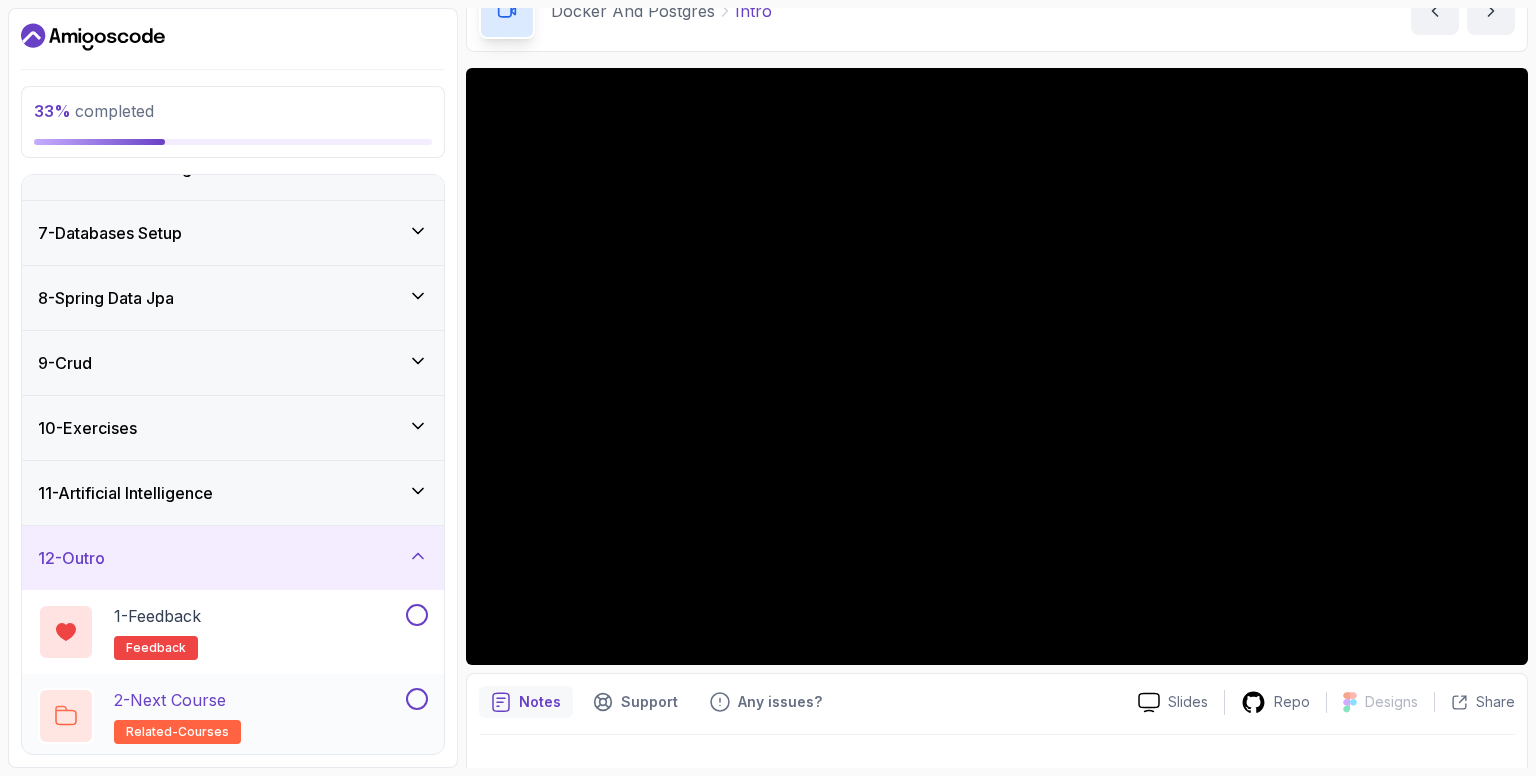 click on "related-courses" at bounding box center (177, 732) 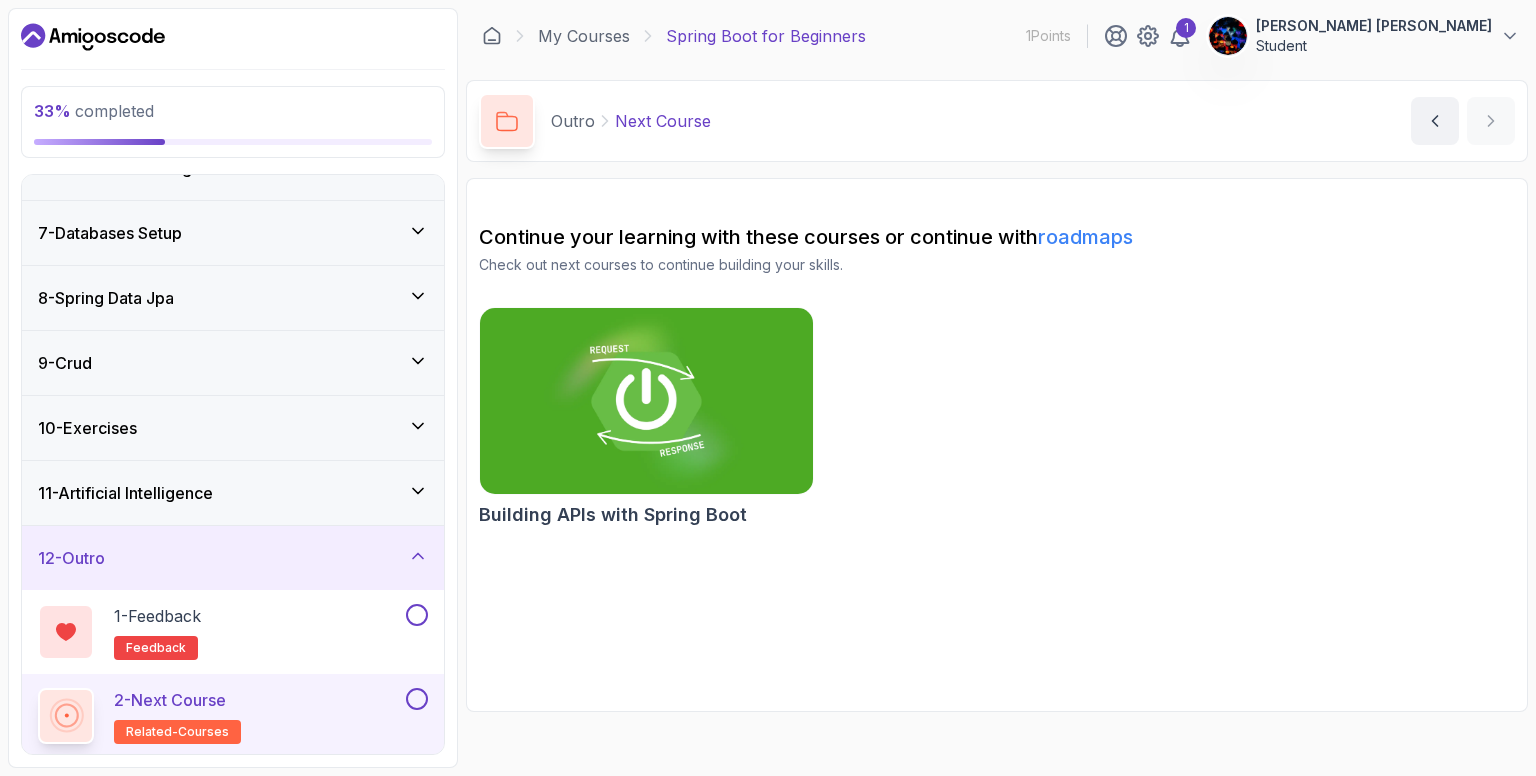 click on "2  -  Next Course" at bounding box center (170, 700) 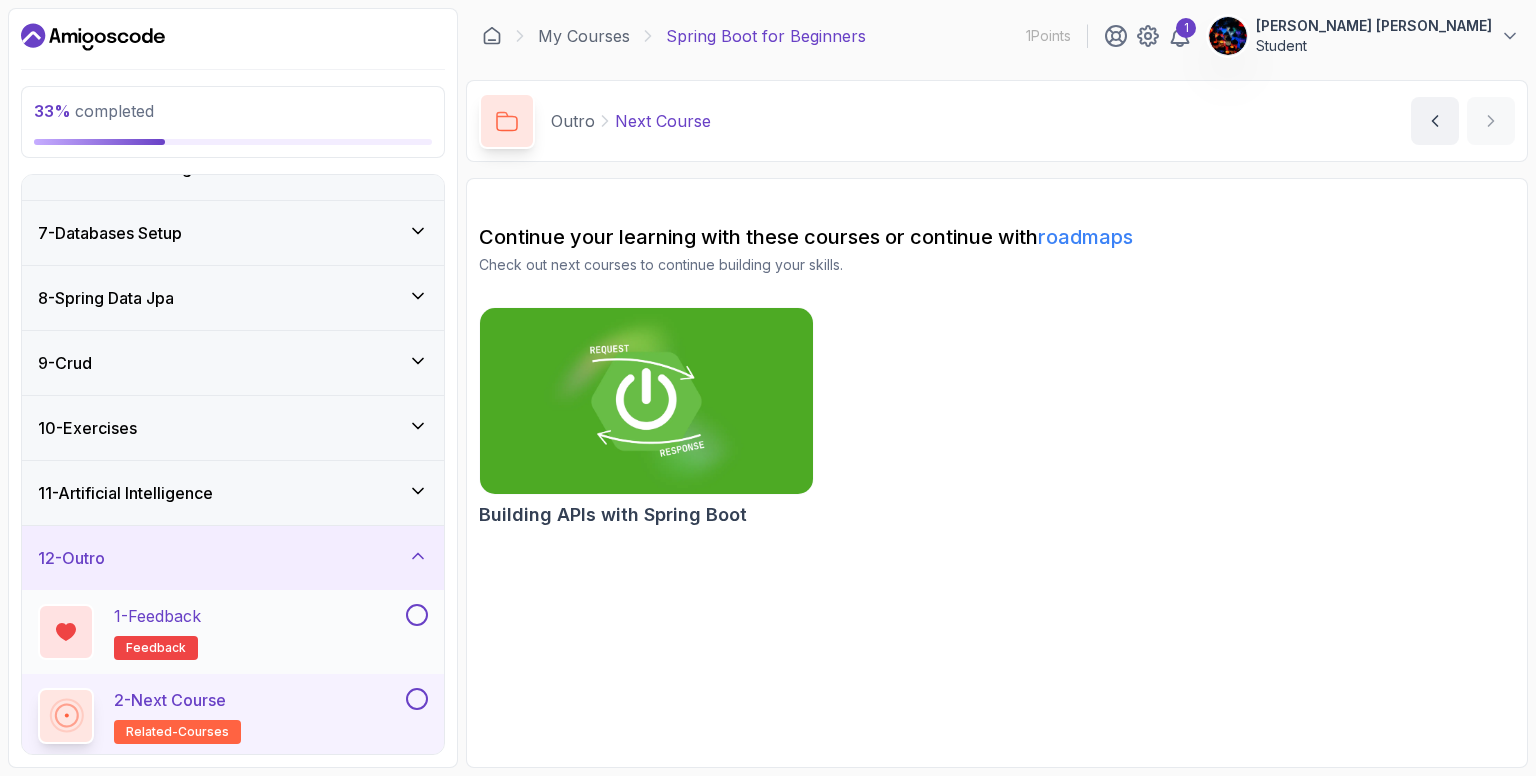 click at bounding box center (417, 615) 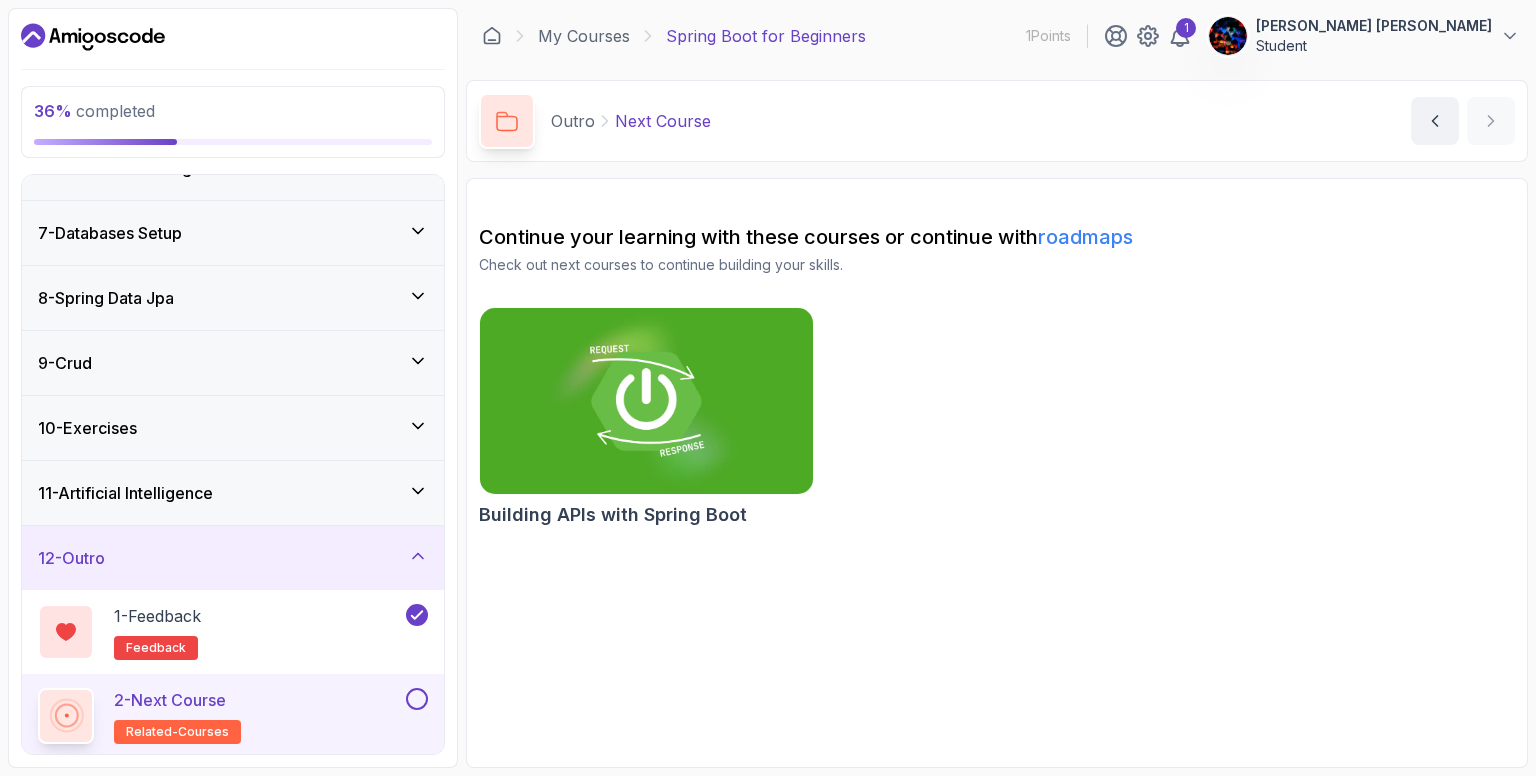 click at bounding box center [415, 699] 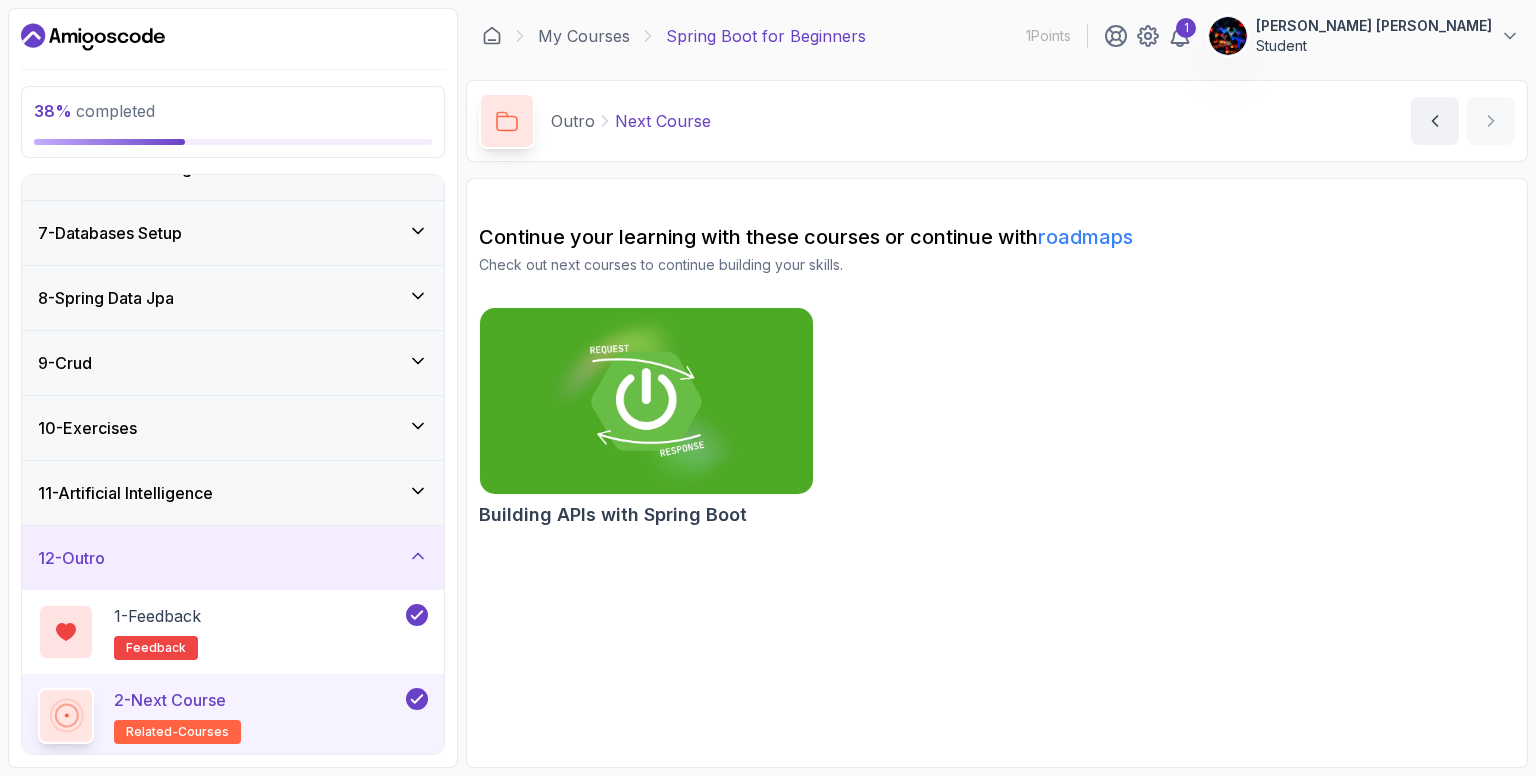 click on "12  -  Outro" at bounding box center (233, 558) 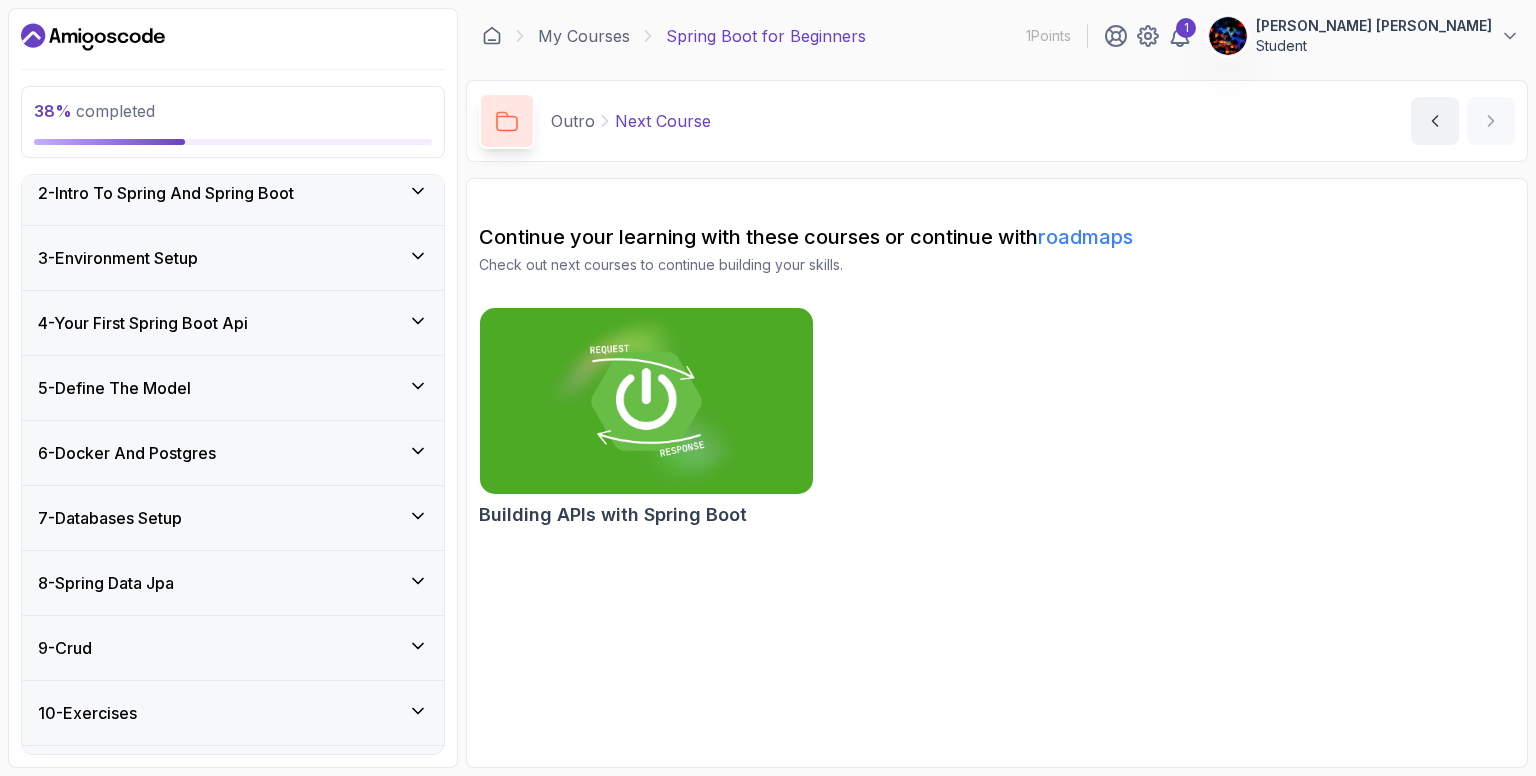 scroll, scrollTop: 72, scrollLeft: 0, axis: vertical 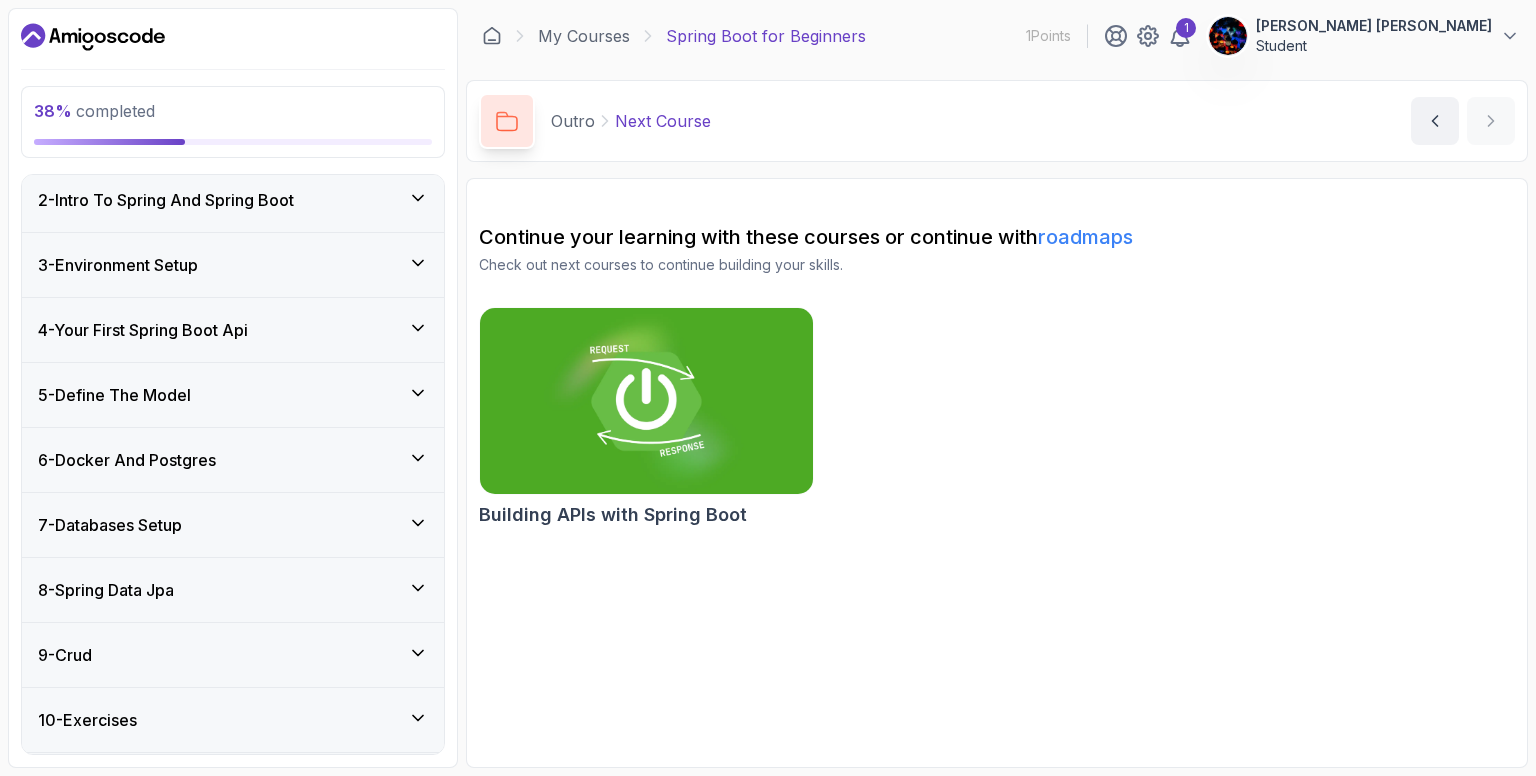 click on "5  -  Define The Model" at bounding box center [233, 395] 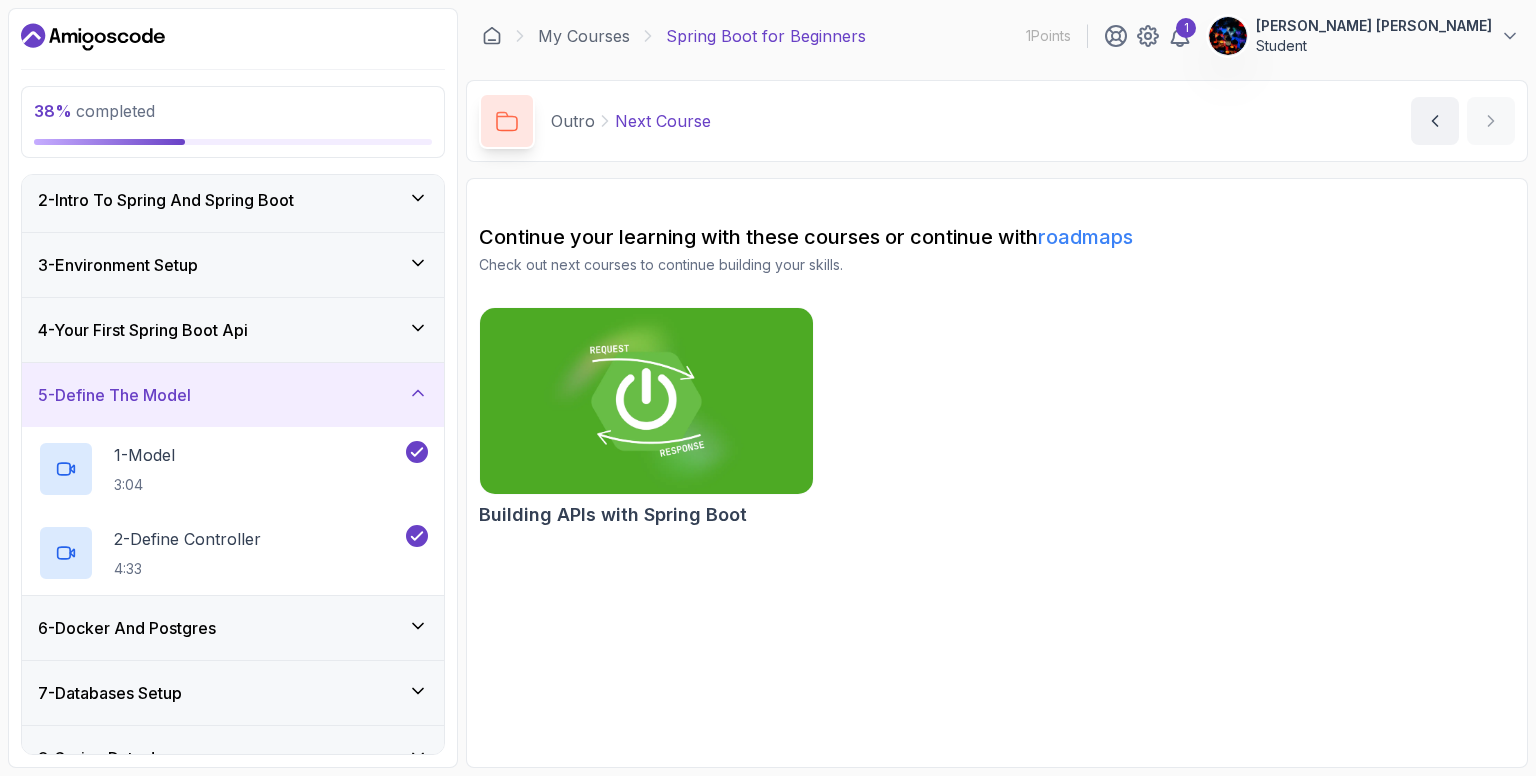 click on "5  -  Define The Model" at bounding box center (233, 395) 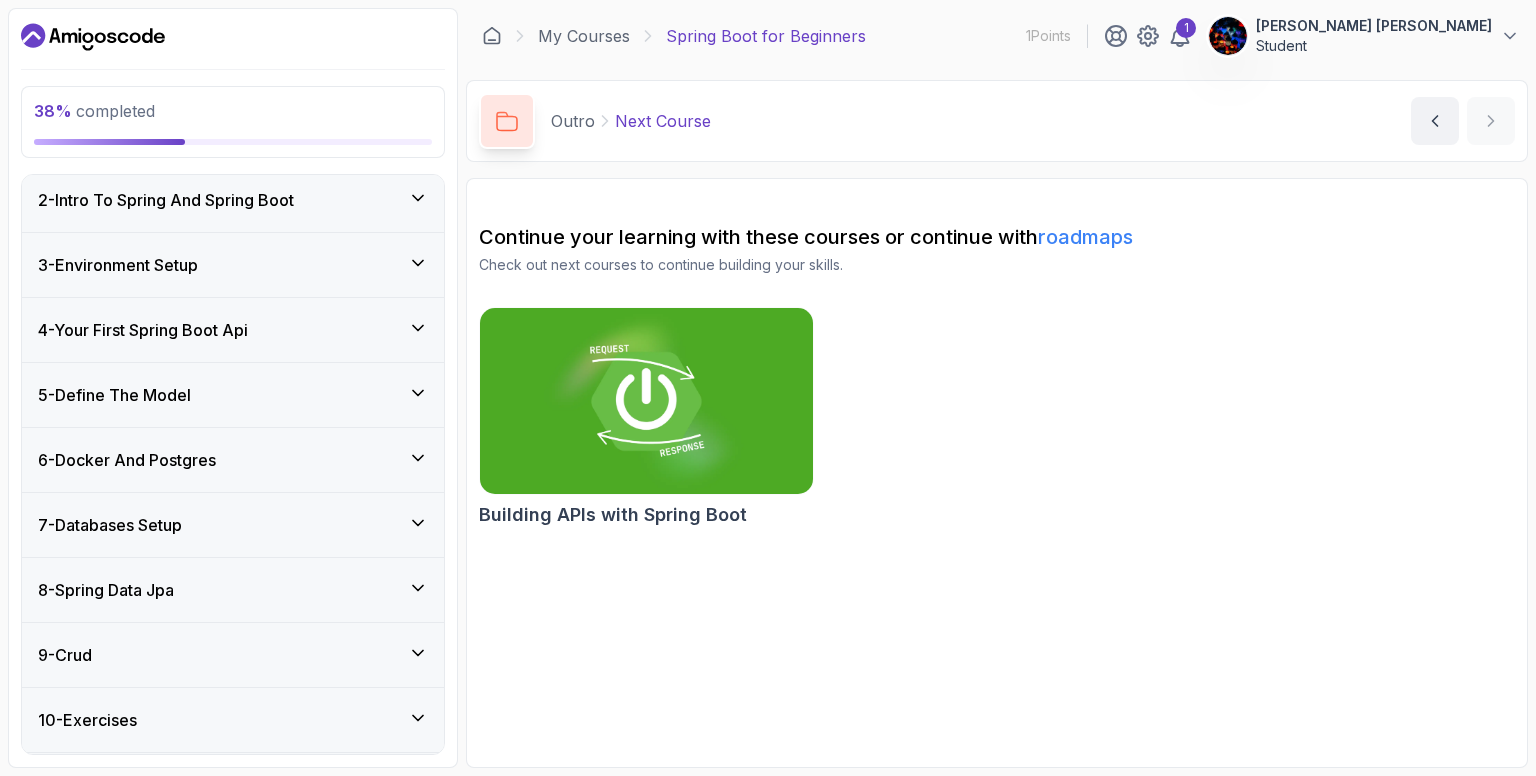 click on "6  -  Docker And Postgres" at bounding box center (233, 460) 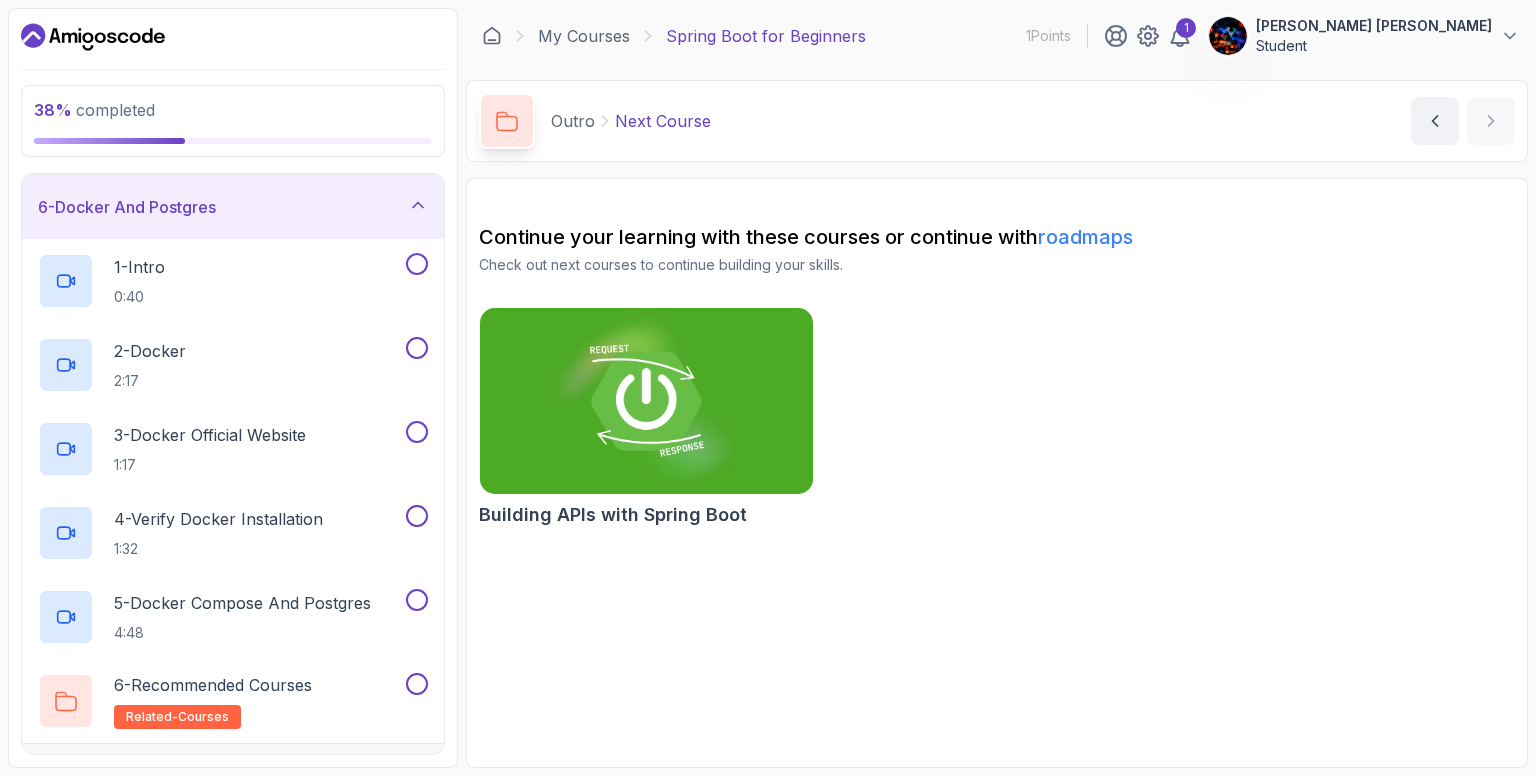scroll, scrollTop: 323, scrollLeft: 0, axis: vertical 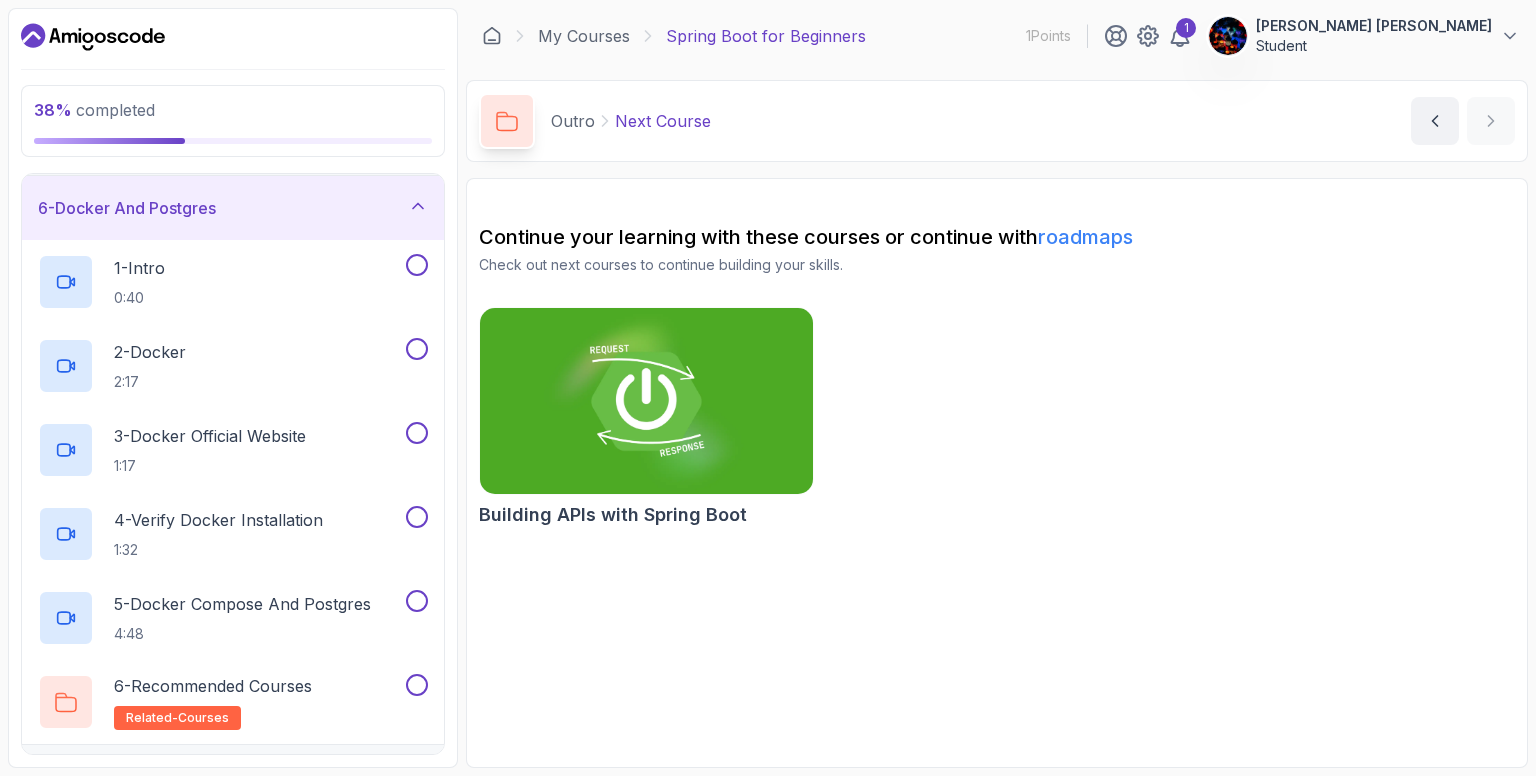 click on "6  -  Docker And Postgres" at bounding box center (233, 208) 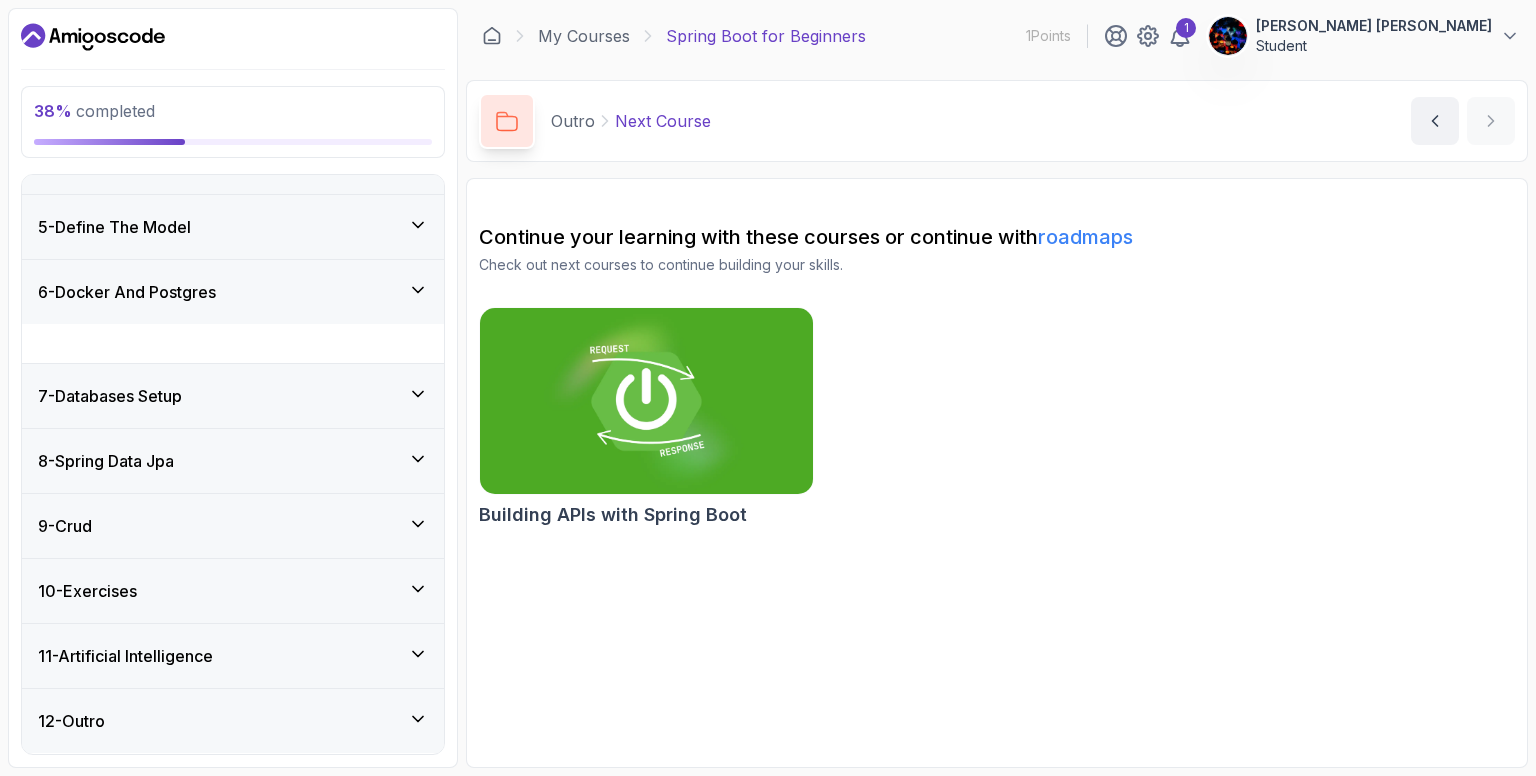 scroll, scrollTop: 196, scrollLeft: 0, axis: vertical 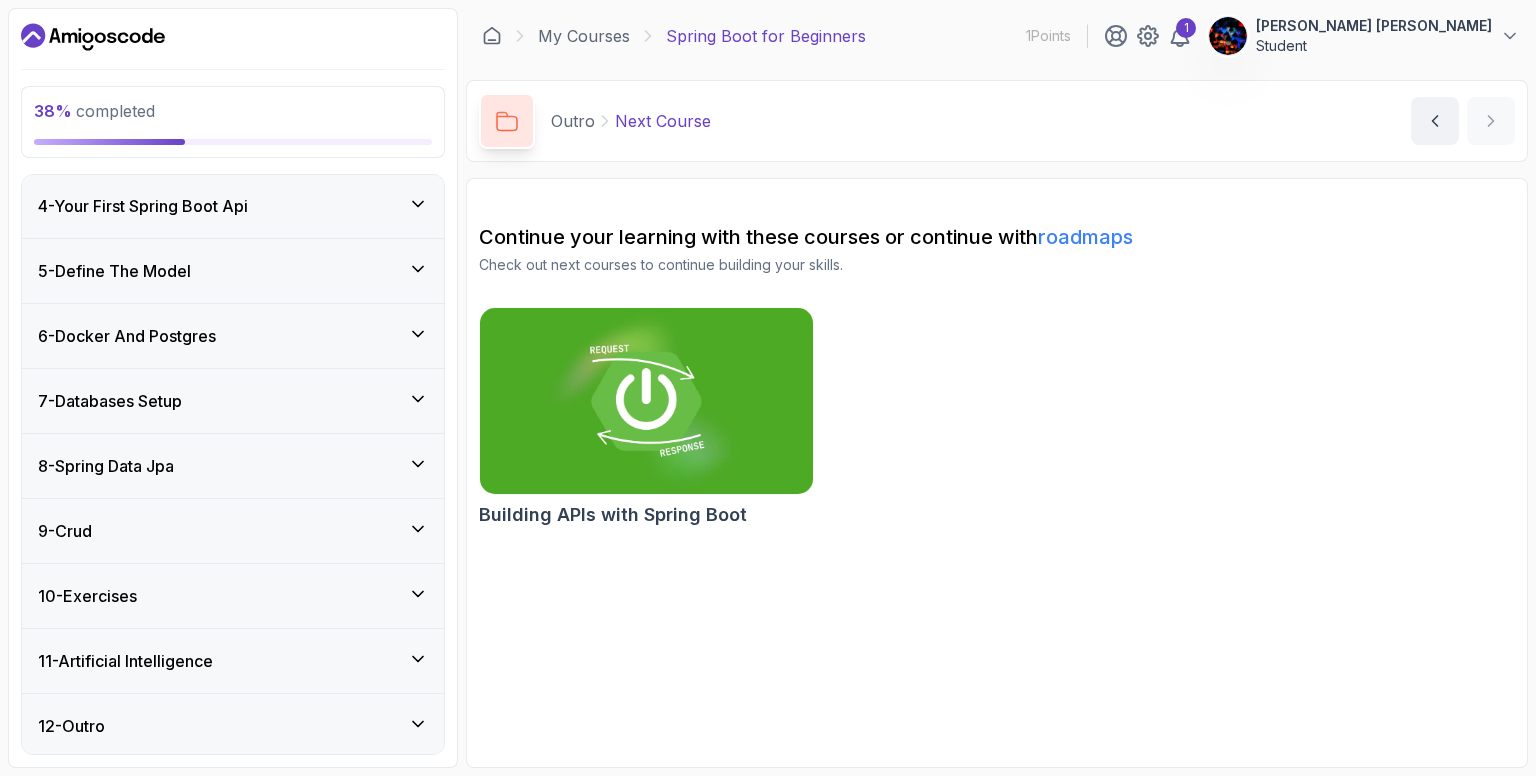 type 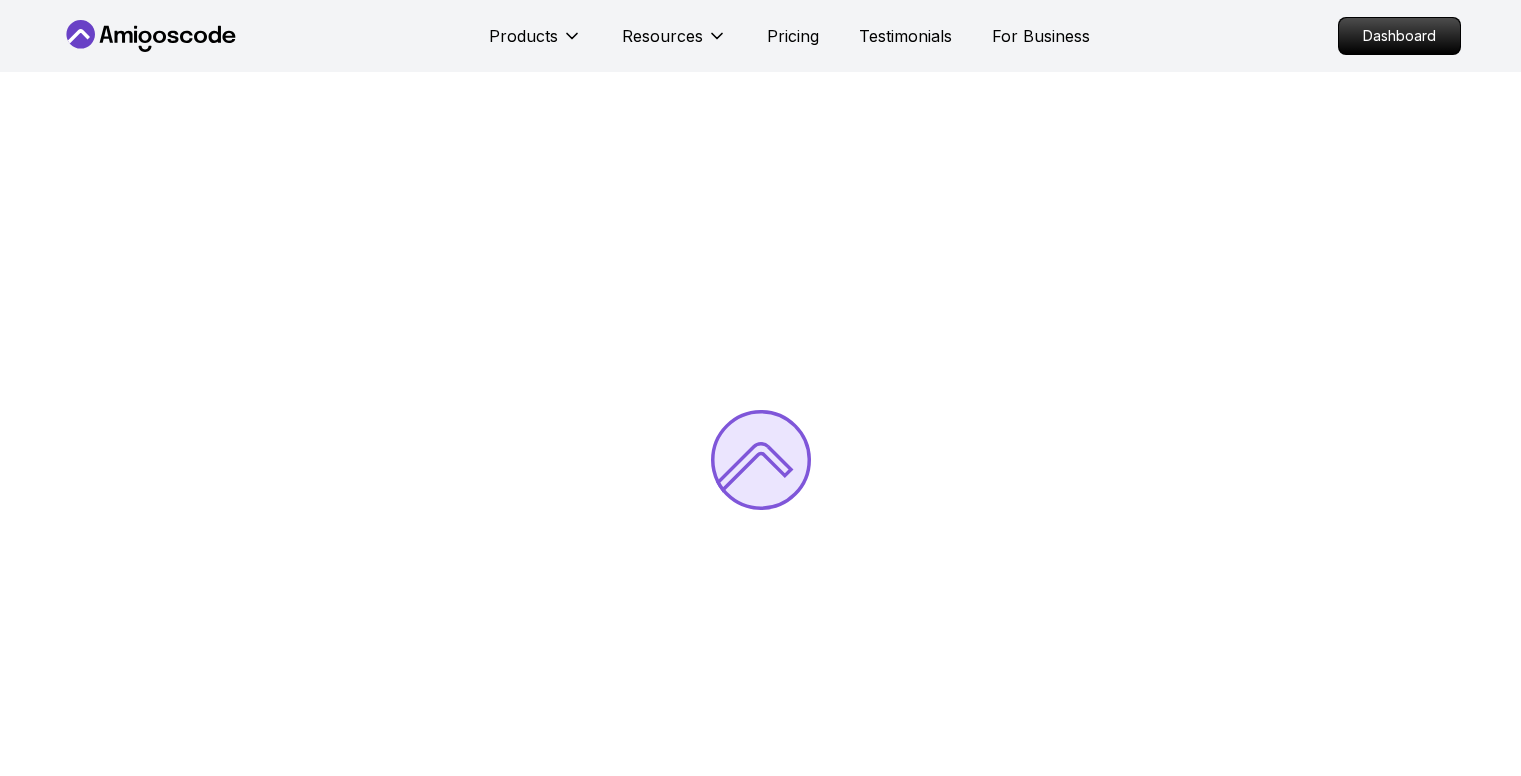 scroll, scrollTop: 0, scrollLeft: 0, axis: both 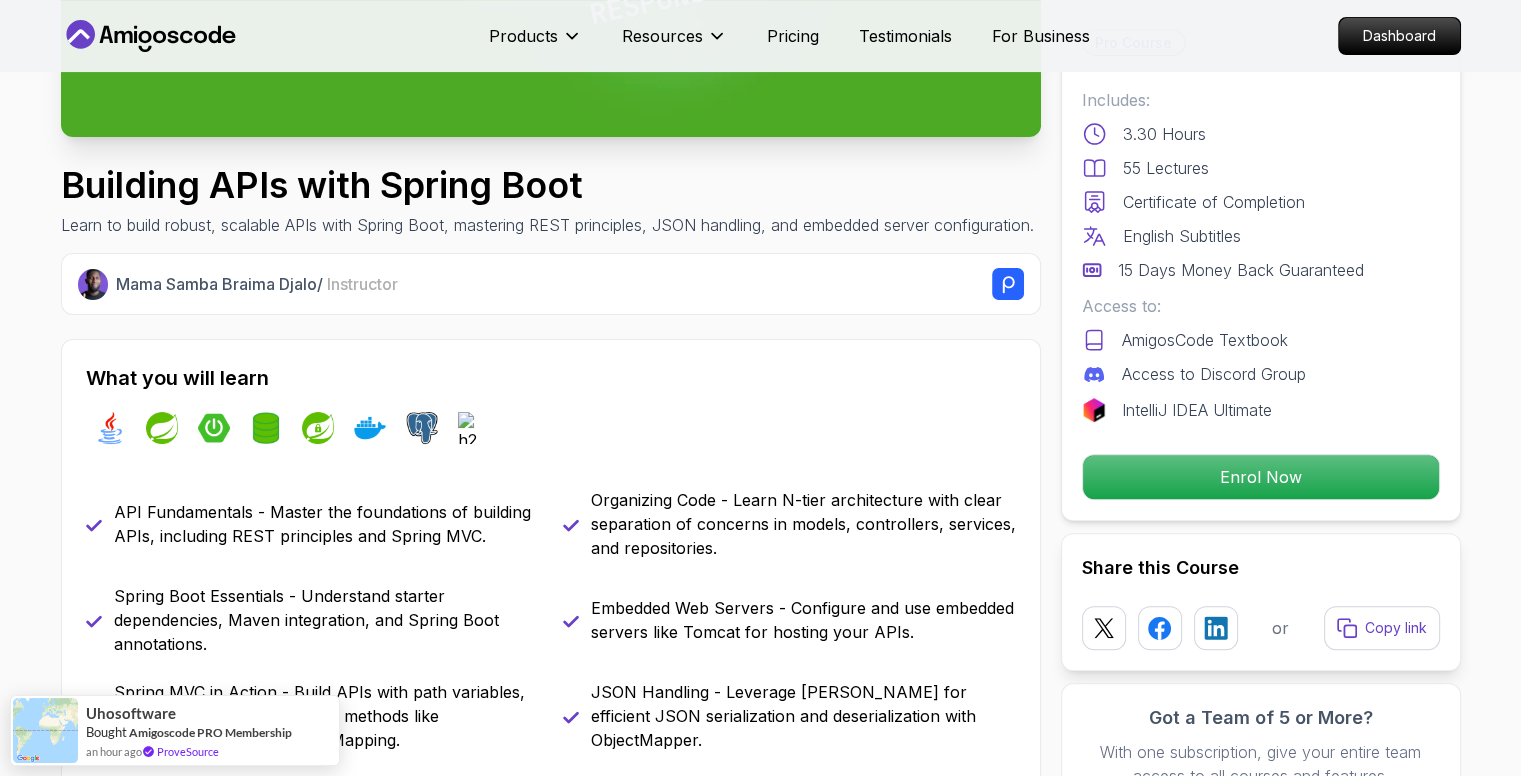 click on "Products Resources Pricing Testimonials For Business Dashboard Products Resources Pricing Testimonials For Business Dashboard Building APIs with Spring Boot Learn to build robust, scalable APIs with Spring Boot, mastering REST principles, JSON handling, and embedded server configuration. Mama Samba Braima Djalo  /   Instructor Pro Course Includes: 3.30 Hours 55 Lectures Certificate of Completion English Subtitles 15 Days Money Back Guaranteed Access to: AmigosCode Textbook Access to Discord Group IntelliJ IDEA Ultimate Enrol Now Share this Course or Copy link Got a Team of 5 or More? With one subscription, give your entire team access to all courses and features. Check our Business Plan Mama Samba Braima Djalo  /   Instructor What you will learn java spring spring-boot spring-data-jpa spring-security docker postgres h2 API Fundamentals - Master the foundations of building APIs, including REST principles and Spring MVC. Documentation - Access and use official Spring documentation to deepen your knowledge." at bounding box center (760, 4095) 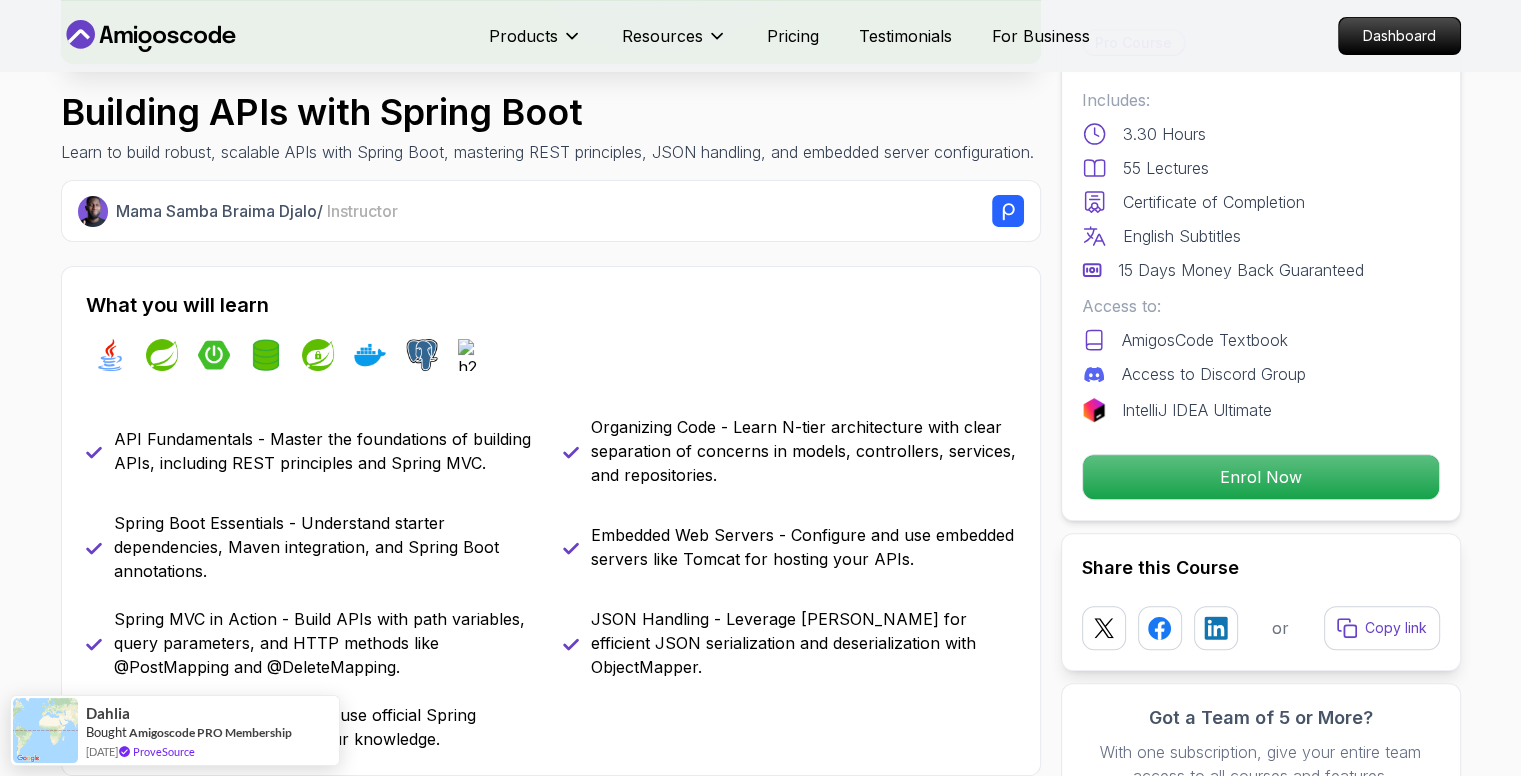 scroll, scrollTop: 566, scrollLeft: 0, axis: vertical 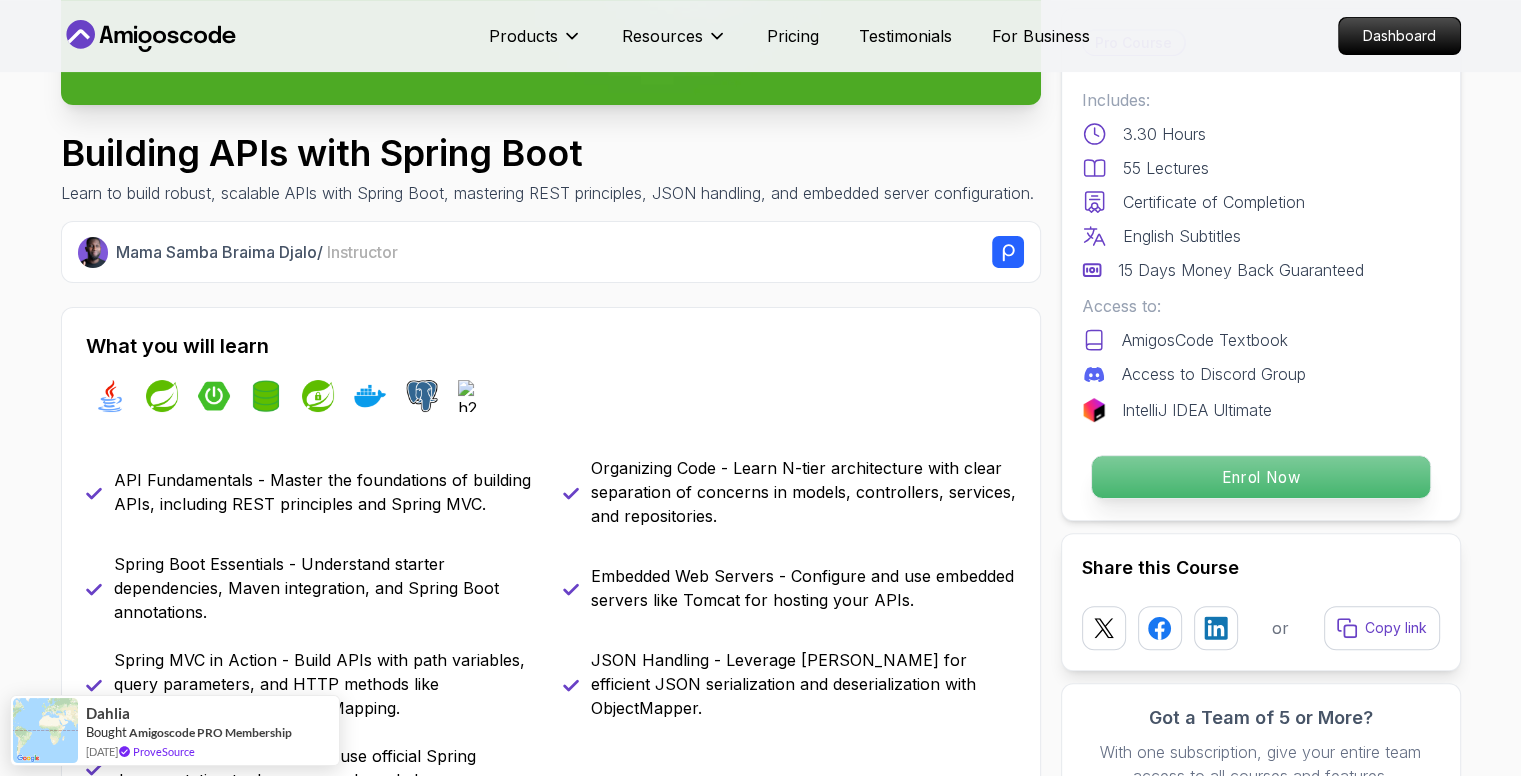 click on "Enrol Now" at bounding box center (1260, 477) 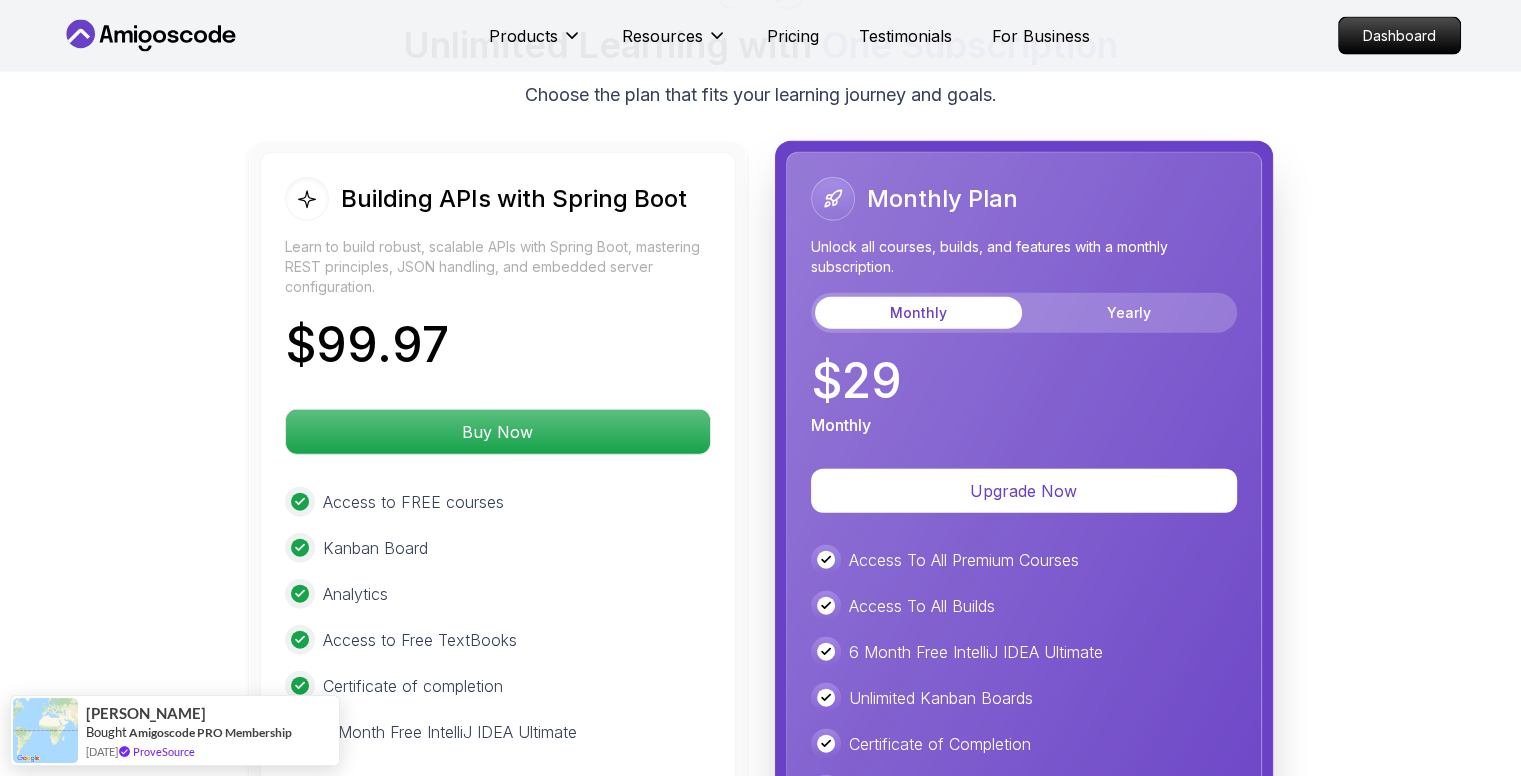 scroll, scrollTop: 4673, scrollLeft: 0, axis: vertical 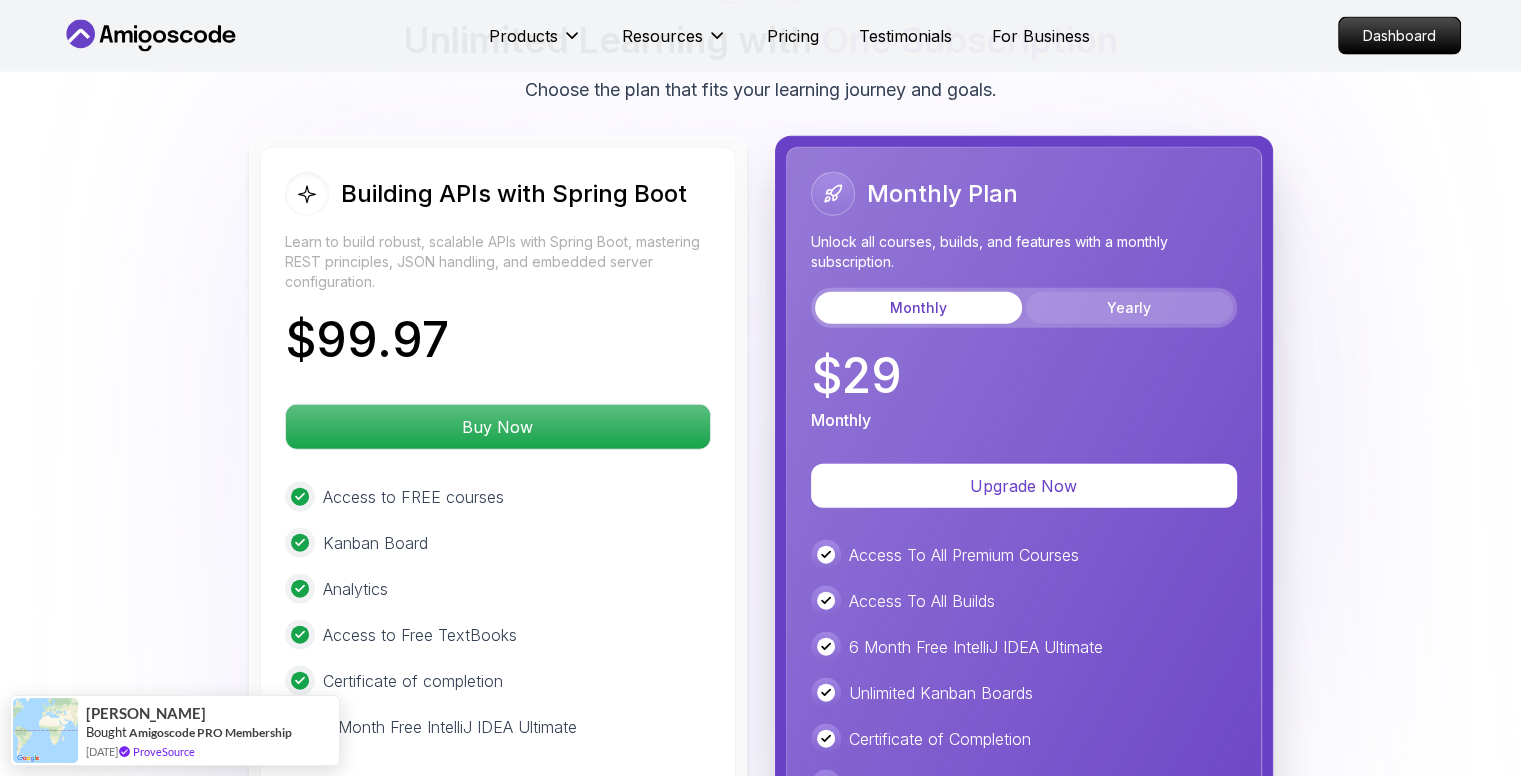 click on "Yearly" at bounding box center (1129, 308) 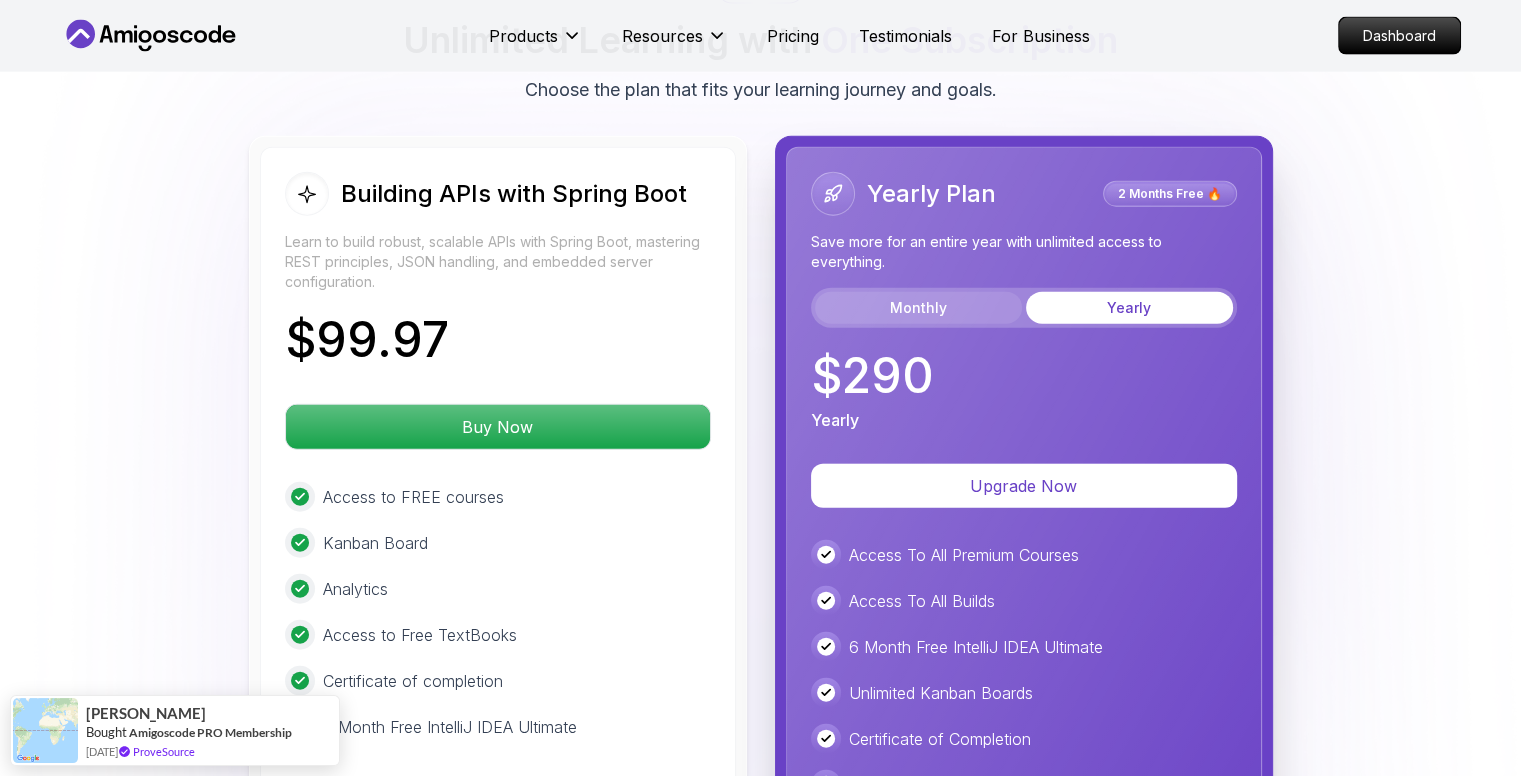 click on "Monthly" at bounding box center [918, 308] 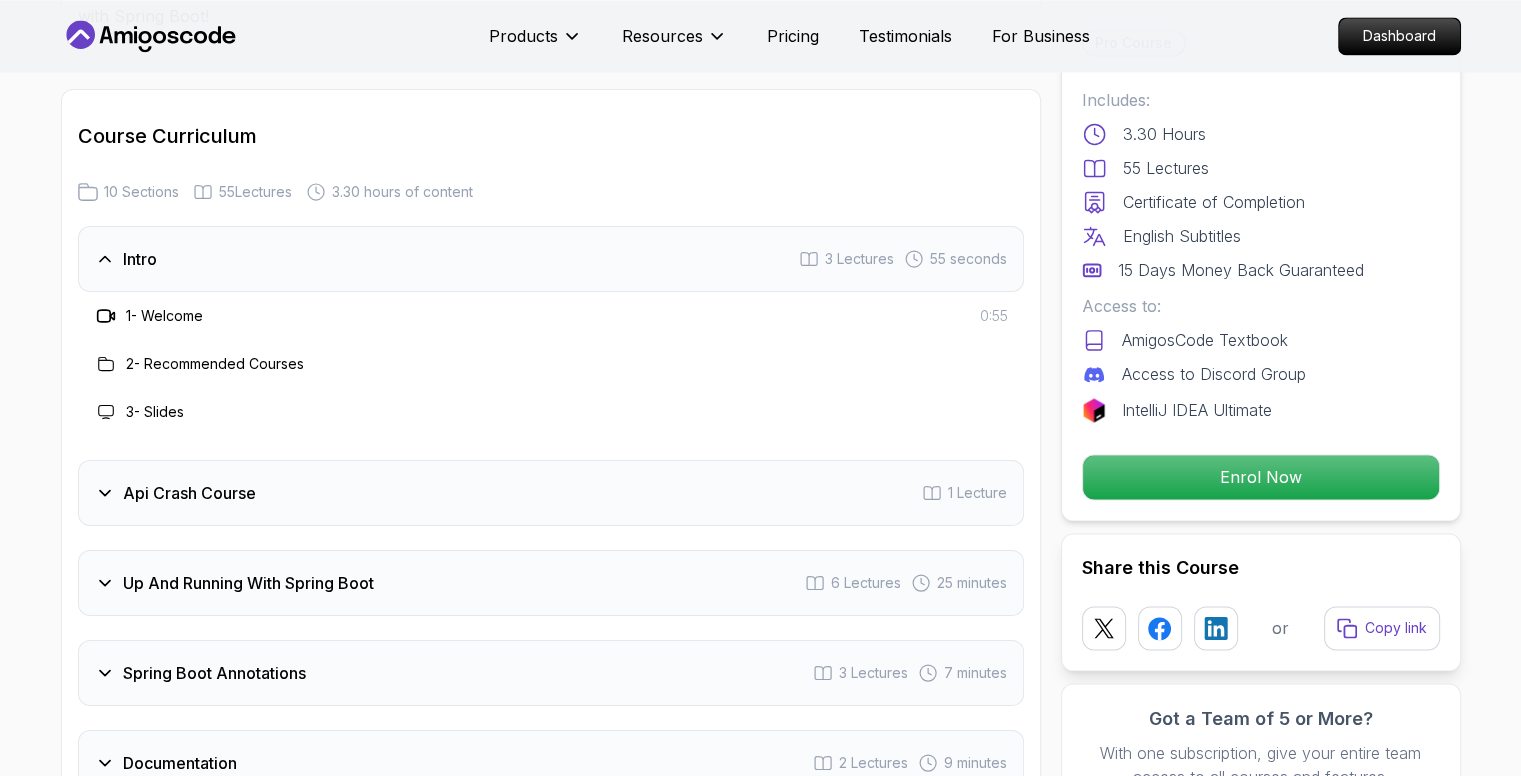 scroll, scrollTop: 3091, scrollLeft: 0, axis: vertical 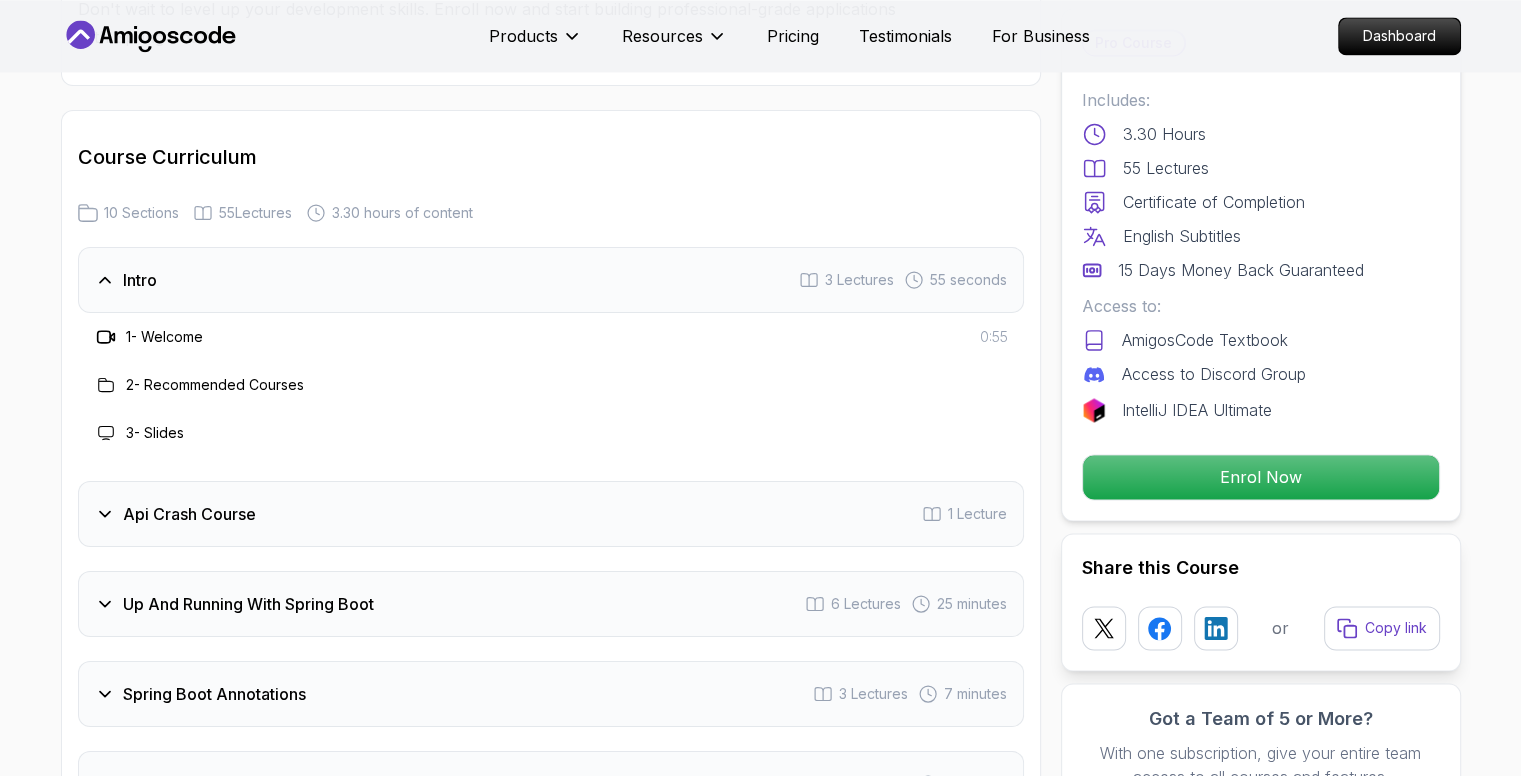 click on "Intro 3   Lectures     55 seconds" at bounding box center [551, 280] 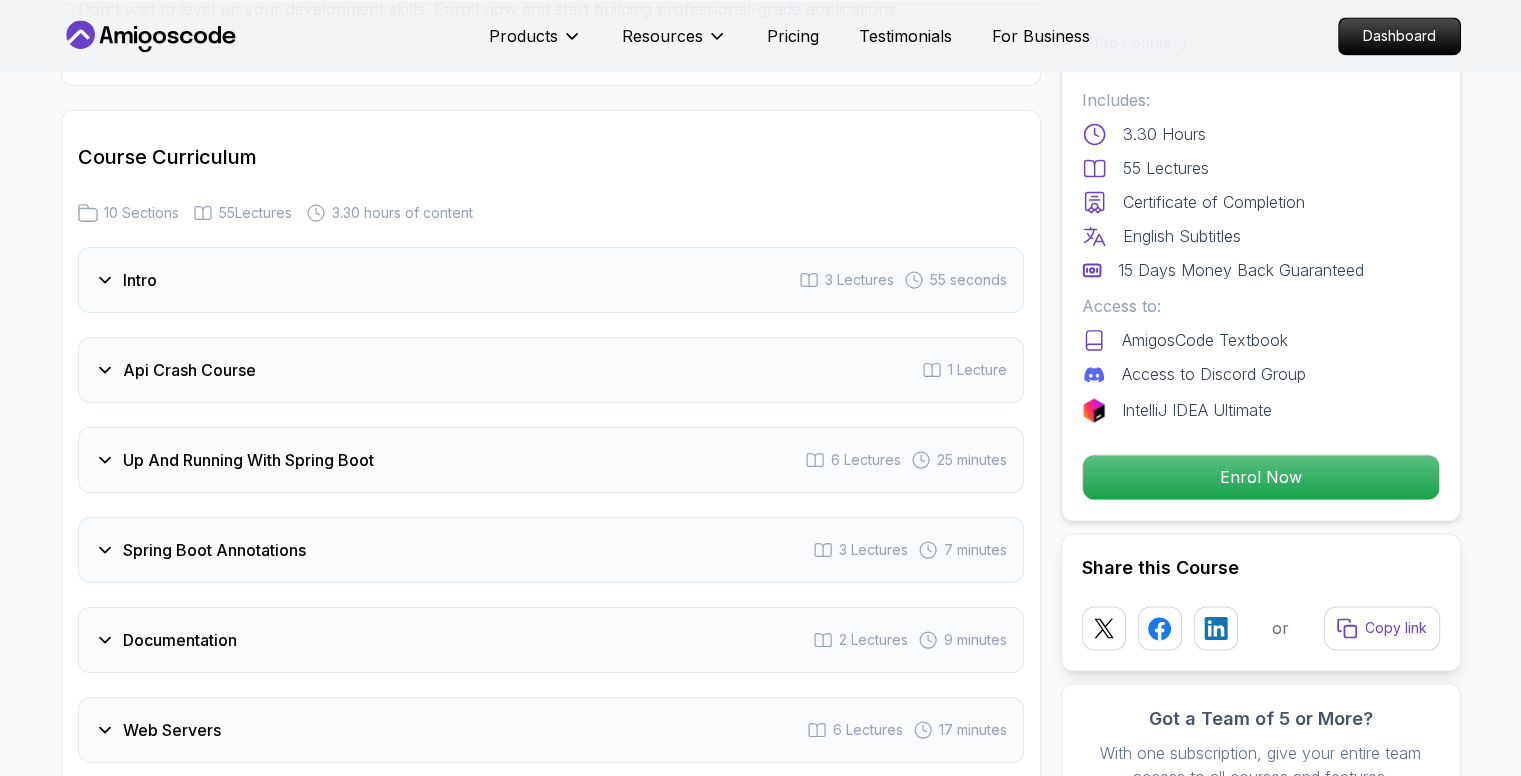 click on "Api Crash Course" at bounding box center [189, 370] 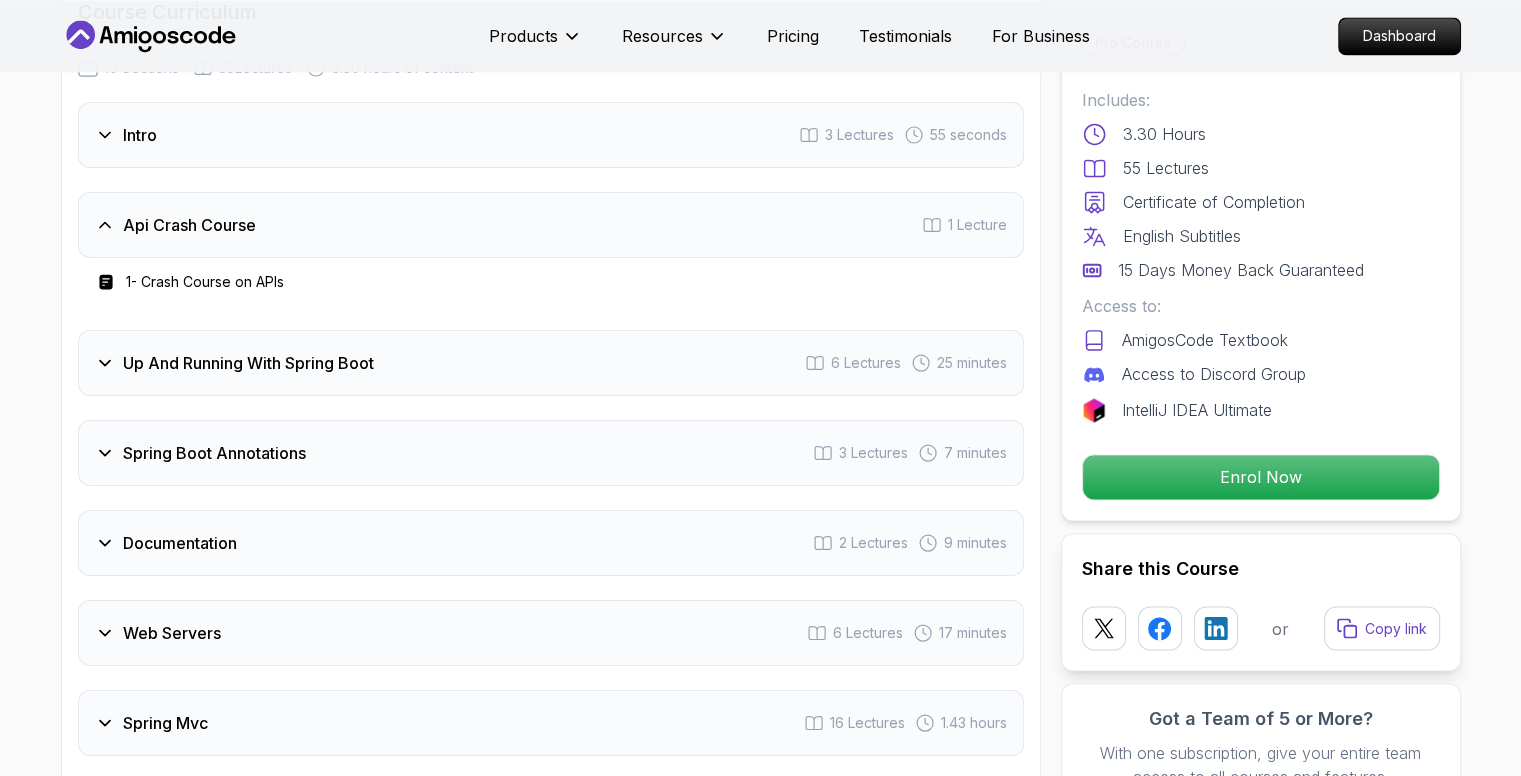 scroll, scrollTop: 3192, scrollLeft: 0, axis: vertical 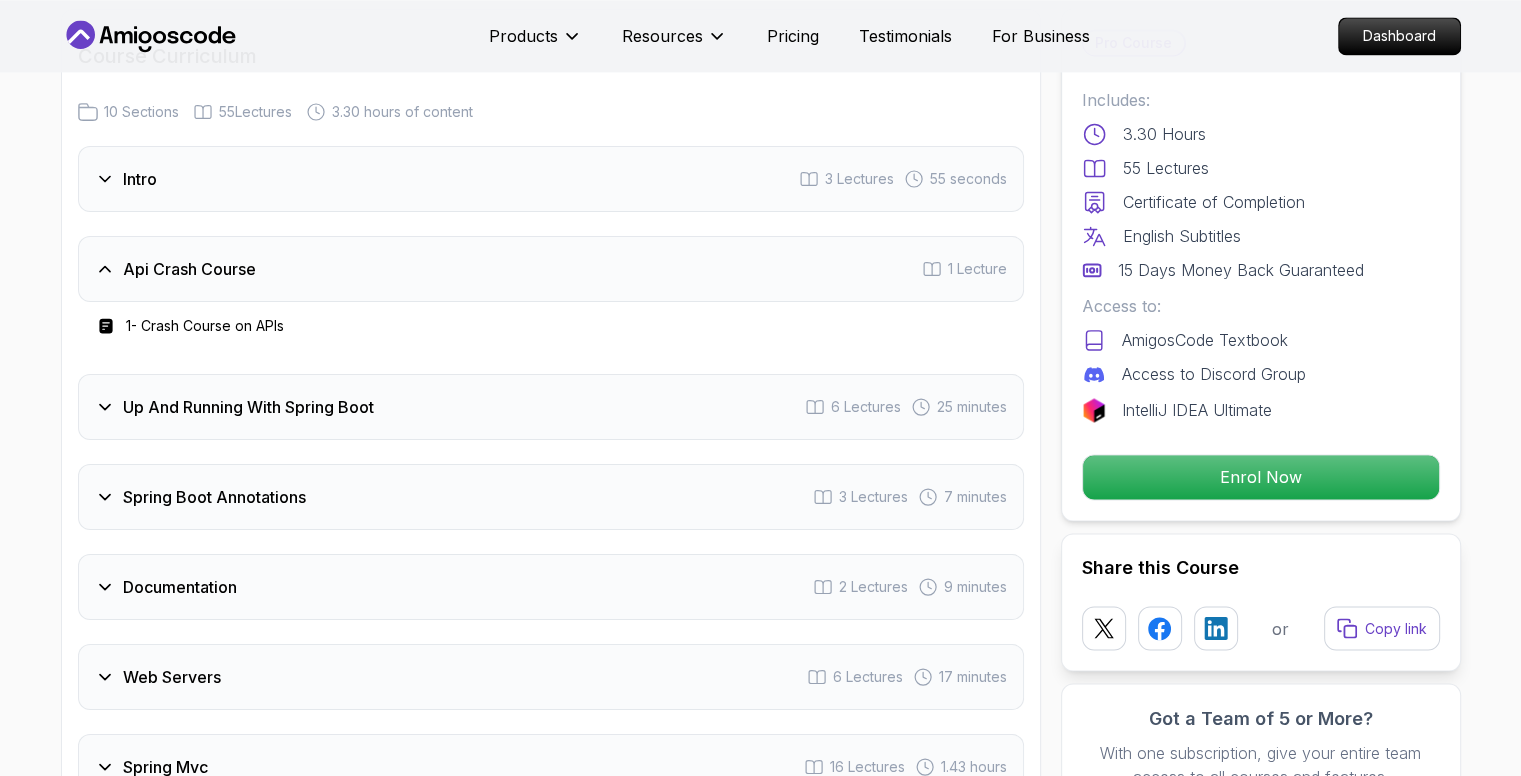 click on "Api Crash Course" at bounding box center (189, 269) 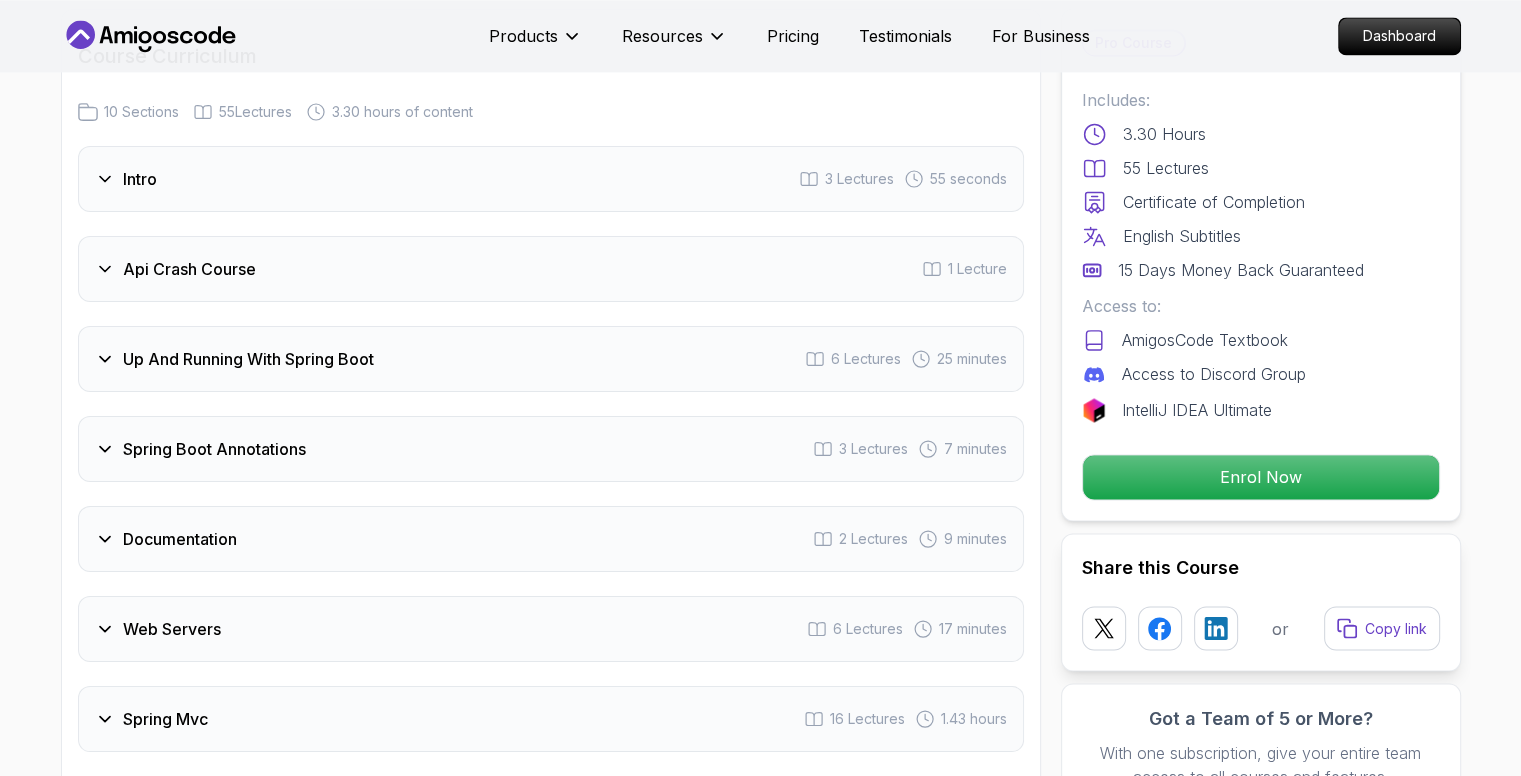 click on "Api Crash Course" at bounding box center [189, 269] 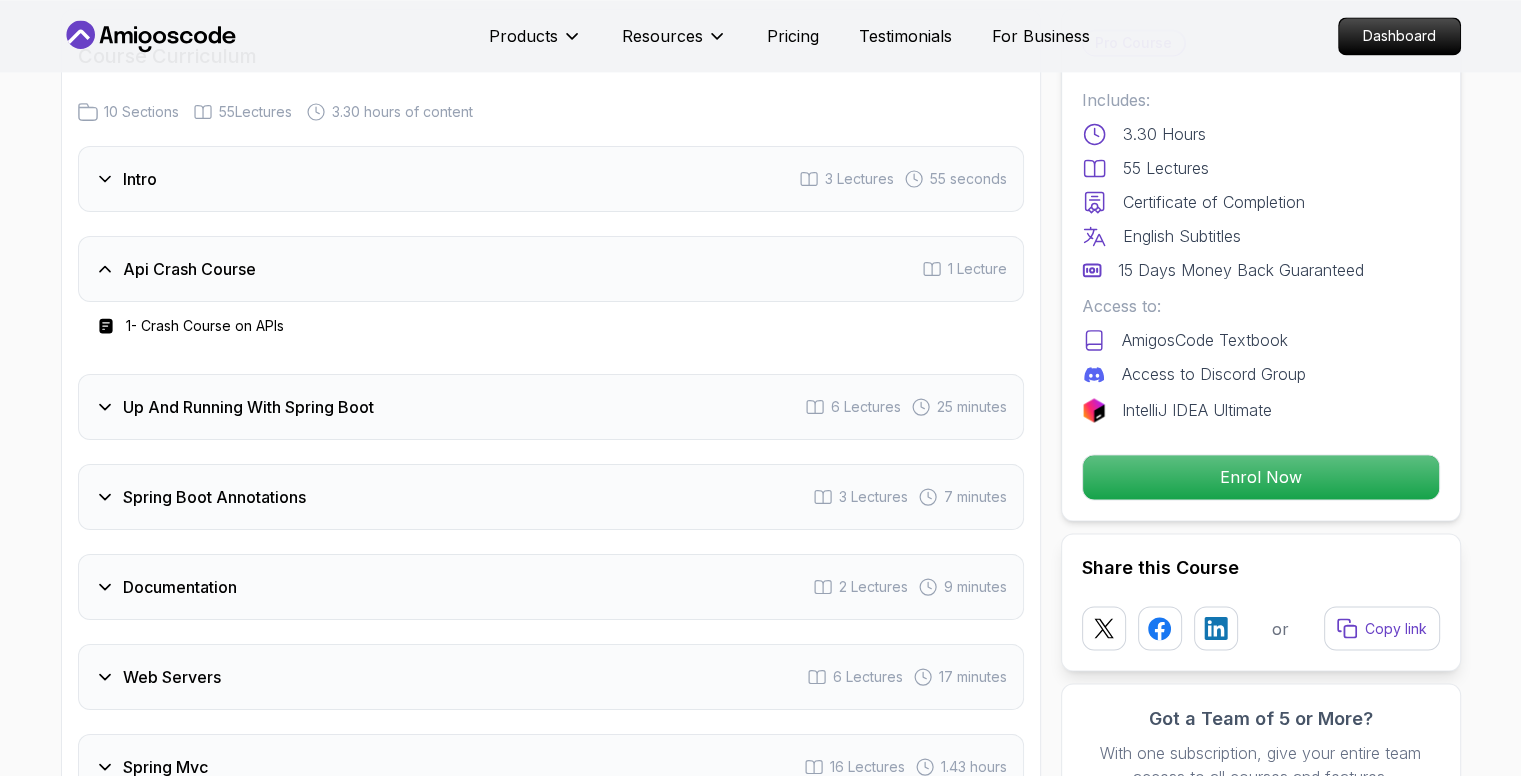 click on "Api Crash Course" at bounding box center (189, 269) 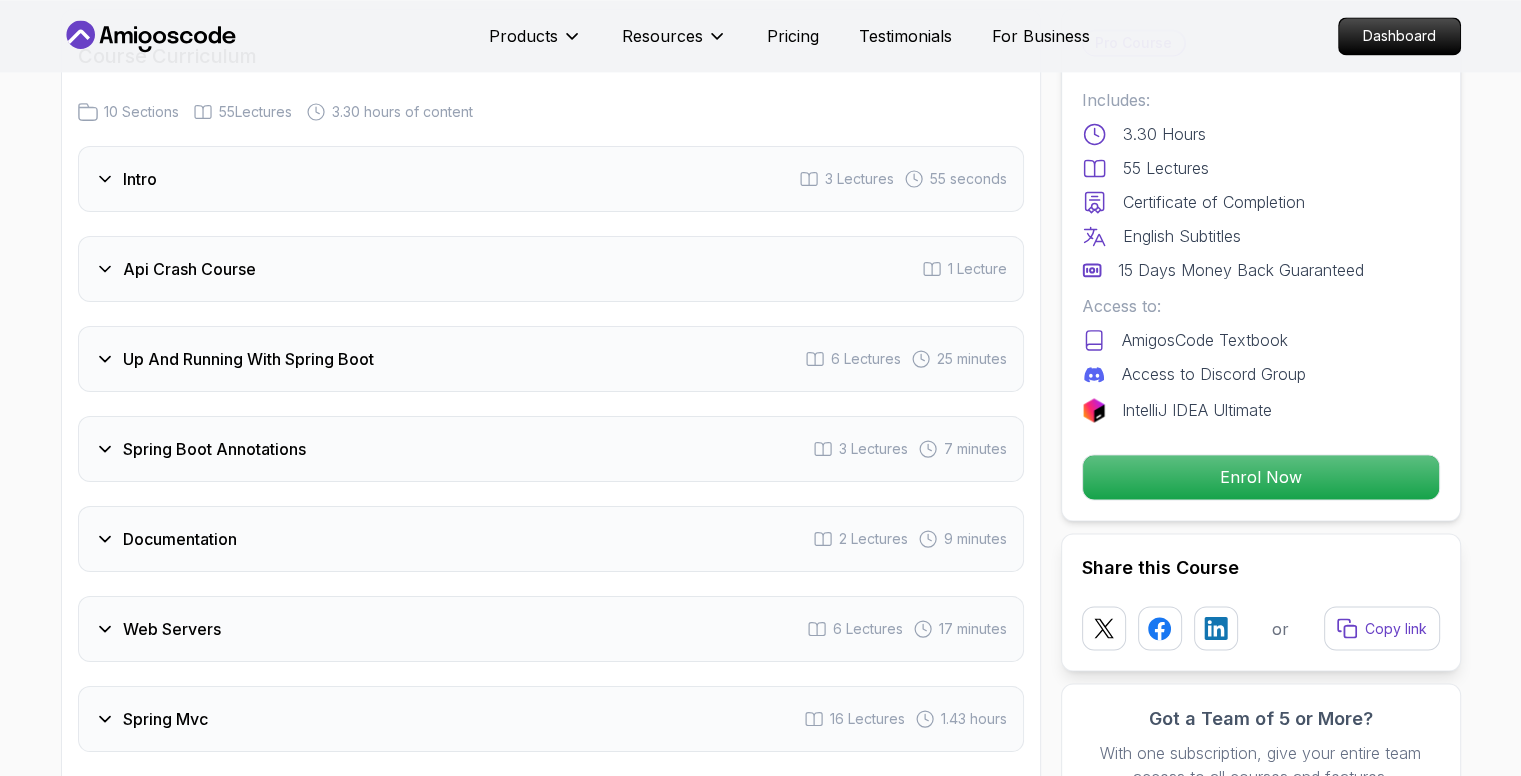 click on "Api Crash Course" at bounding box center (189, 269) 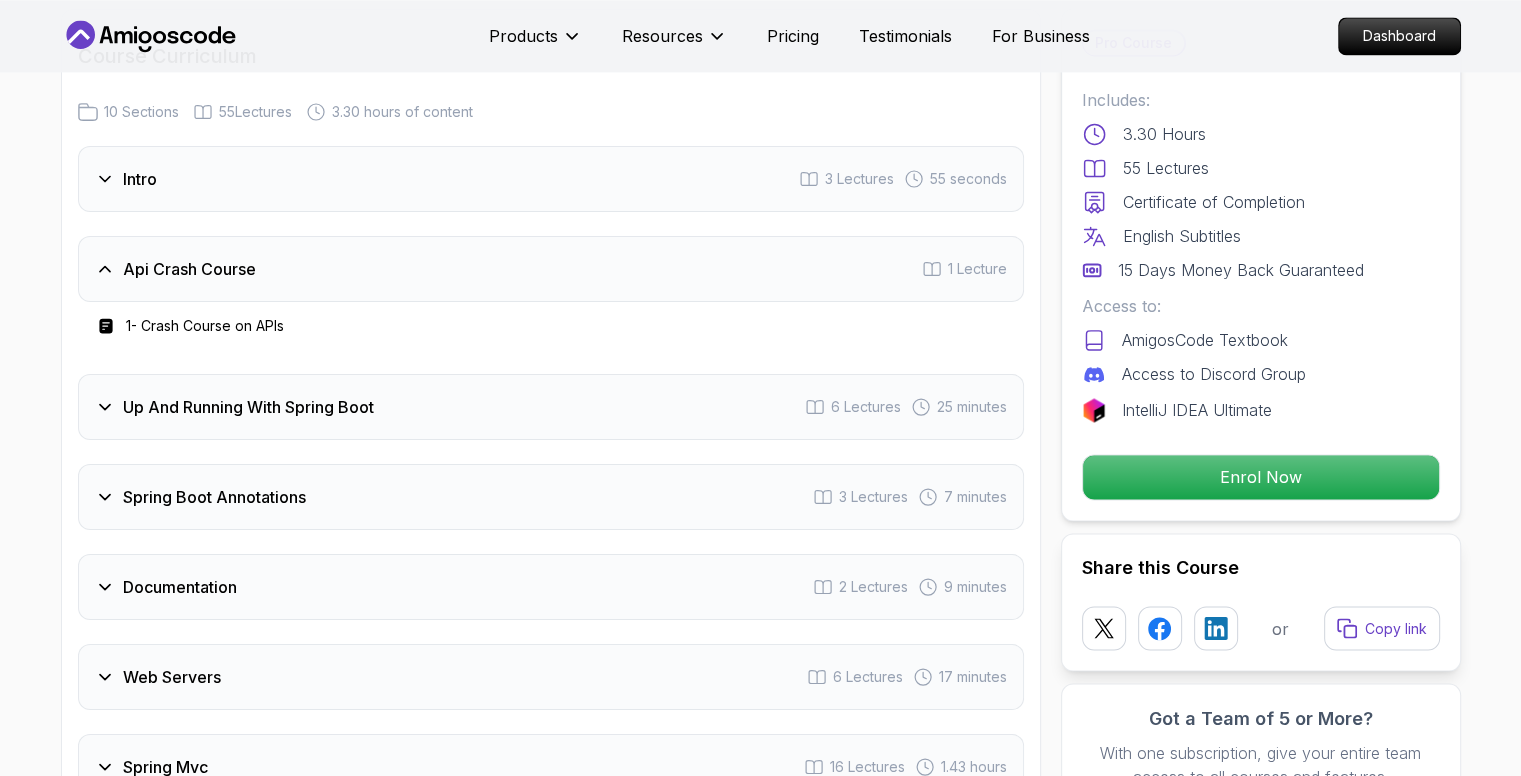 click on "Api Crash Course" at bounding box center (189, 269) 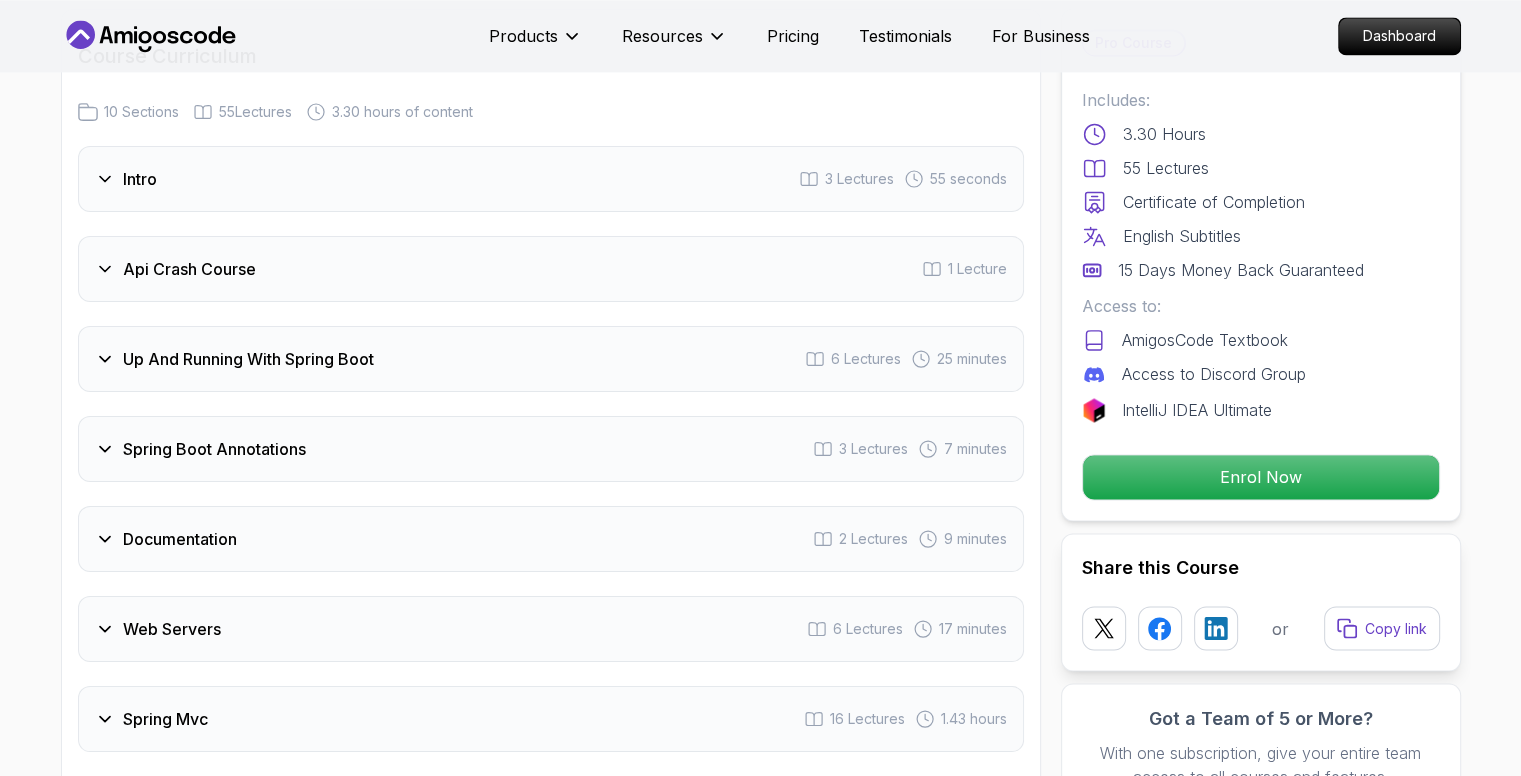 click on "Api Crash Course" at bounding box center [189, 269] 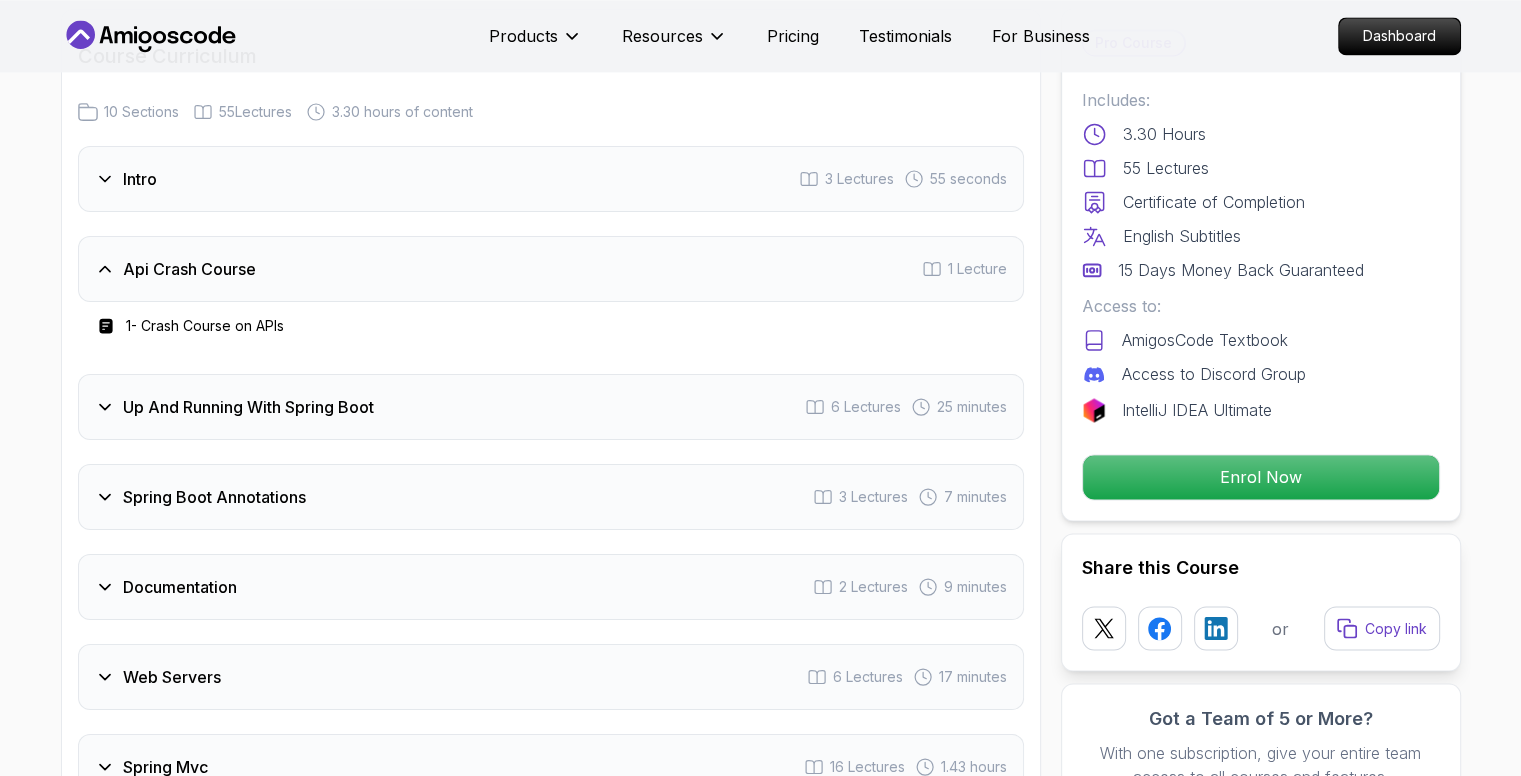 click on "1  -   Crash Course on APIs" at bounding box center (205, 326) 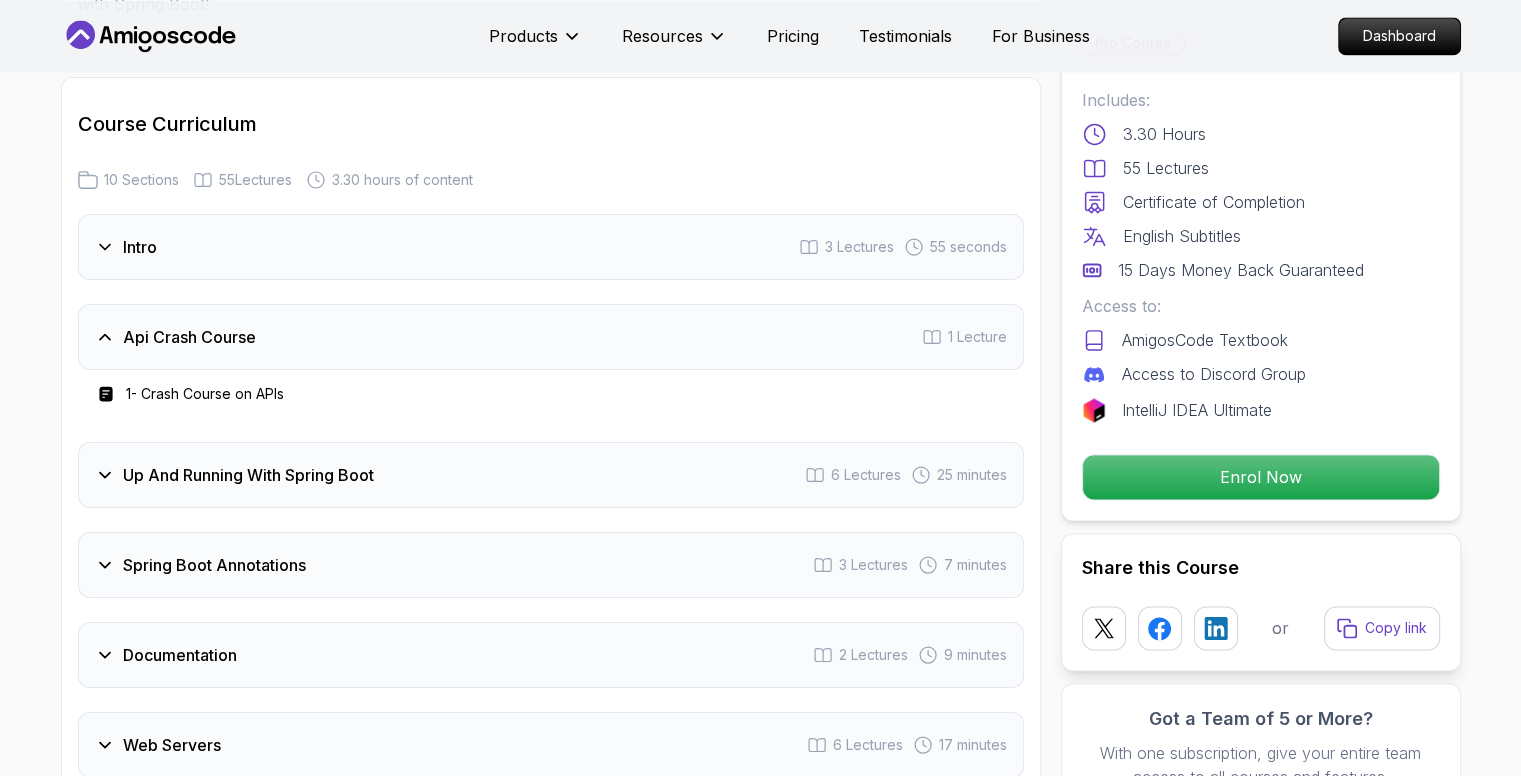 scroll, scrollTop: 3124, scrollLeft: 0, axis: vertical 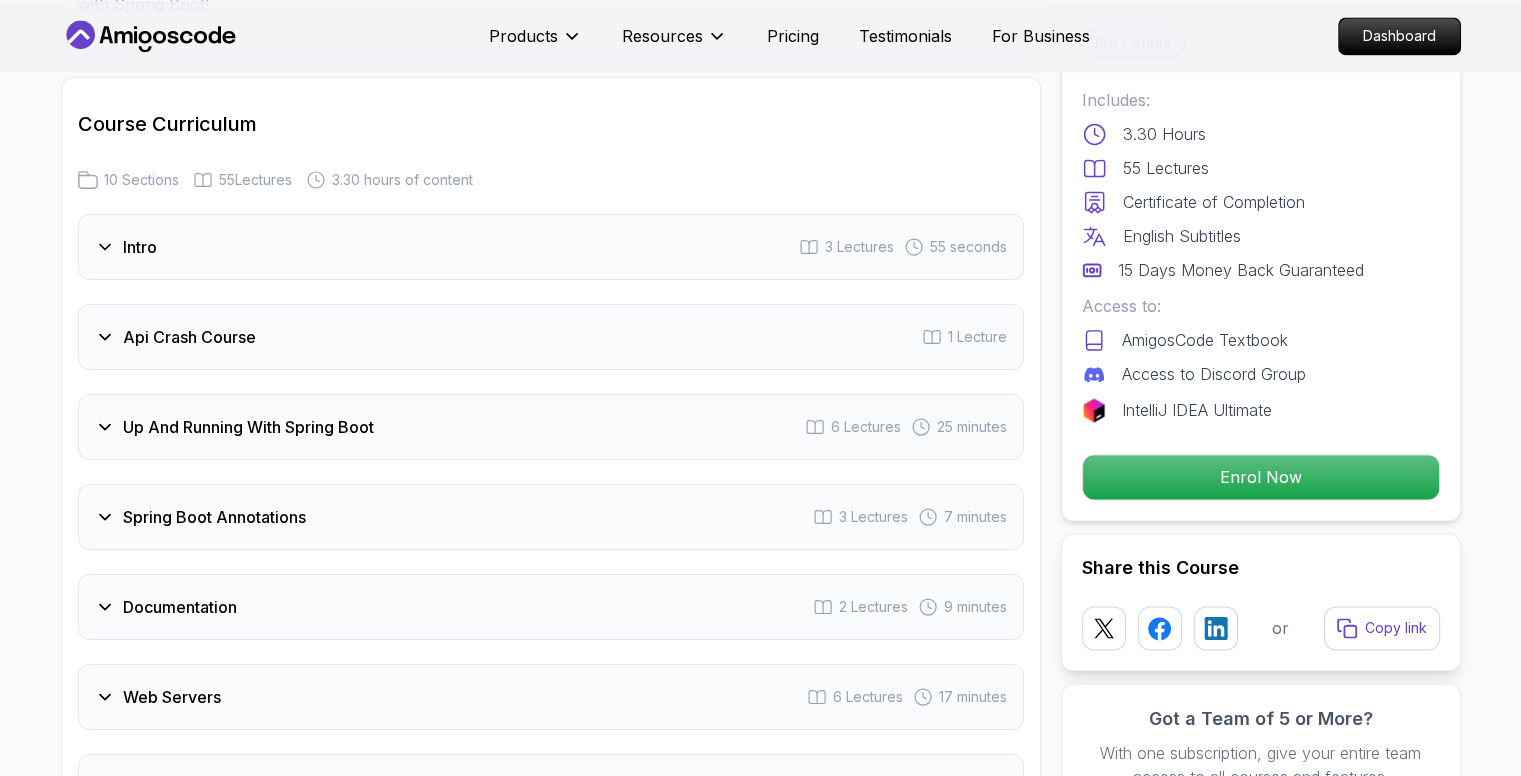 click on "Api Crash Course" at bounding box center (189, 337) 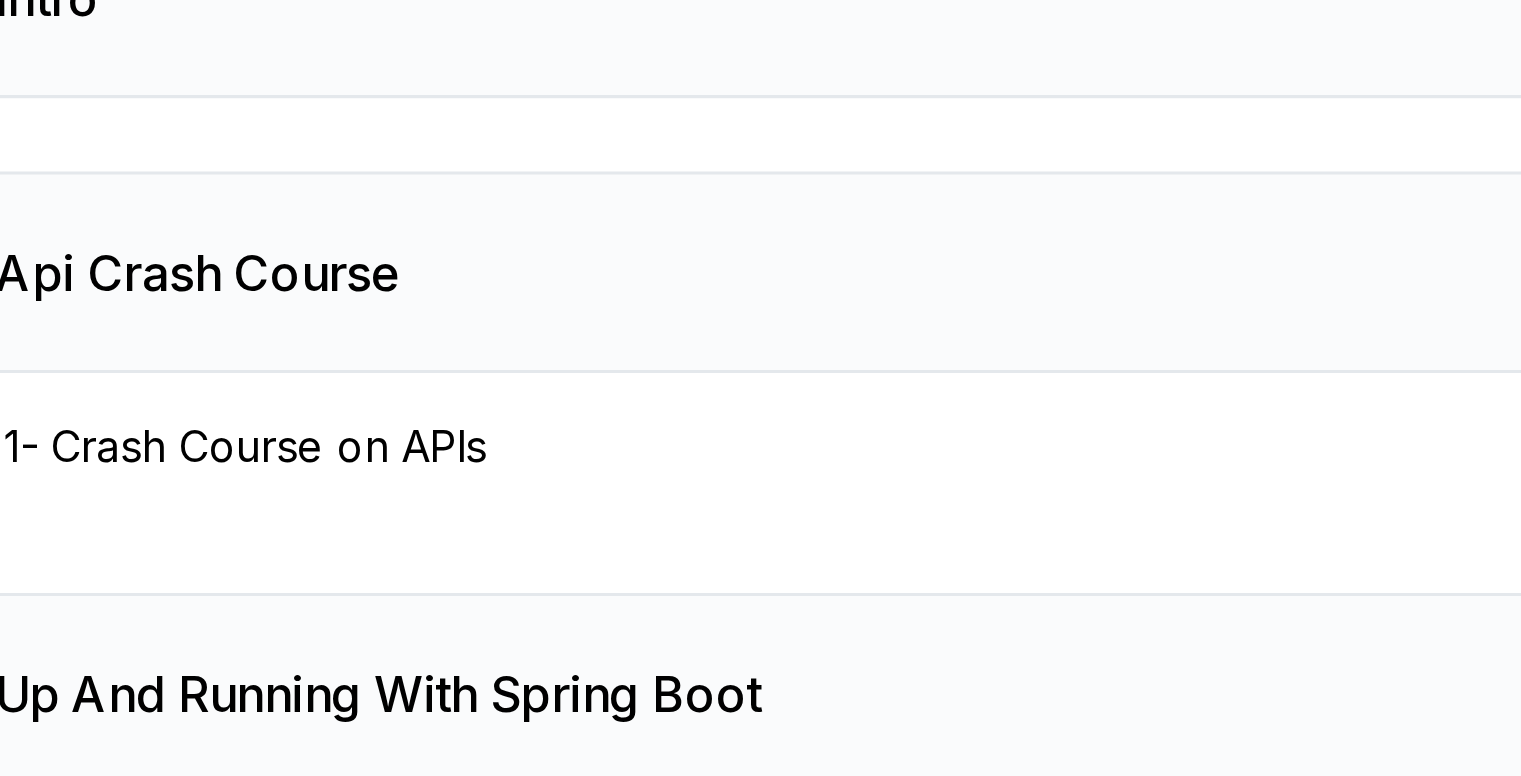 scroll, scrollTop: 3124, scrollLeft: 0, axis: vertical 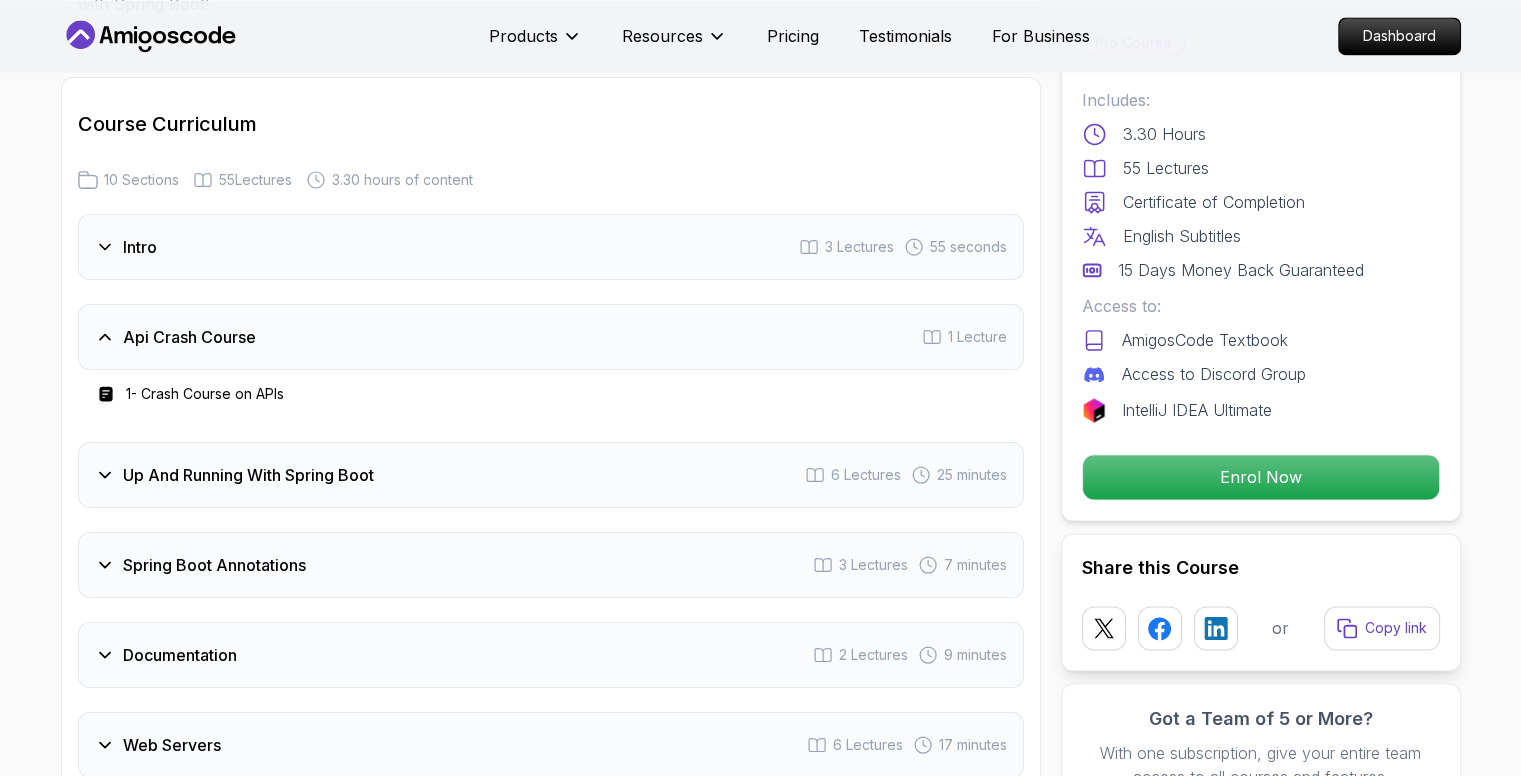click on "Up And Running With Spring Boot 6   Lectures     25 minutes" at bounding box center (551, 475) 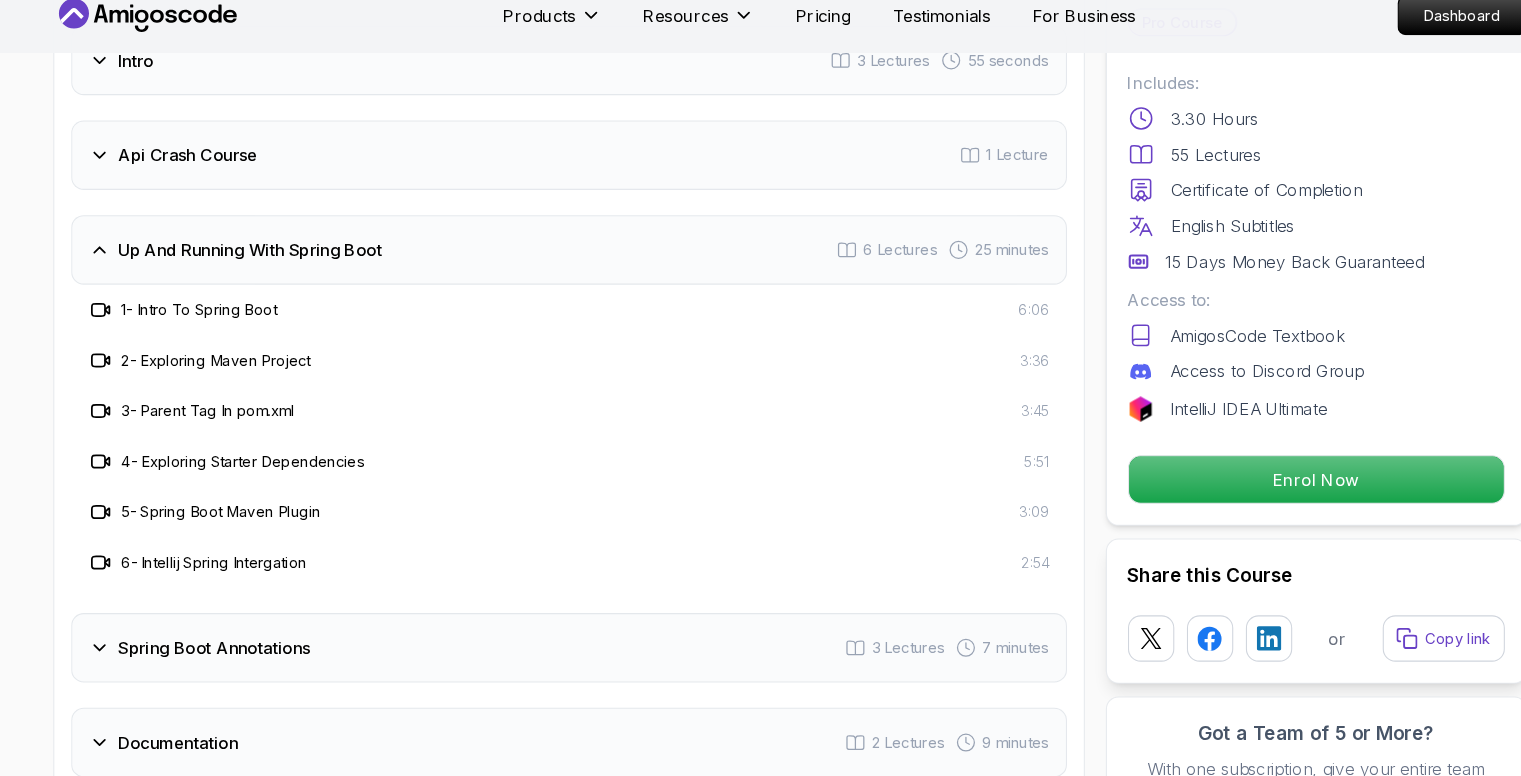 scroll, scrollTop: 3292, scrollLeft: 0, axis: vertical 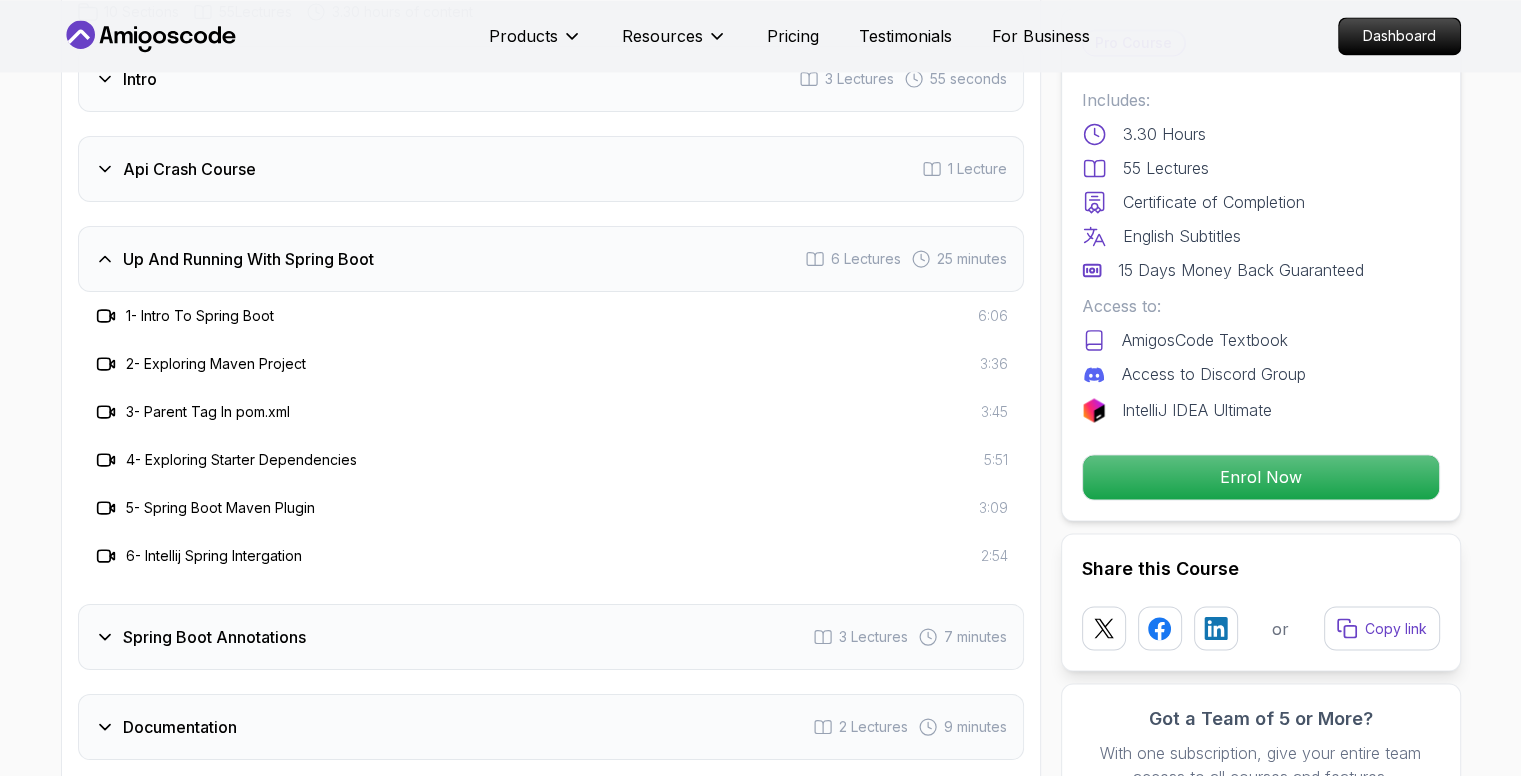 click on "Up And Running With Spring Boot" at bounding box center [248, 259] 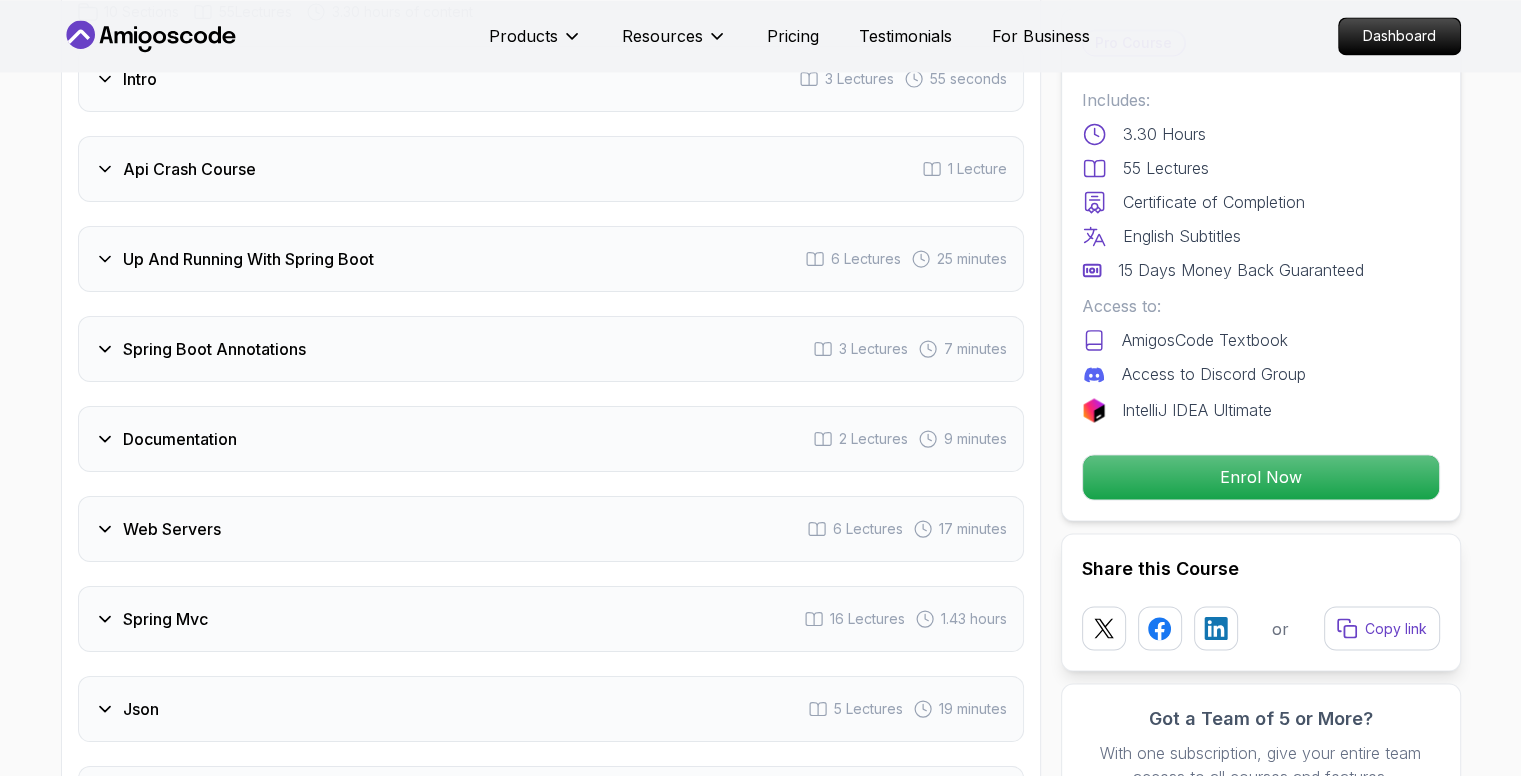 click on "Spring Boot Annotations" at bounding box center (214, 349) 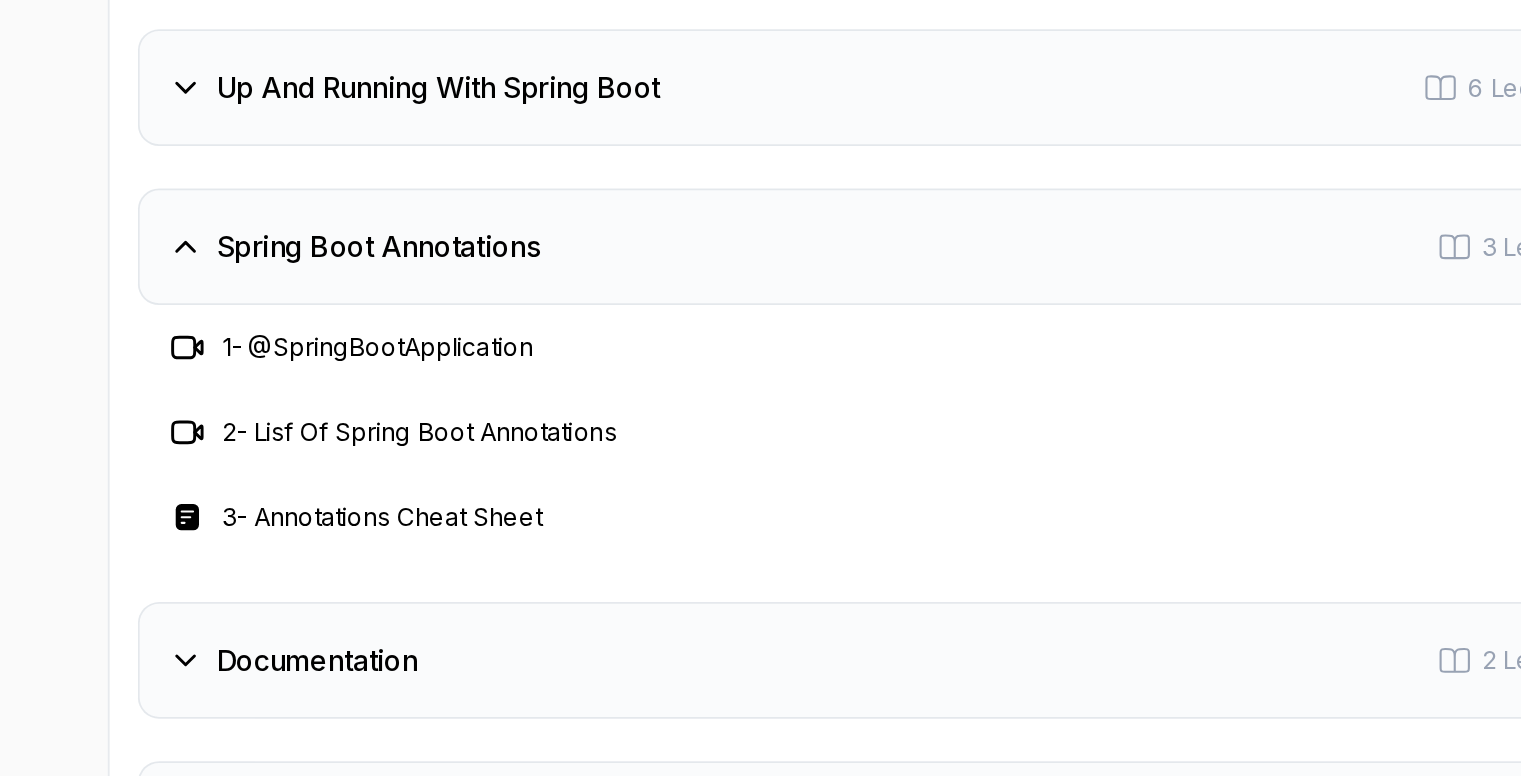 scroll, scrollTop: 3375, scrollLeft: 0, axis: vertical 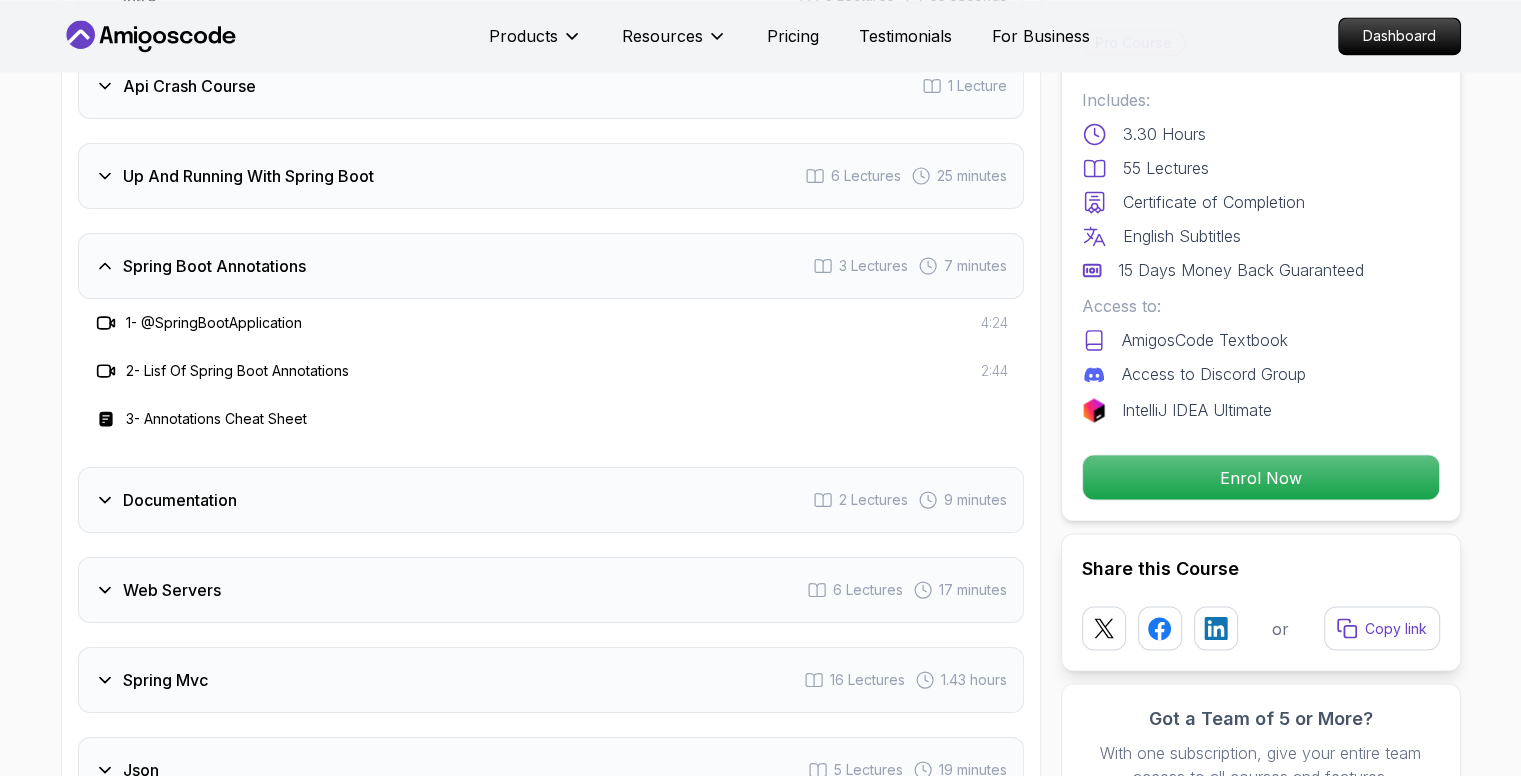 click on "Spring Boot Annotations 3   Lectures     7 minutes" at bounding box center [551, 266] 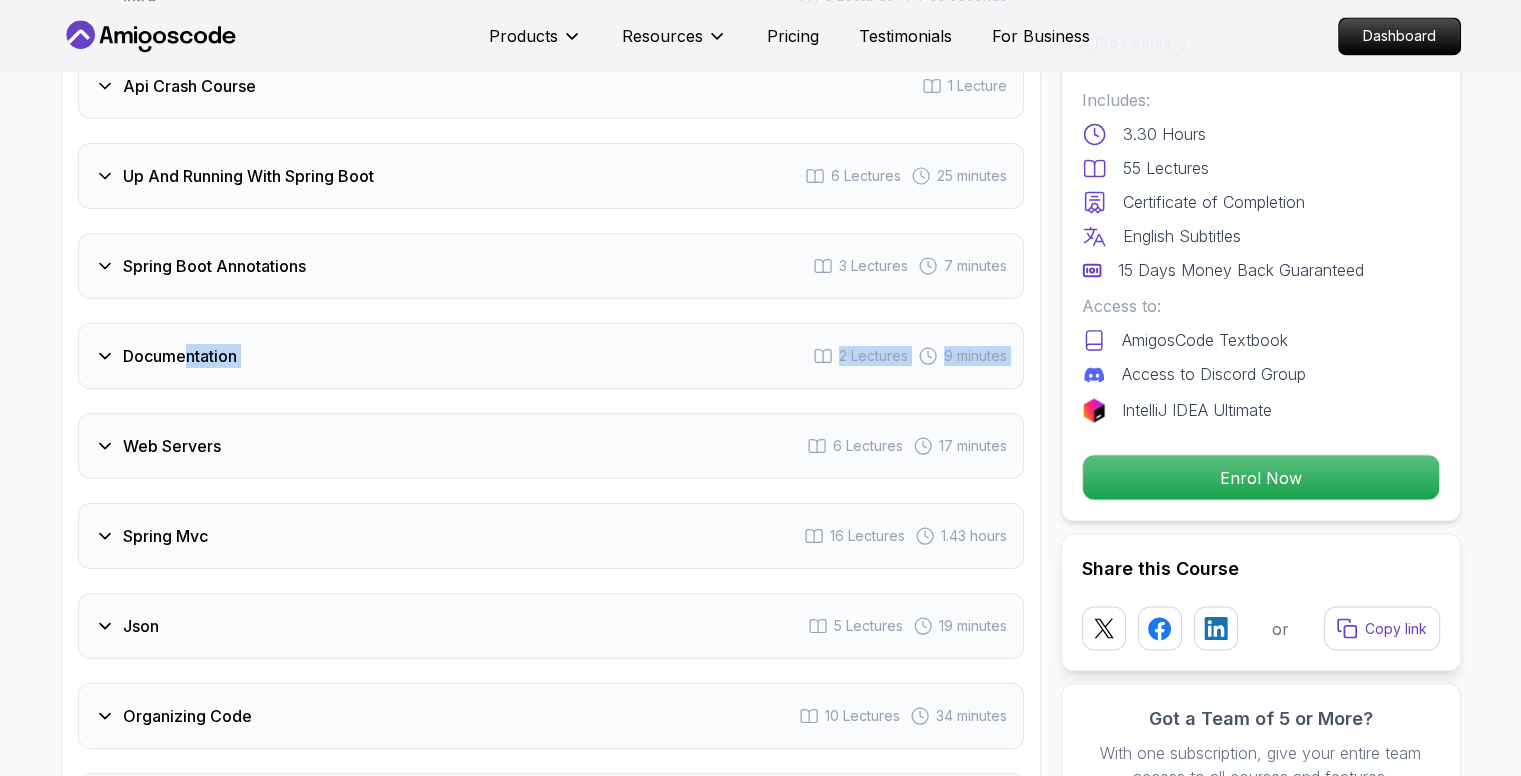 drag, startPoint x: 199, startPoint y: 361, endPoint x: 188, endPoint y: 340, distance: 23.70654 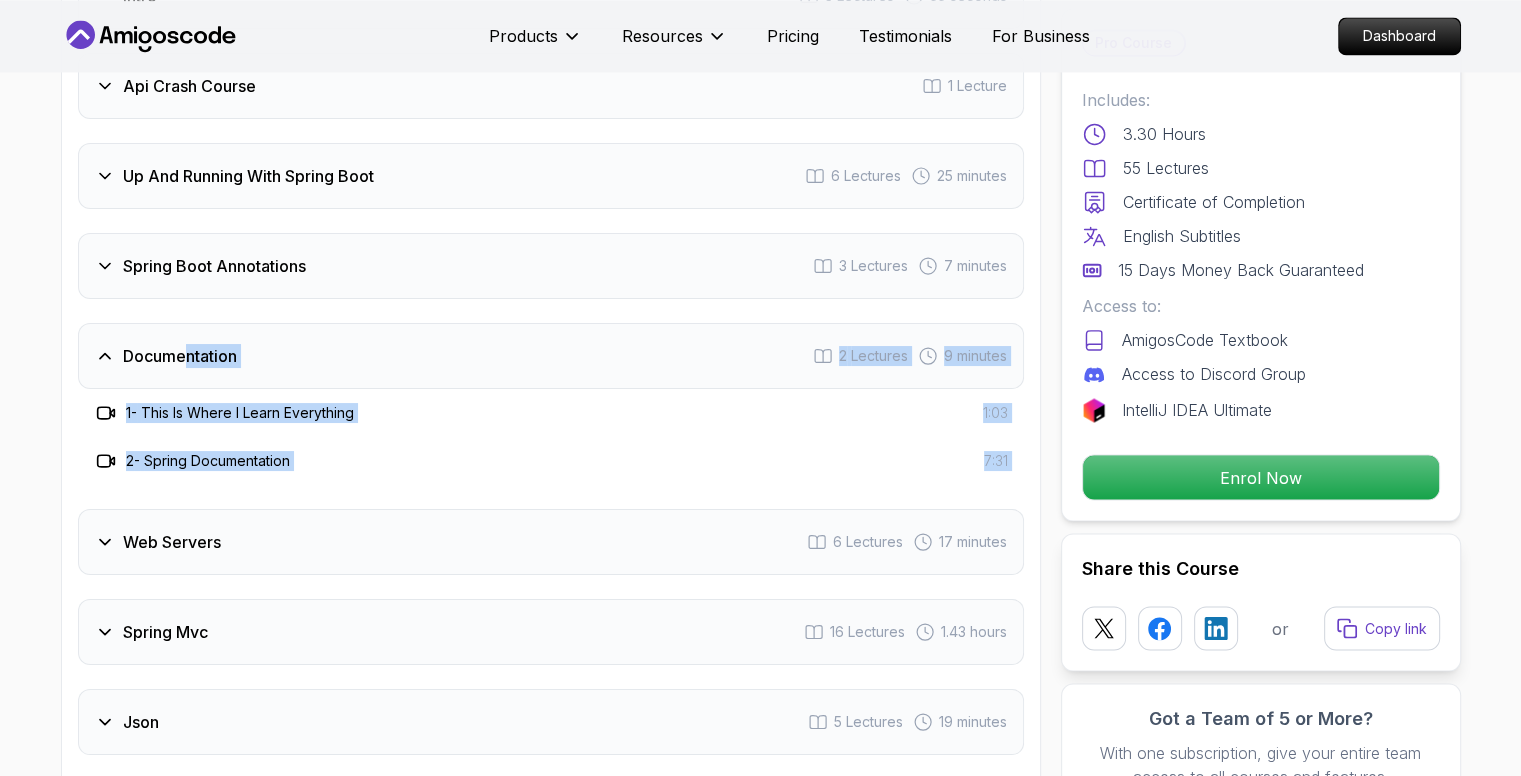 click on "Documentation 2   Lectures     9 minutes" at bounding box center [551, 356] 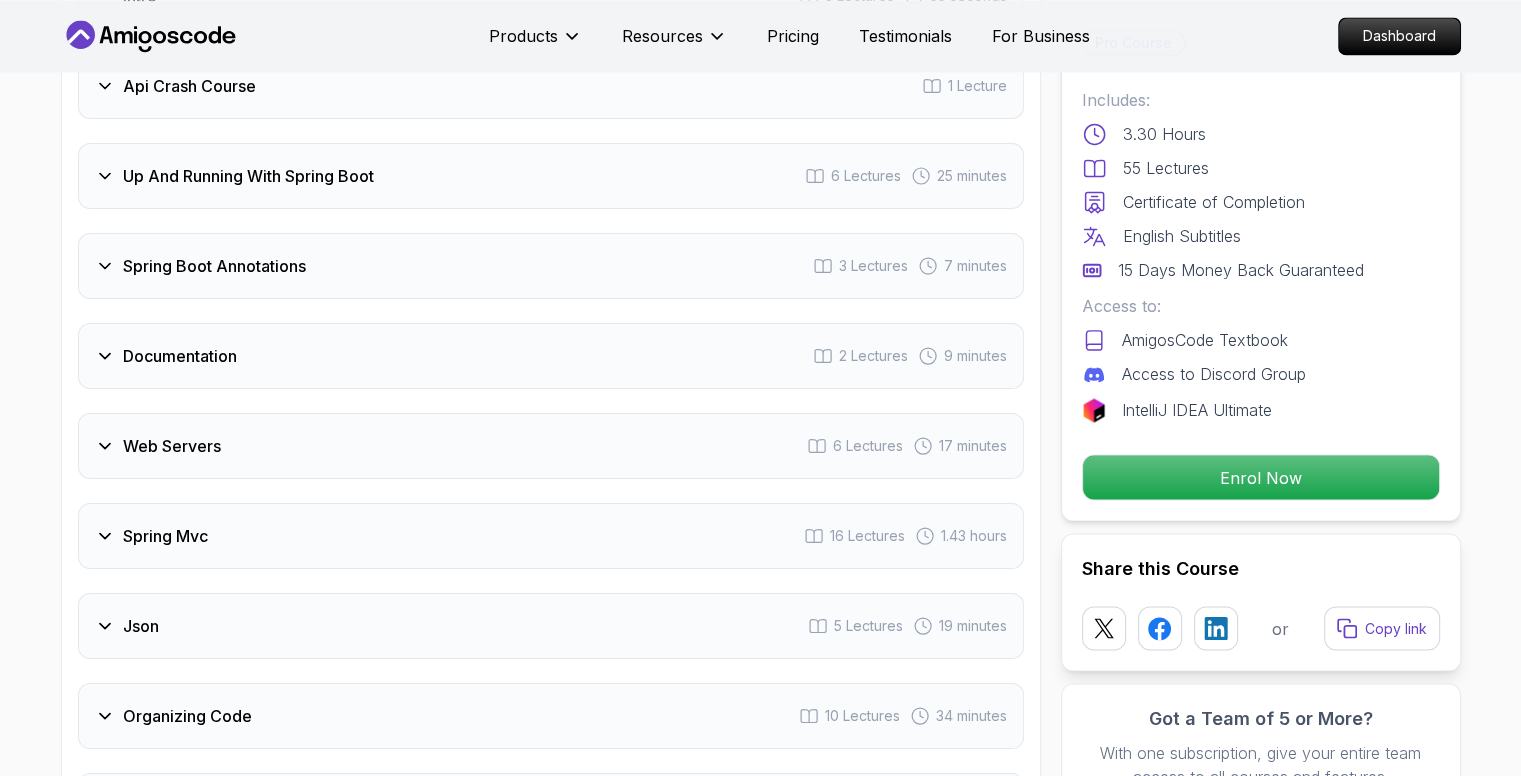 click on "Course Curriculum 10   Sections 55  Lectures   3.30 hours   of content Intro 3   Lectures     55 seconds   Api Crash Course 1   Lecture   Up And Running With Spring Boot 6   Lectures     25 minutes   Spring Boot Annotations 3   Lectures     7 minutes   Documentation 2   Lectures     9 minutes   Web Servers 6   Lectures     17 minutes   Spring Mvc 16   Lectures     1.43 hours   Json 5   Lectures     19 minutes   Organizing Code 10   Lectures     34 minutes   Outro 3   Lectures     18 seconds" at bounding box center (551, 349) 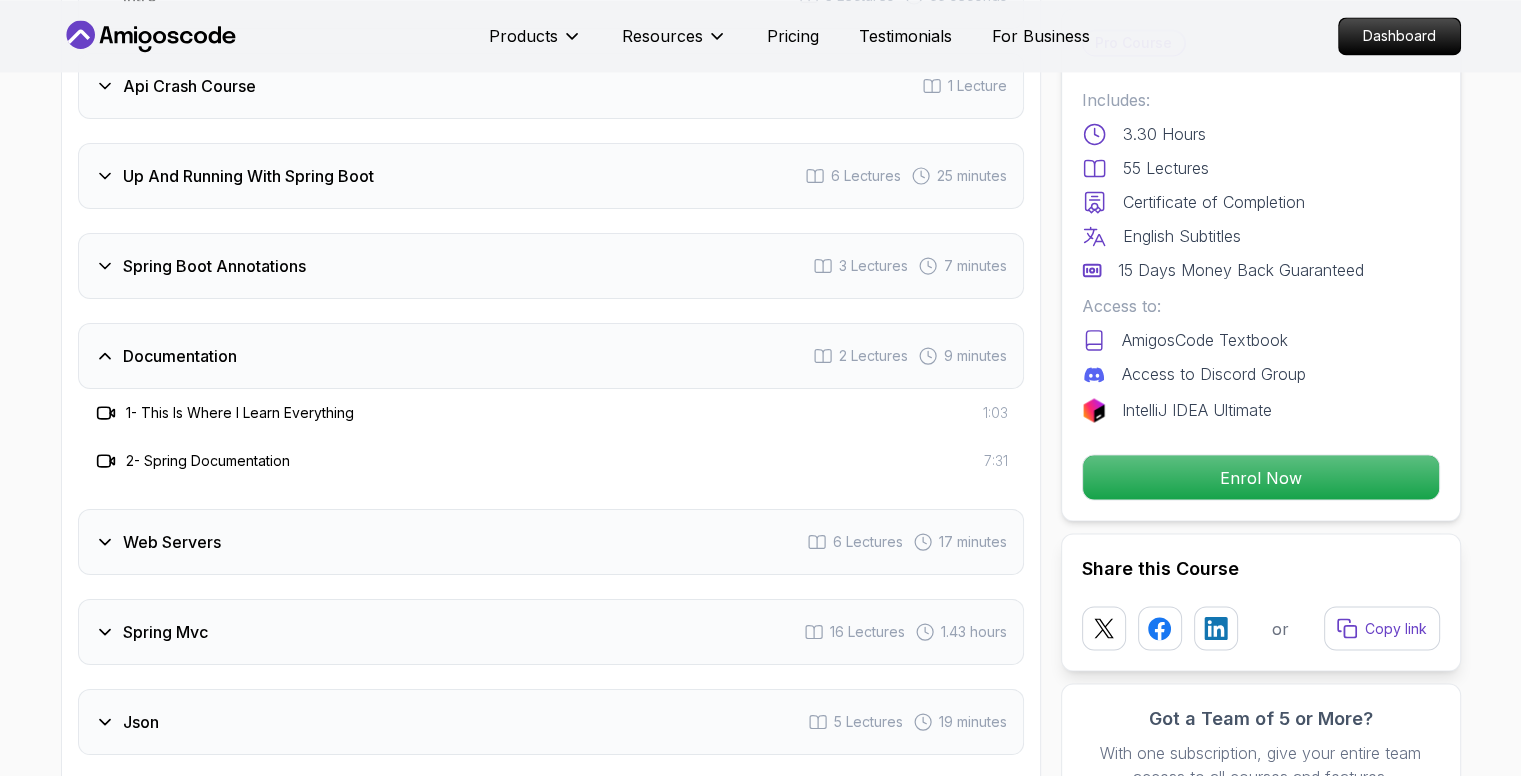 click 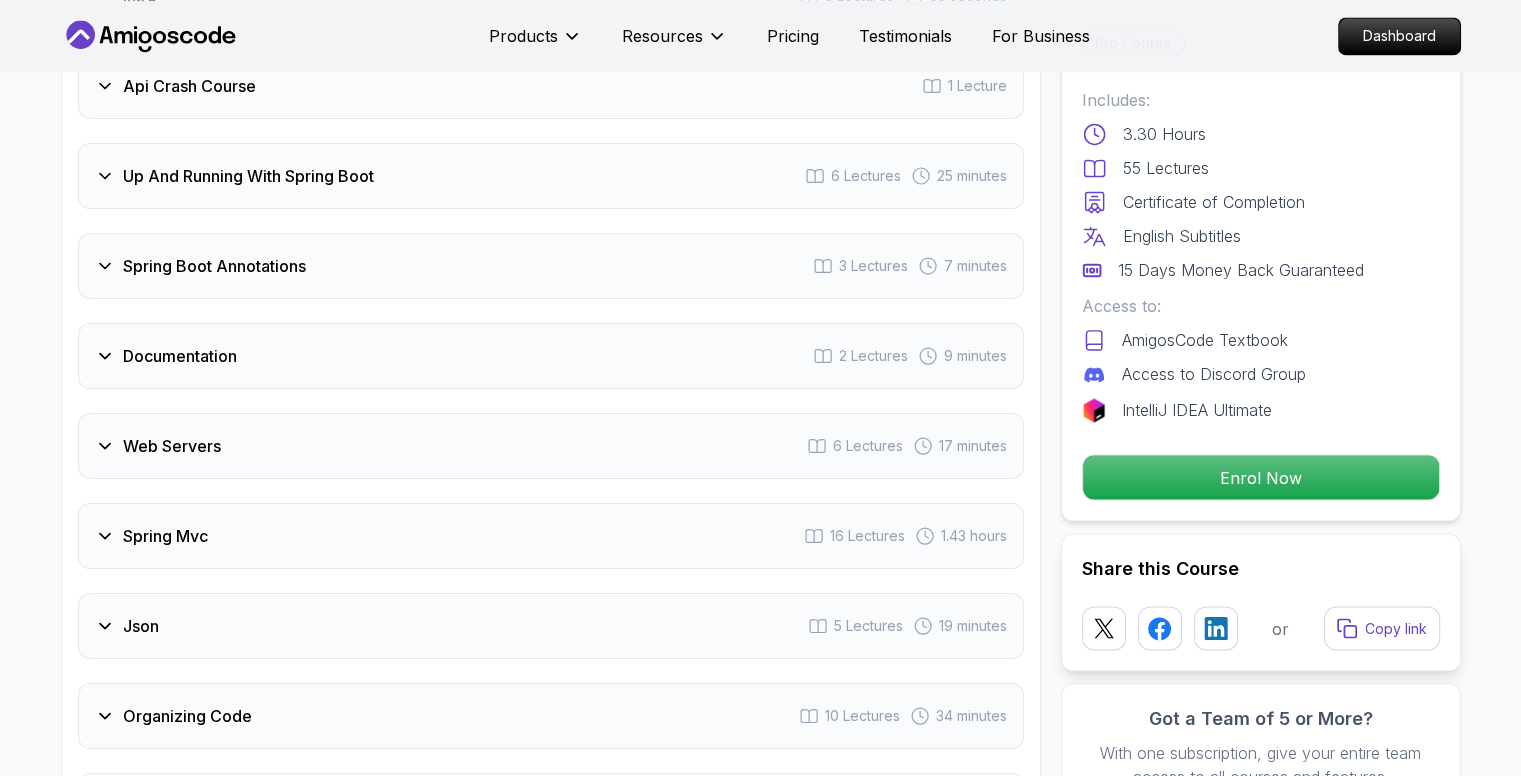 click on "Web Servers" at bounding box center [172, 446] 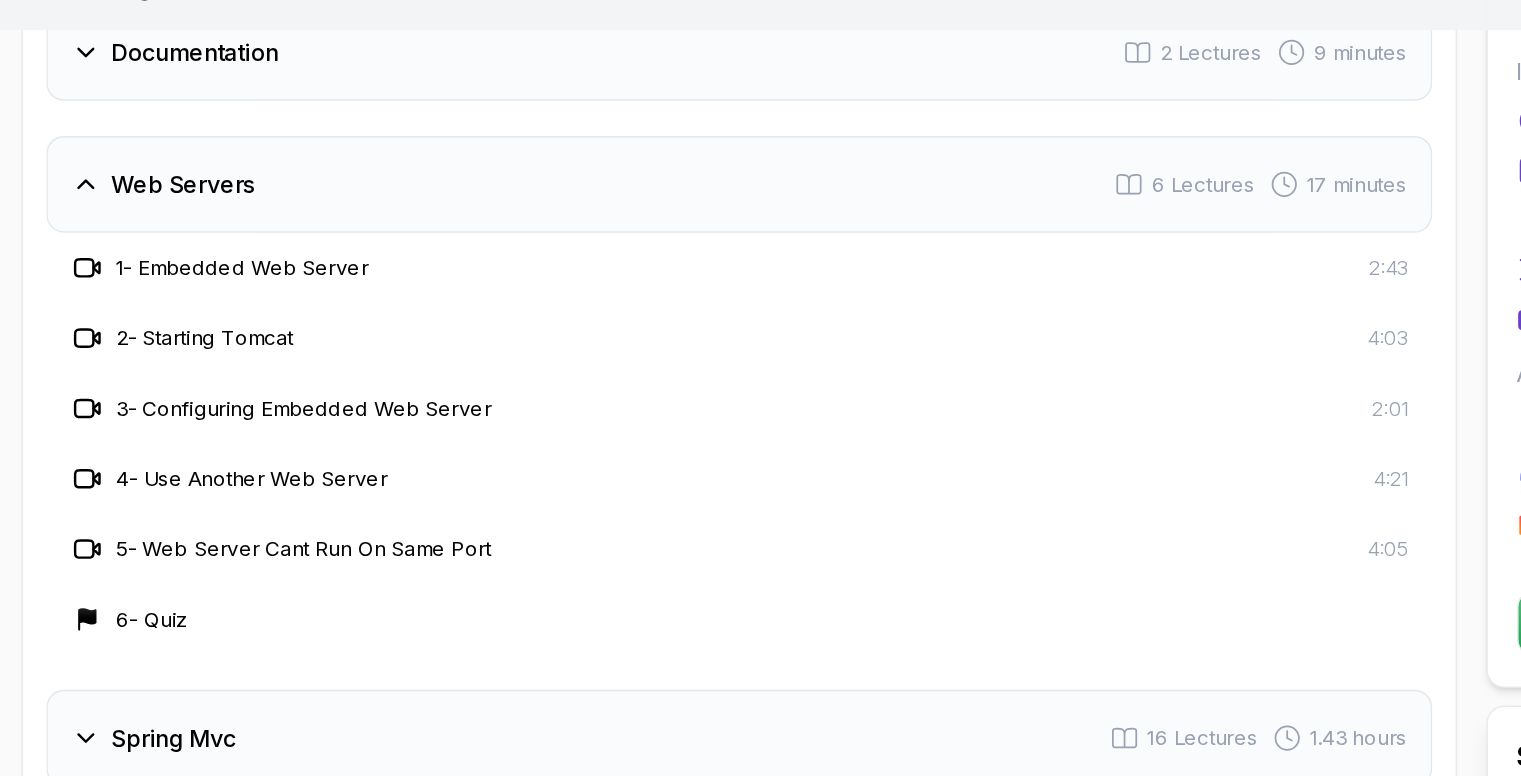 scroll, scrollTop: 3644, scrollLeft: 0, axis: vertical 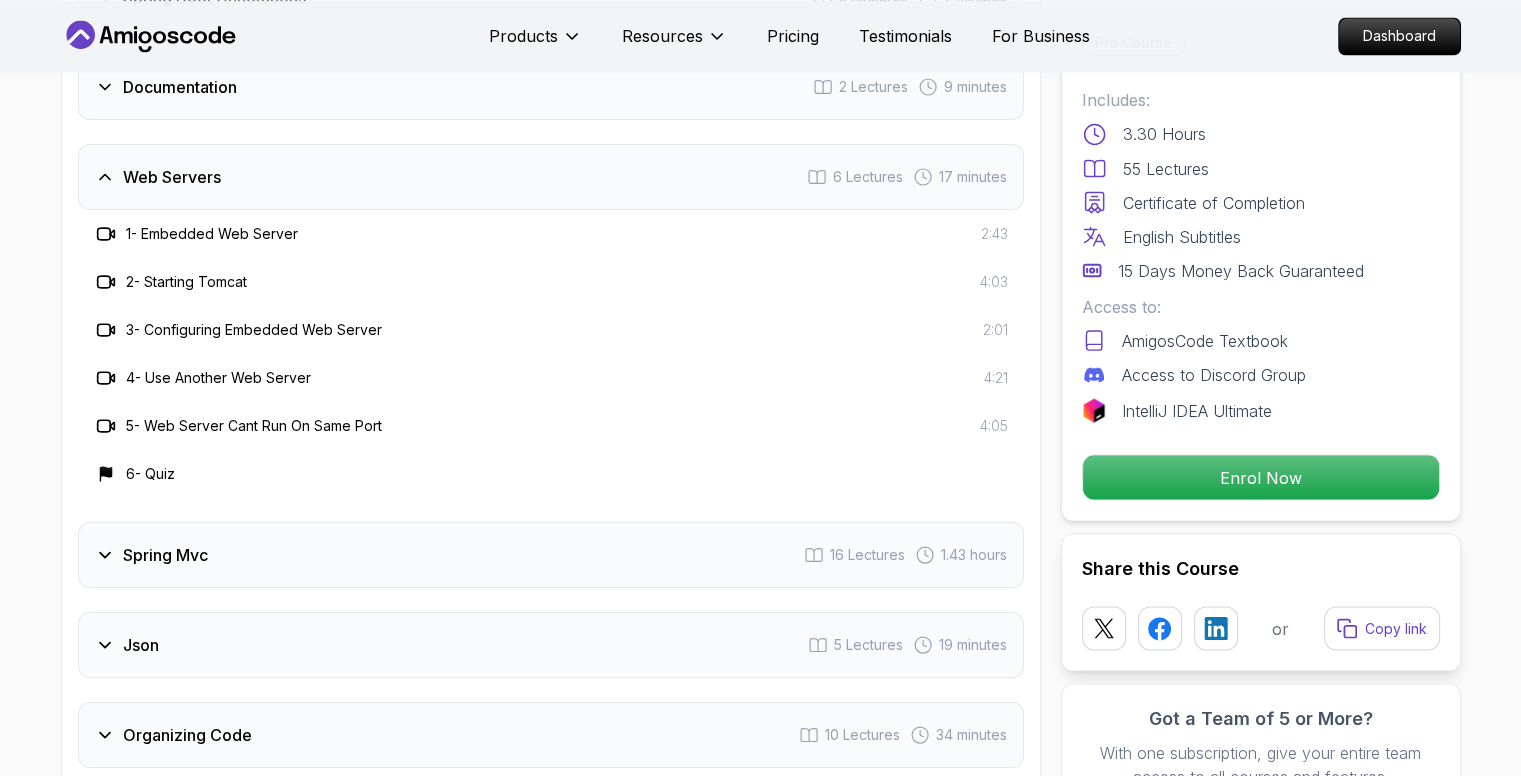 click on "Web Servers" at bounding box center [158, 177] 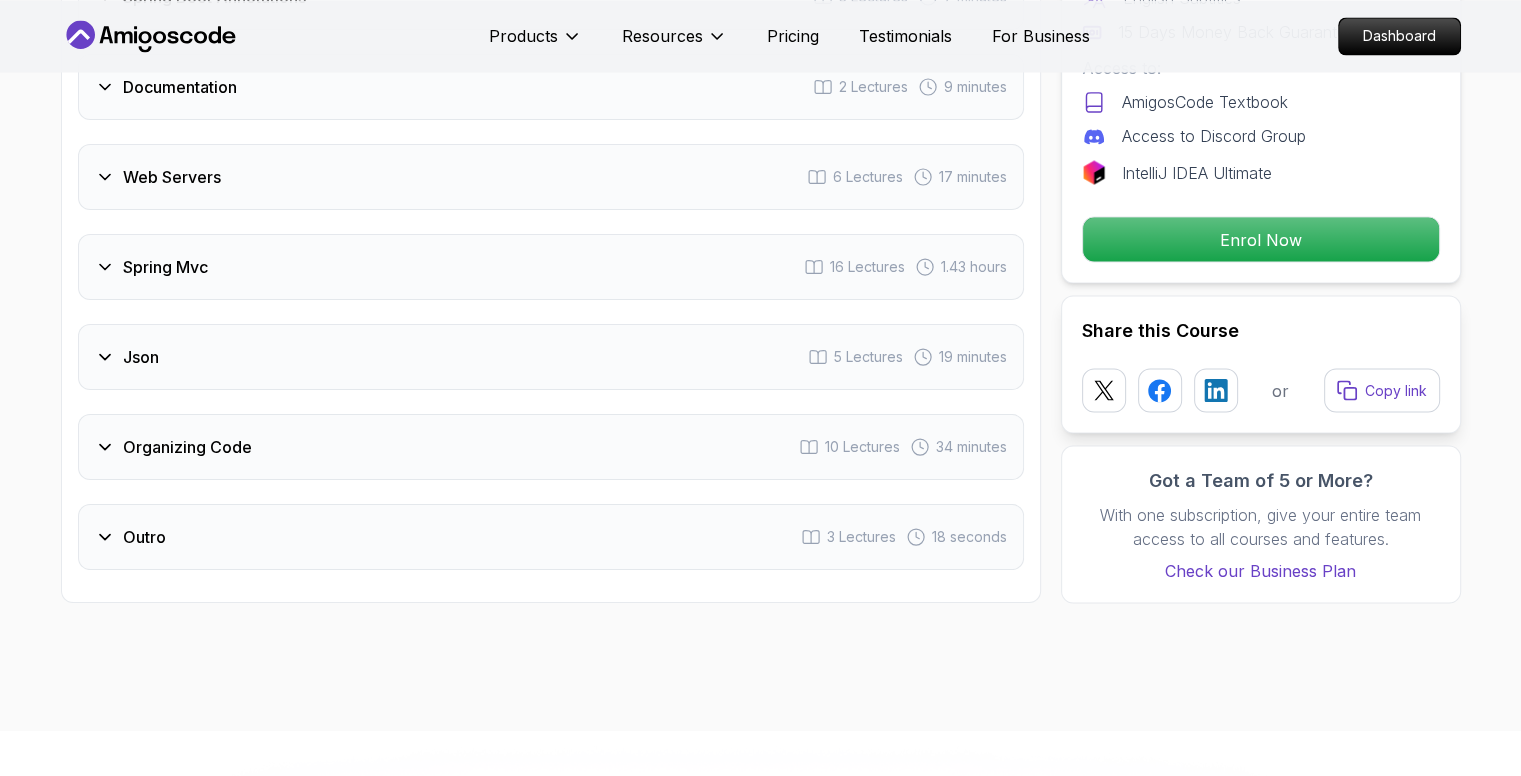 click on "Spring Mvc" at bounding box center (151, 267) 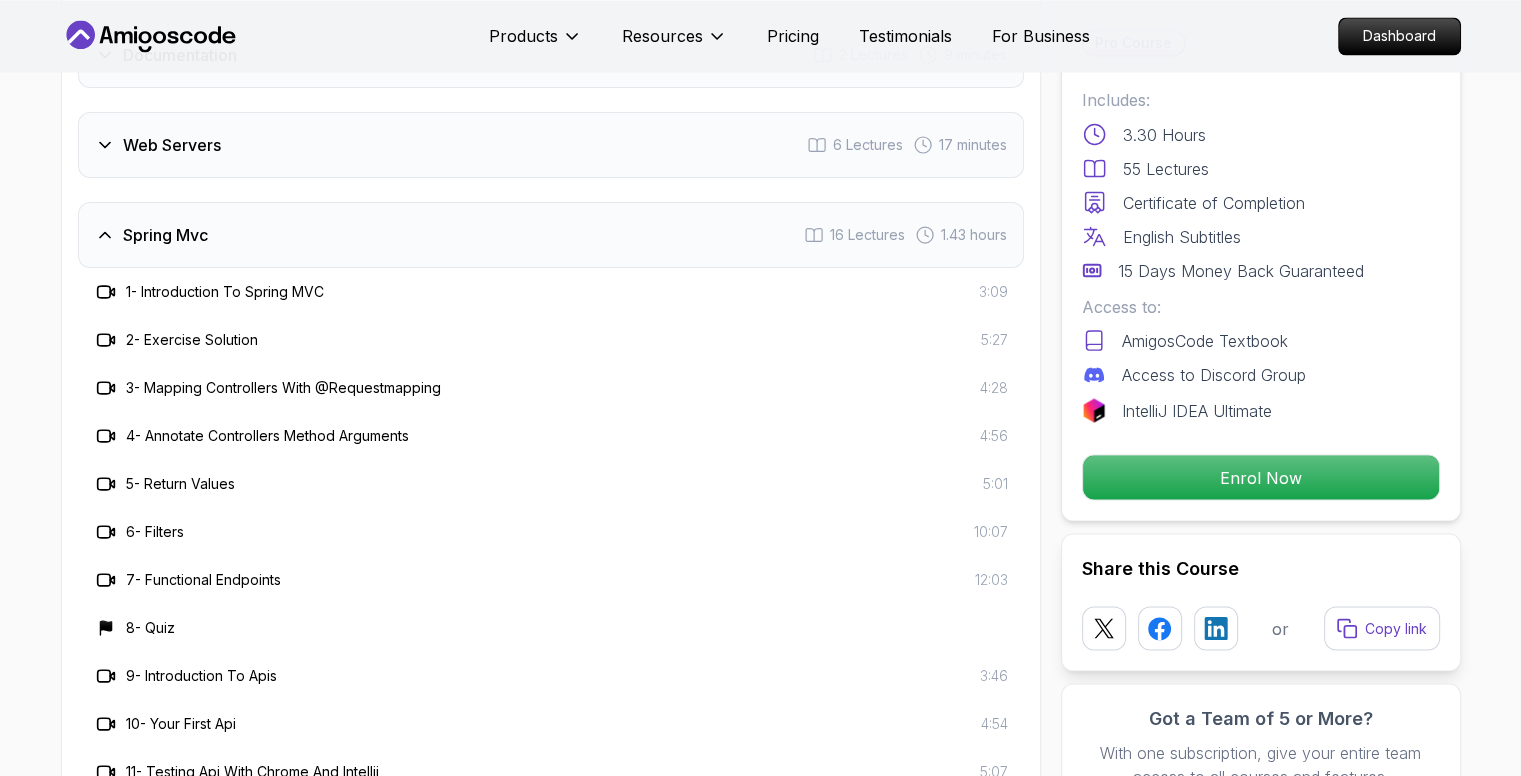 scroll, scrollTop: 3668, scrollLeft: 0, axis: vertical 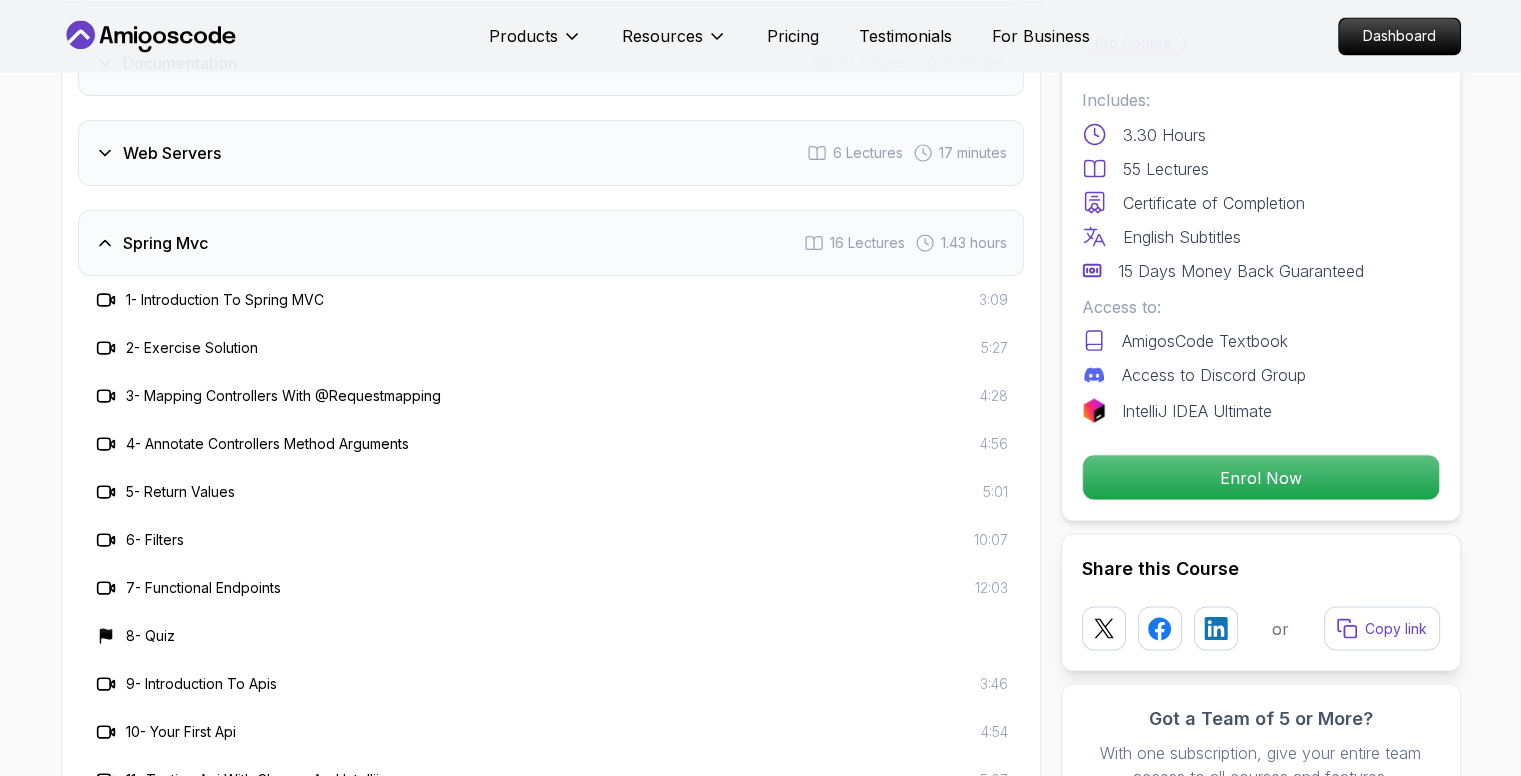 click on "Spring Mvc" at bounding box center (165, 243) 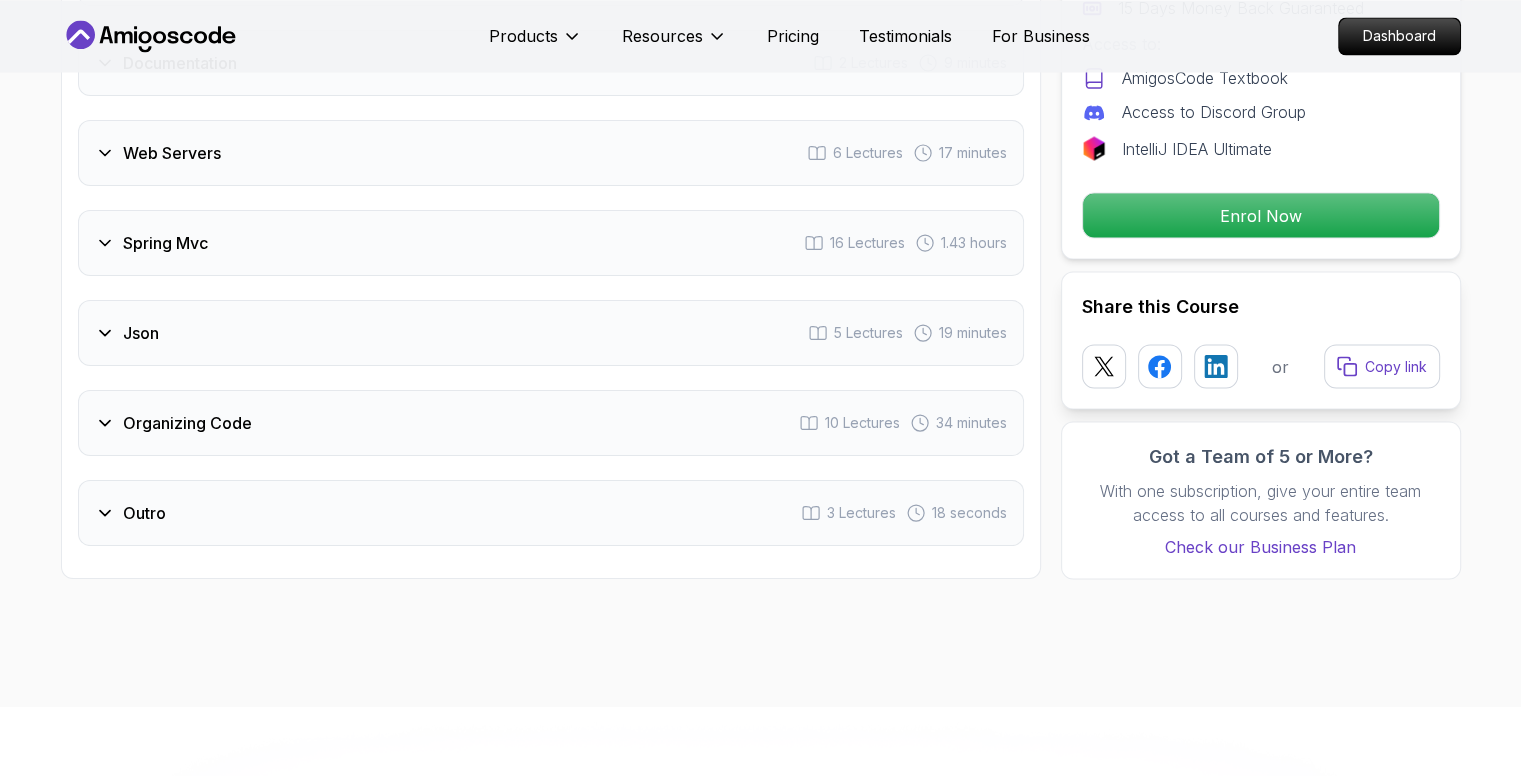 click on "Json" at bounding box center [141, 333] 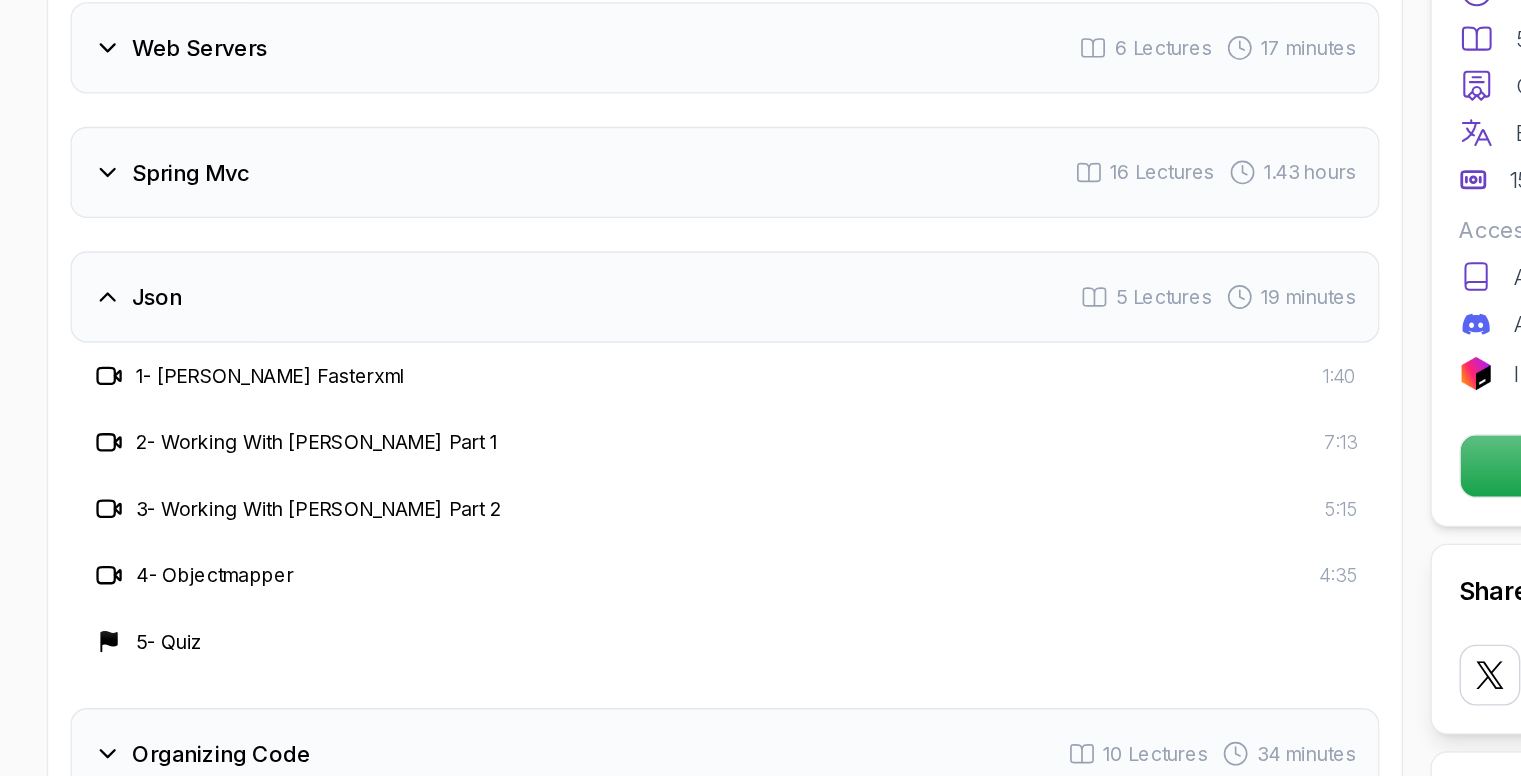 scroll, scrollTop: 3668, scrollLeft: 0, axis: vertical 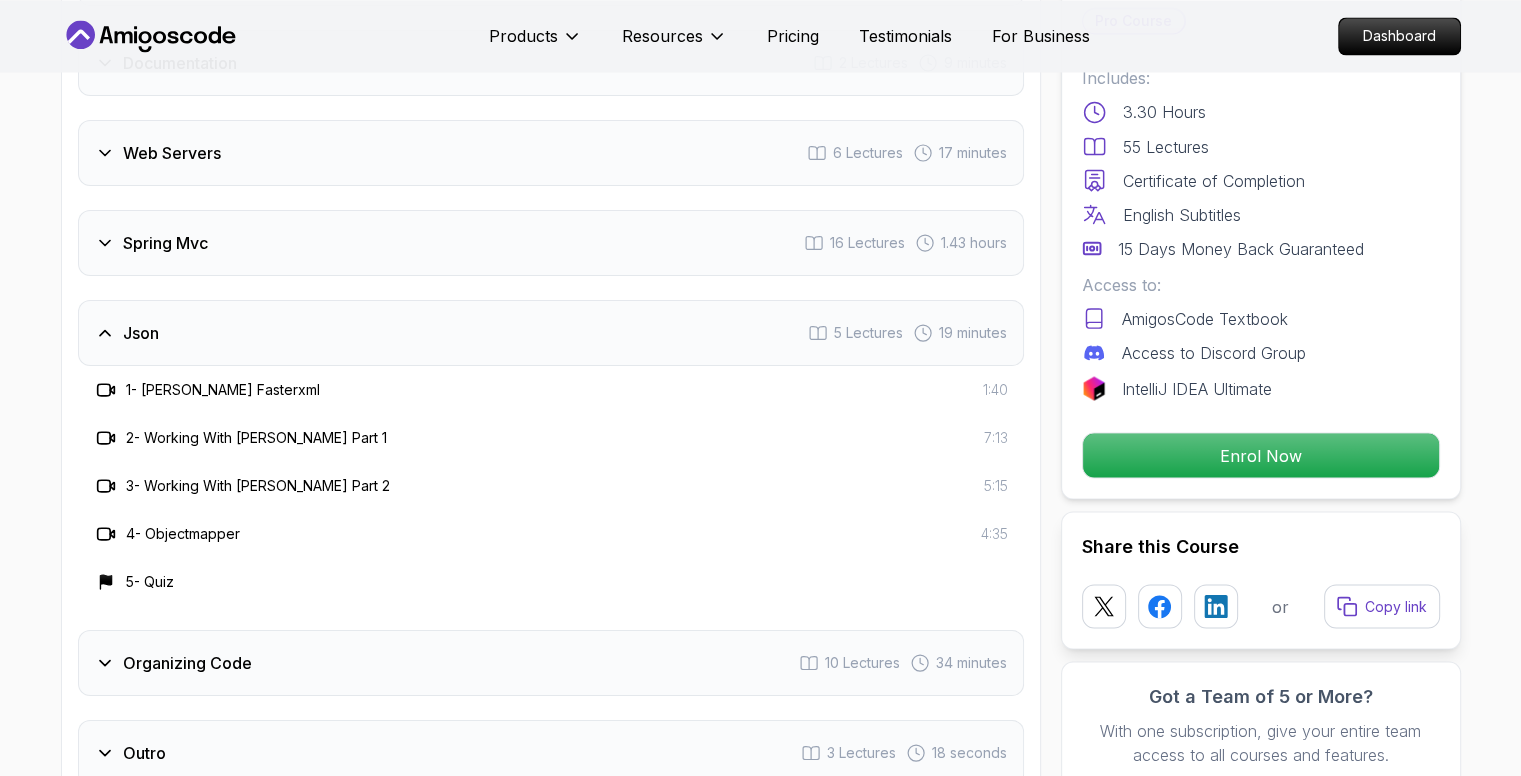 click on "Json" at bounding box center (141, 333) 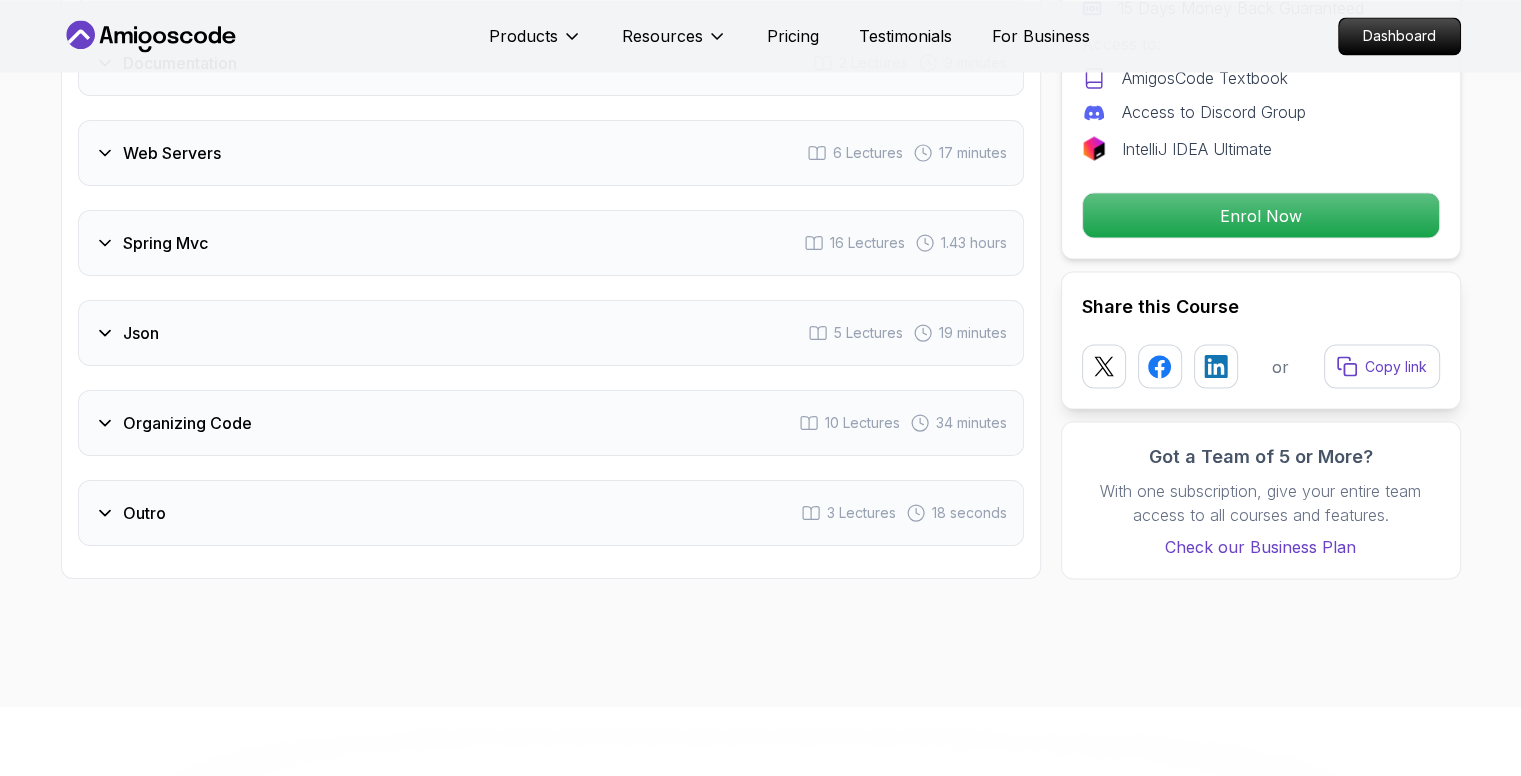 click on "Json" at bounding box center (141, 333) 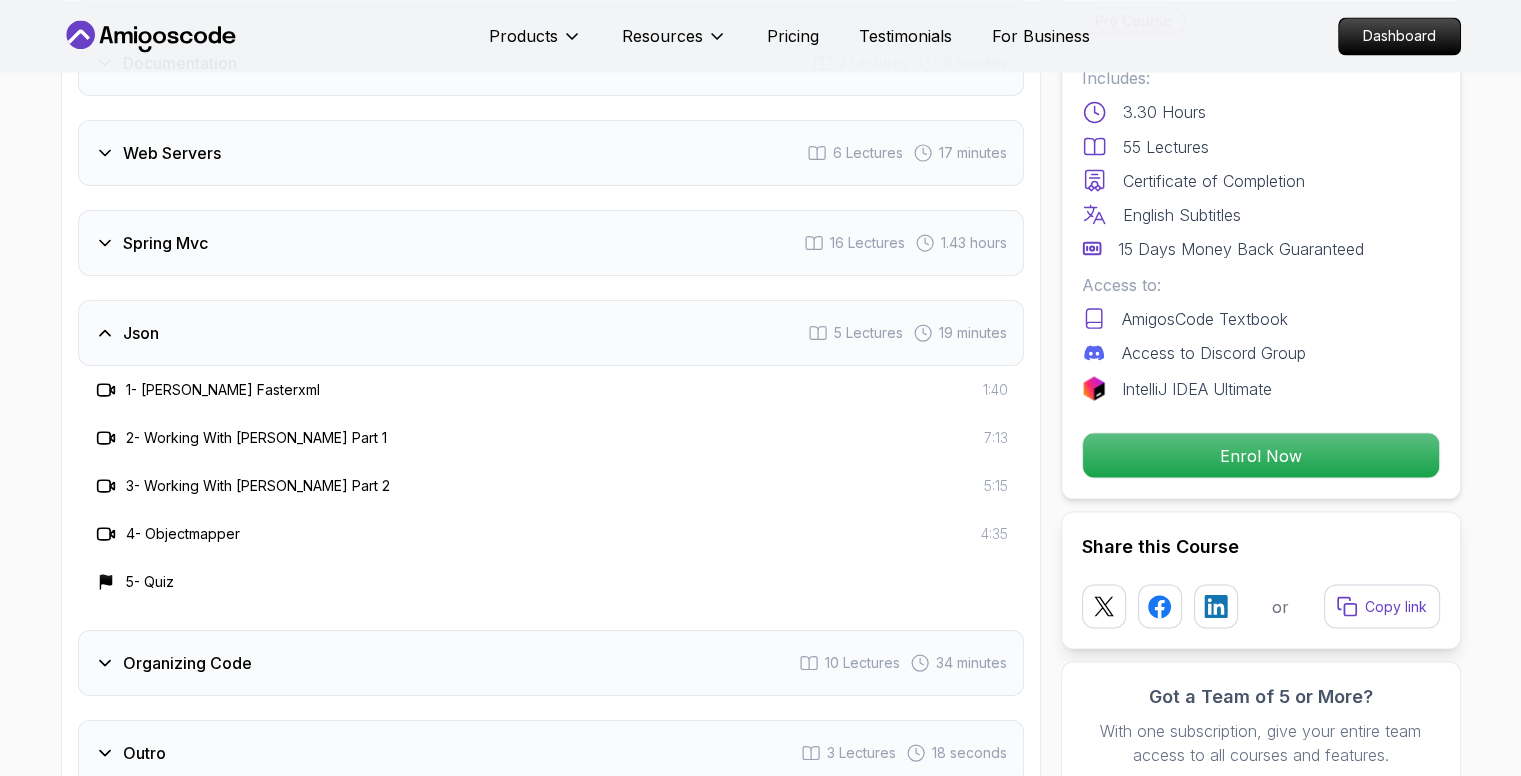 click on "Json" at bounding box center (141, 333) 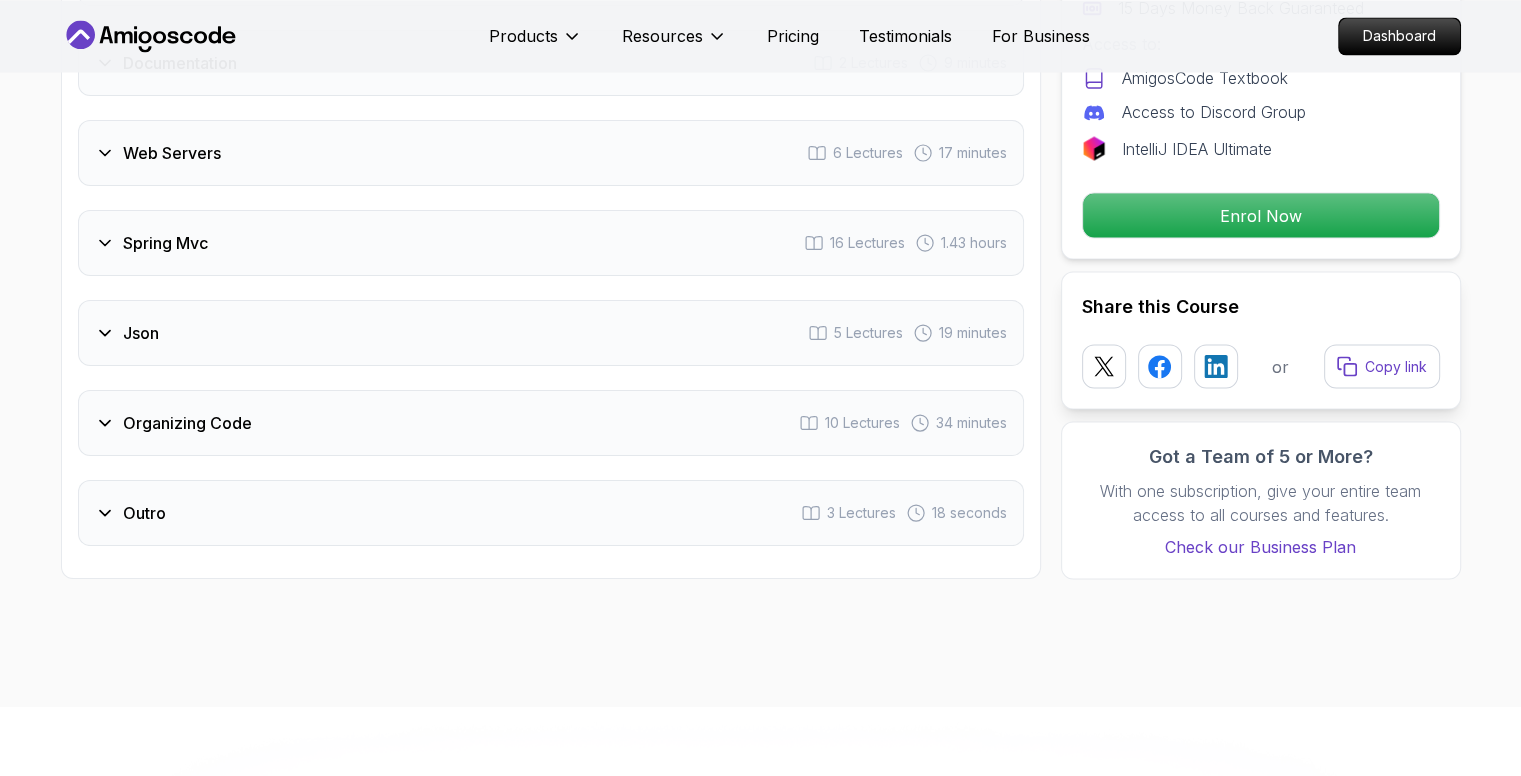 click on "Organizing Code 10   Lectures     34 minutes" at bounding box center [551, 423] 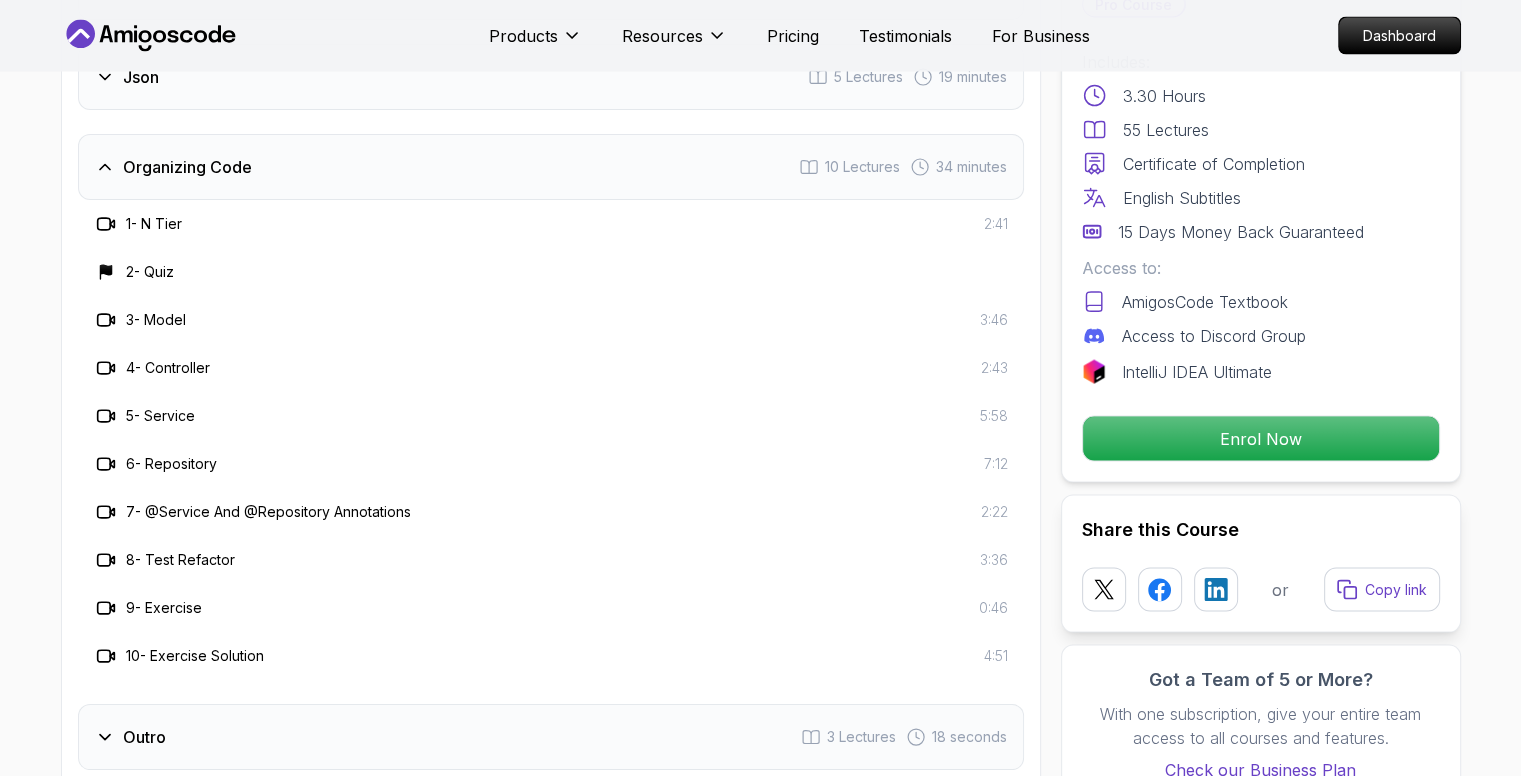 scroll, scrollTop: 3919, scrollLeft: 0, axis: vertical 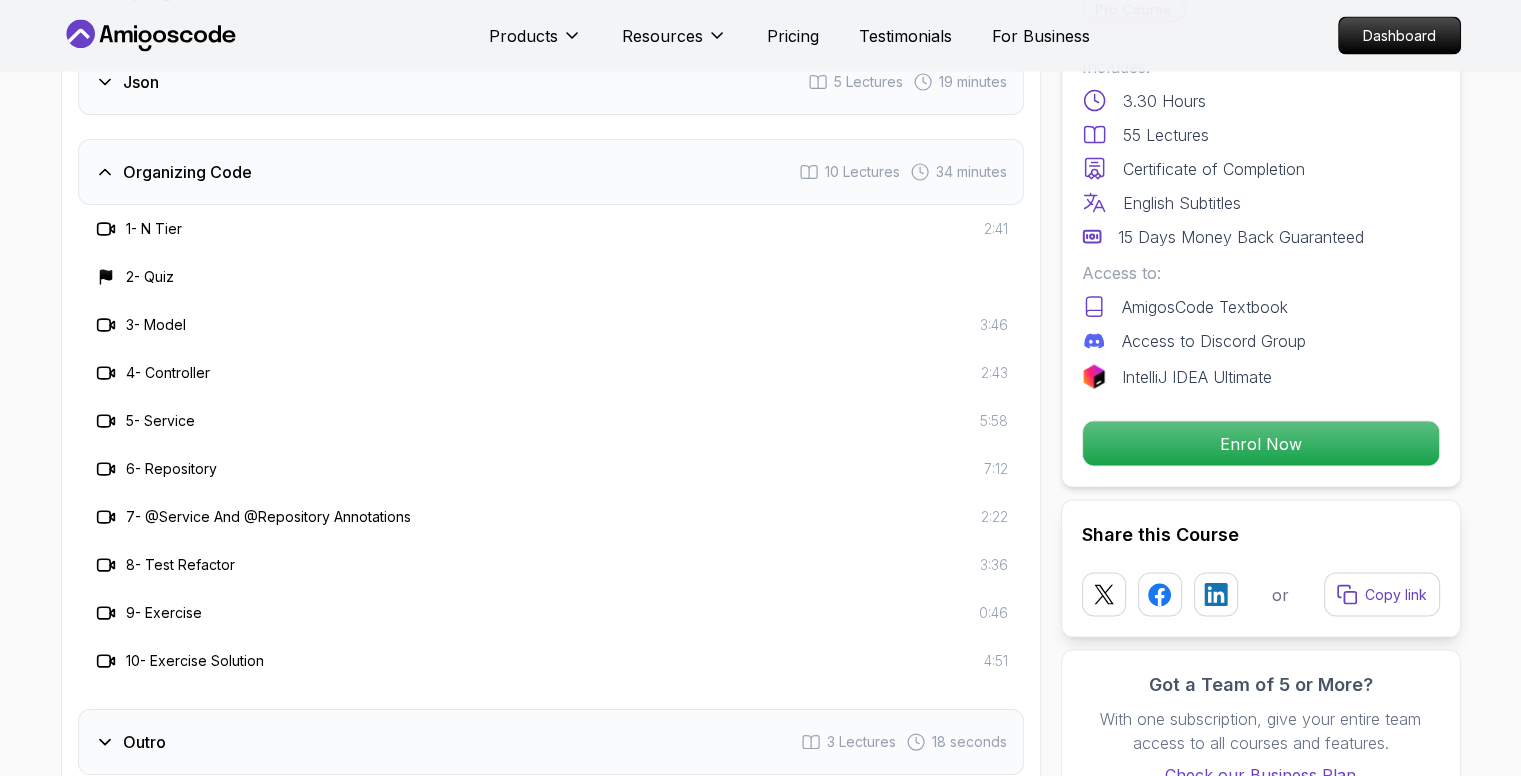 click on "Organizing Code 10   Lectures     34 minutes" at bounding box center [551, 172] 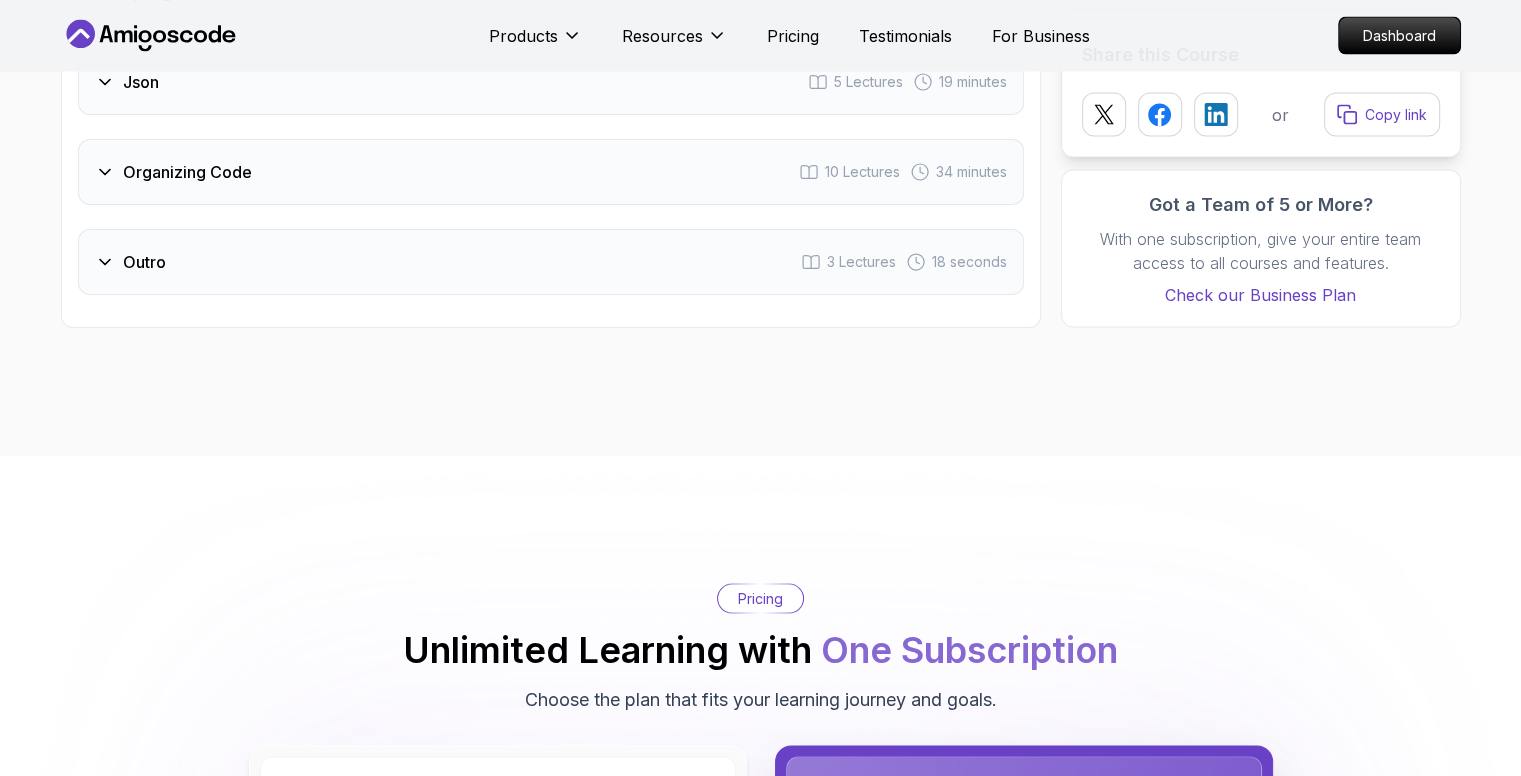 click on "Outro" at bounding box center (130, 262) 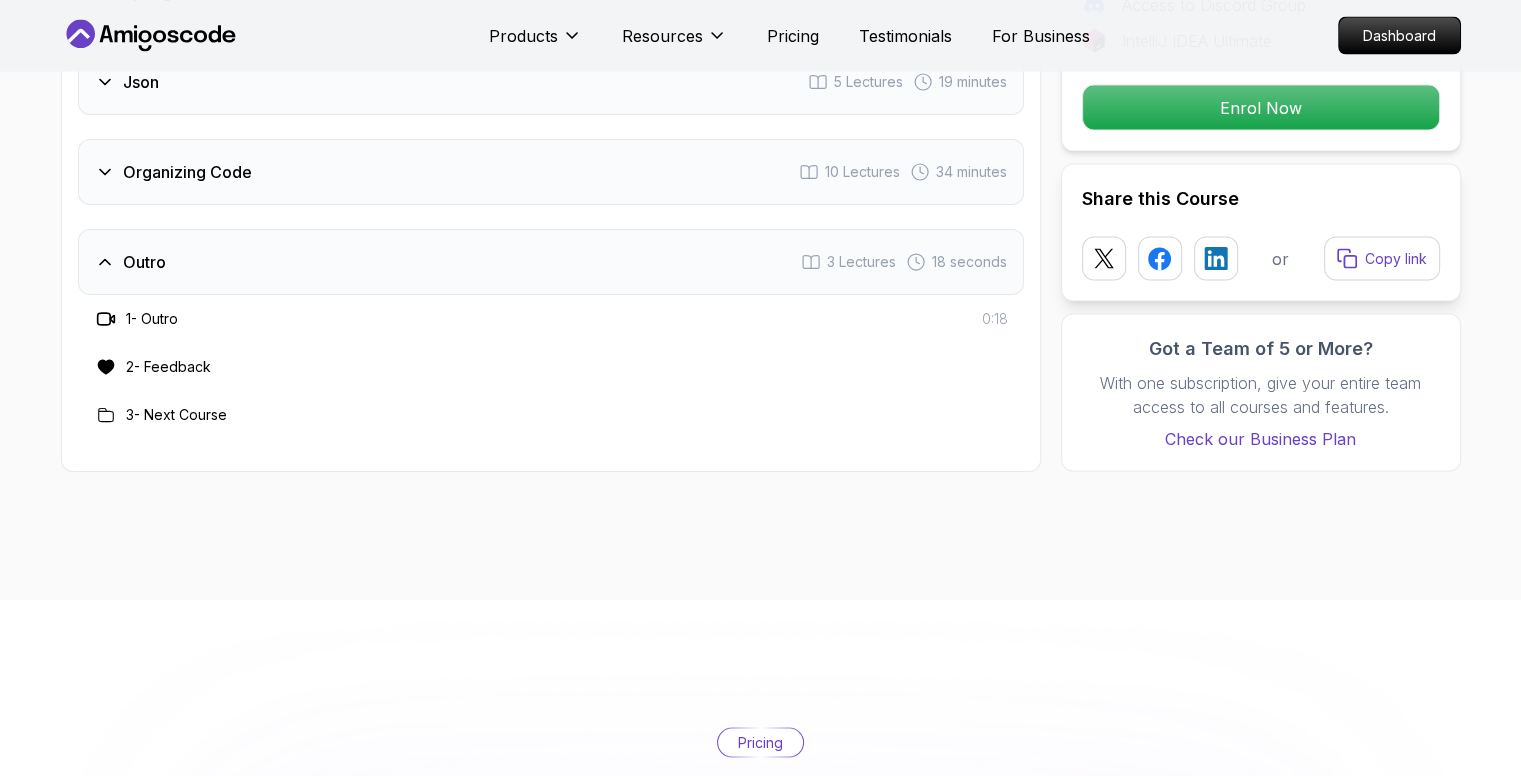 click on "3  -   Next Course" at bounding box center [176, 415] 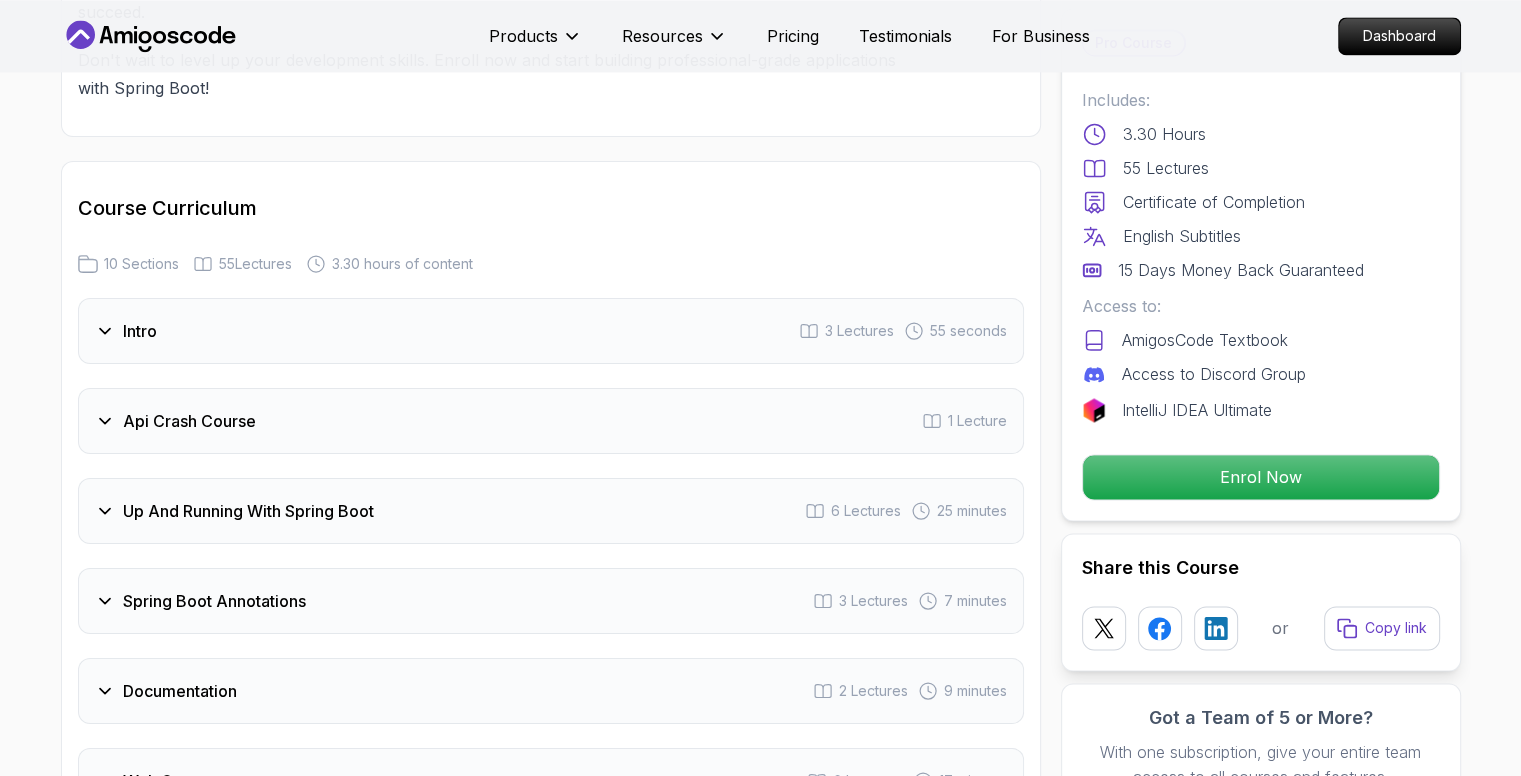 scroll, scrollTop: 3060, scrollLeft: 0, axis: vertical 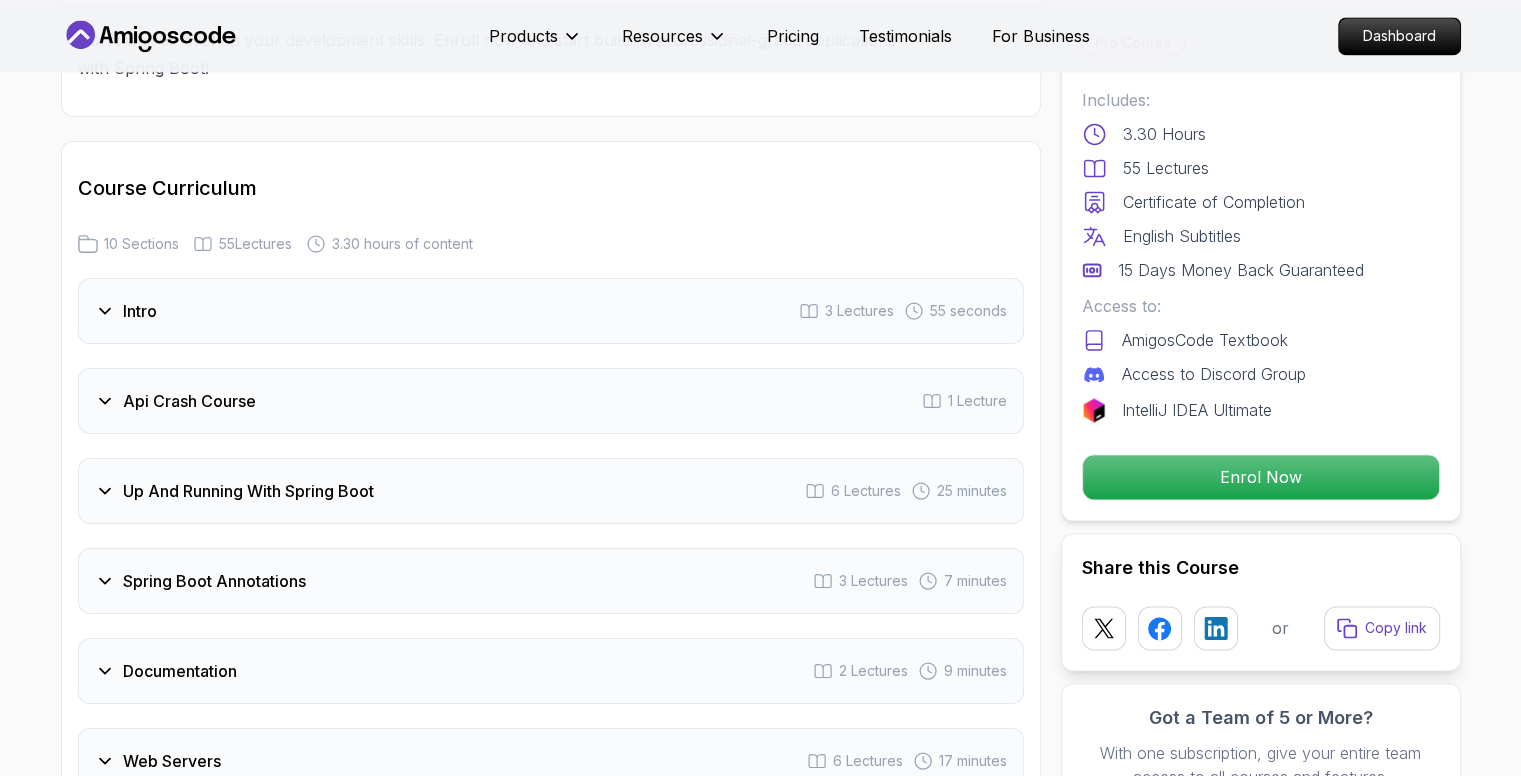 click on "Intro 3   Lectures     55 seconds" at bounding box center (551, 311) 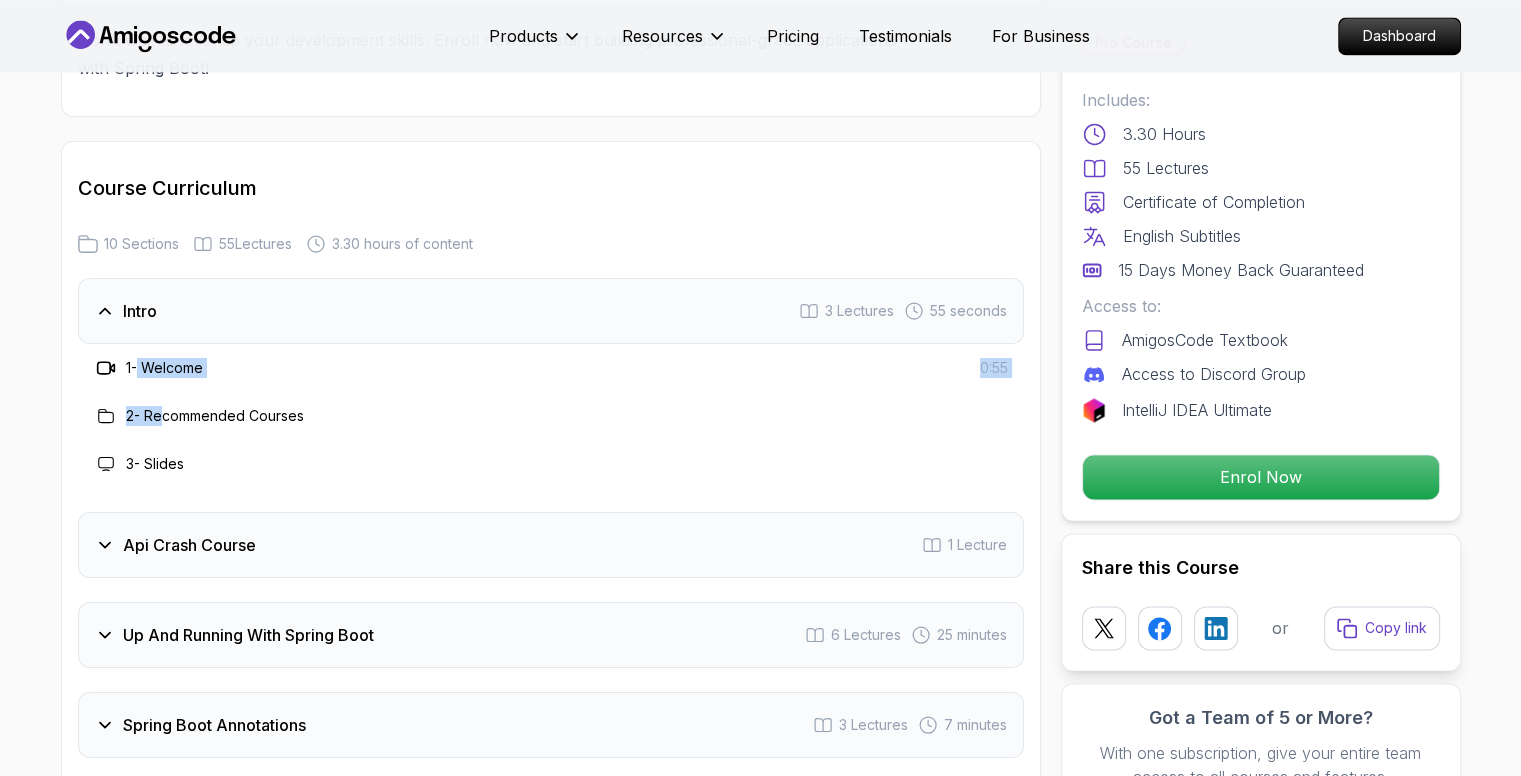 drag, startPoint x: 135, startPoint y: 330, endPoint x: 164, endPoint y: 391, distance: 67.54258 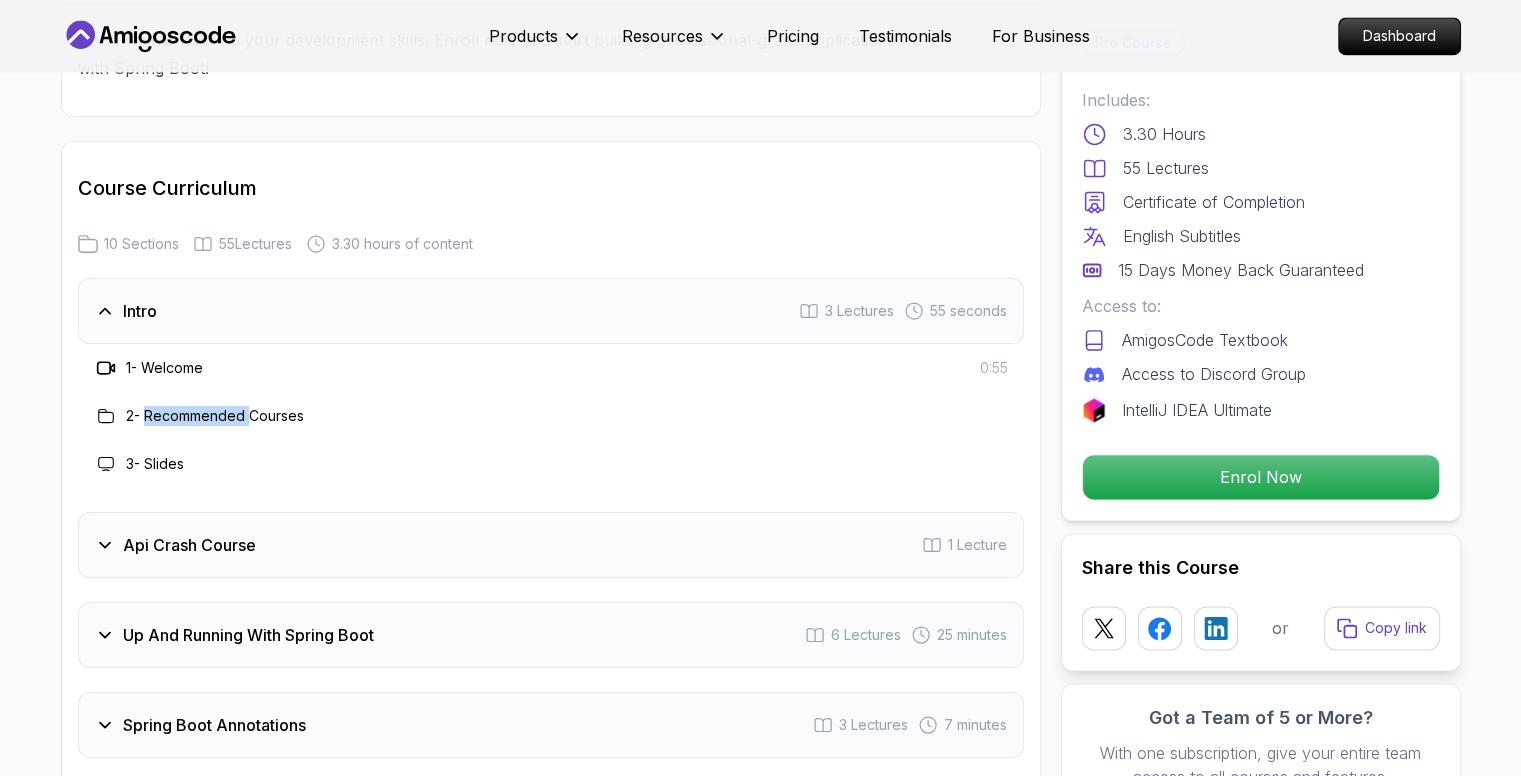 click on "2  -   Recommended Courses" at bounding box center [215, 416] 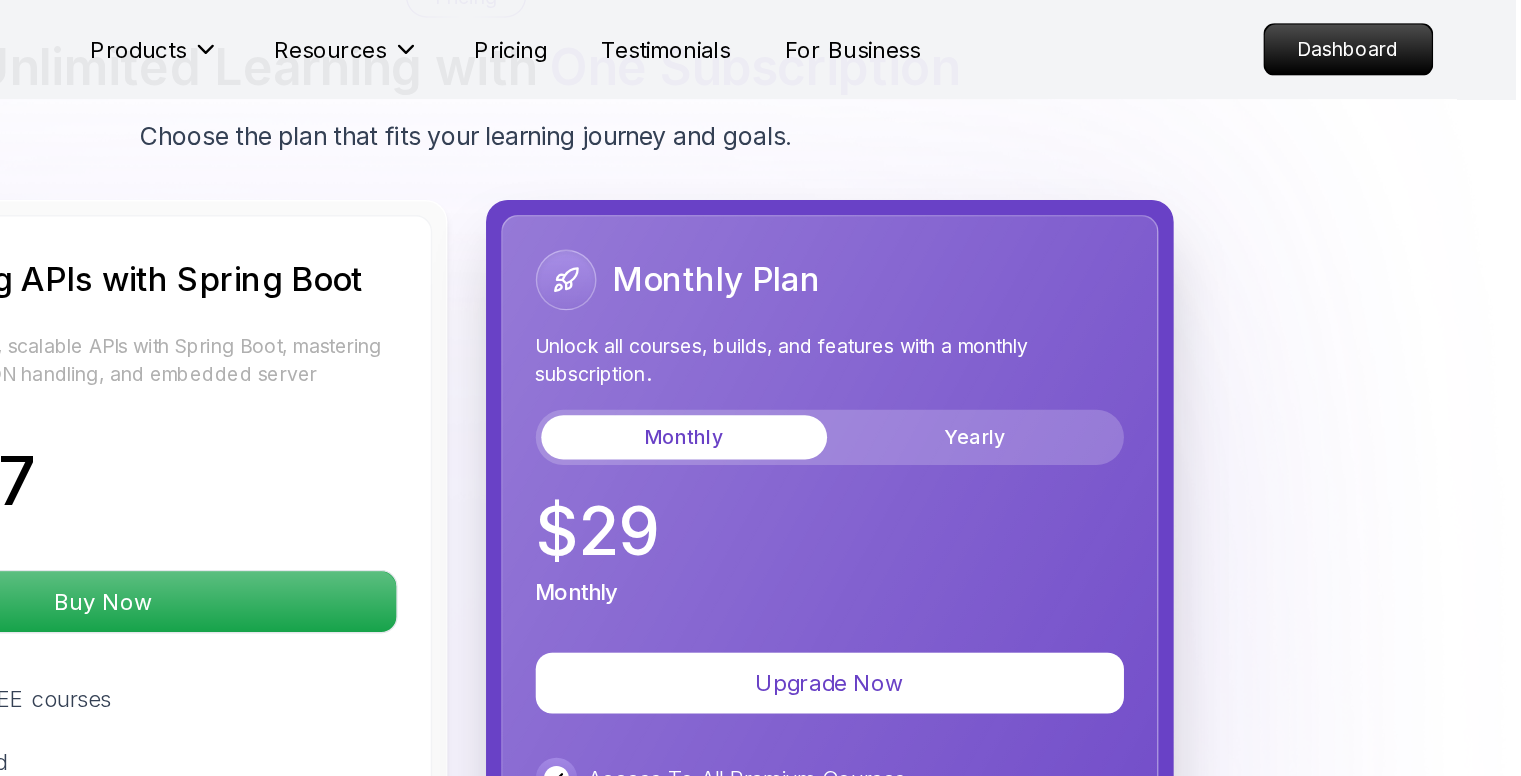 scroll, scrollTop: 4656, scrollLeft: 0, axis: vertical 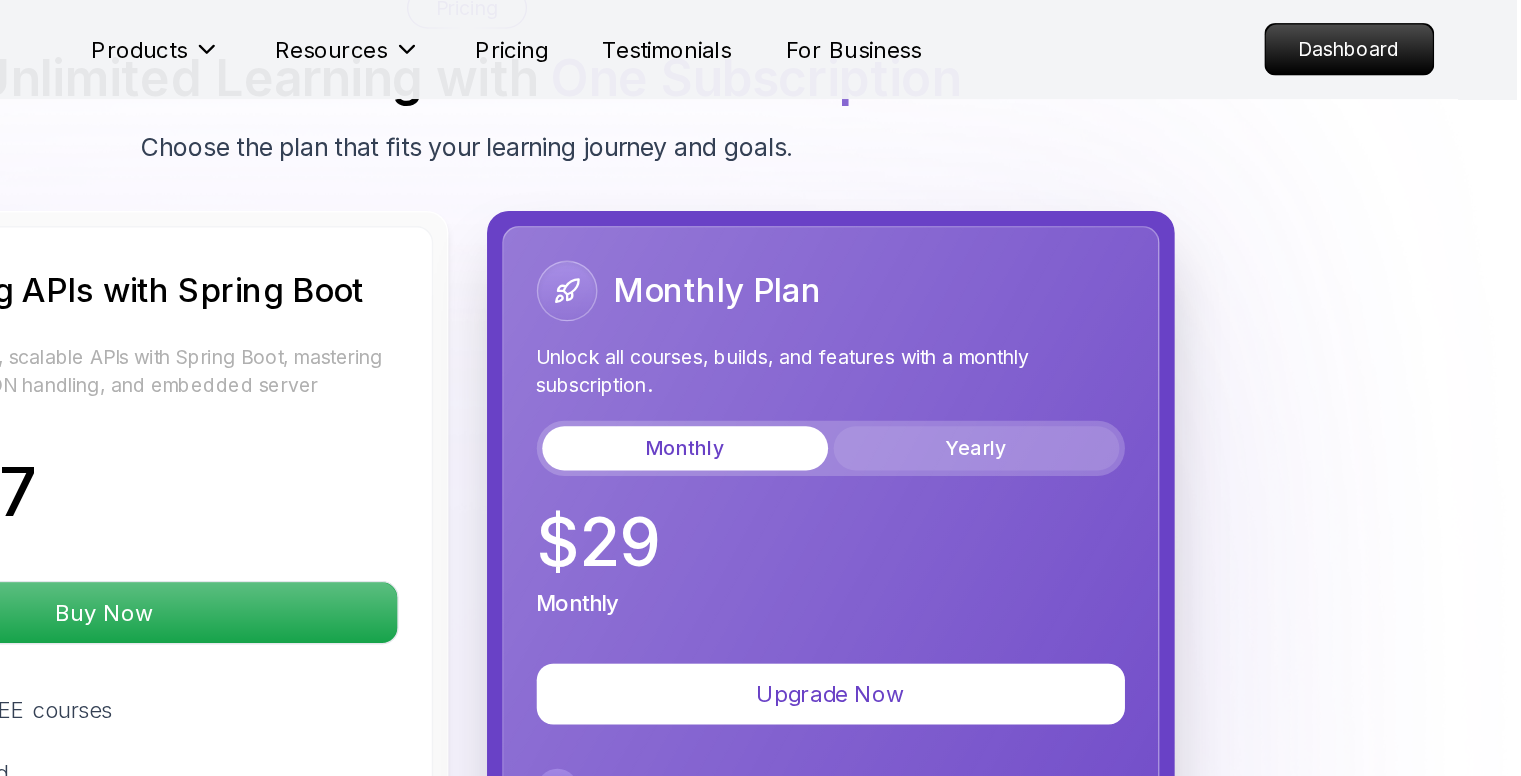click on "Yearly" at bounding box center (1129, 325) 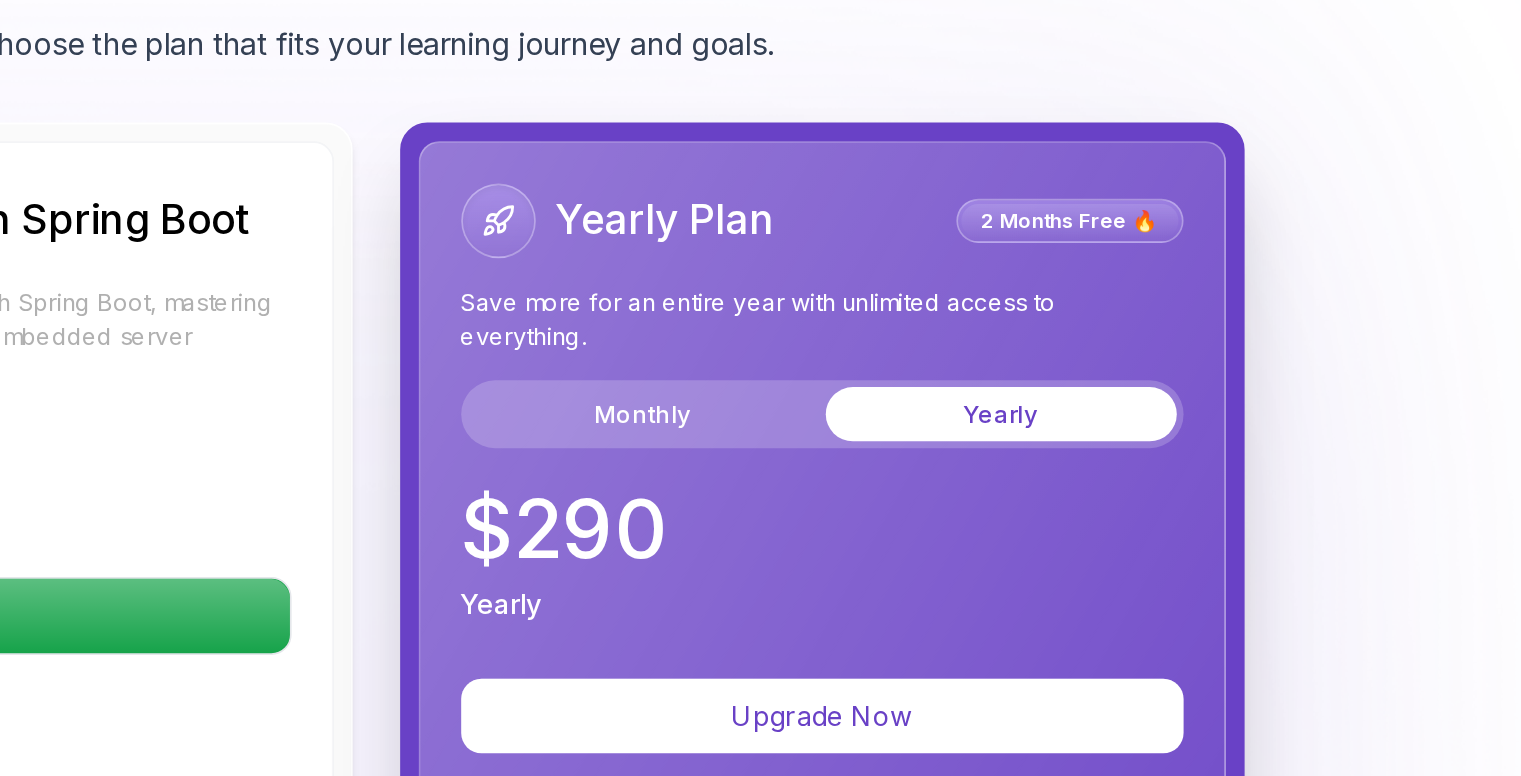 scroll, scrollTop: 4656, scrollLeft: 0, axis: vertical 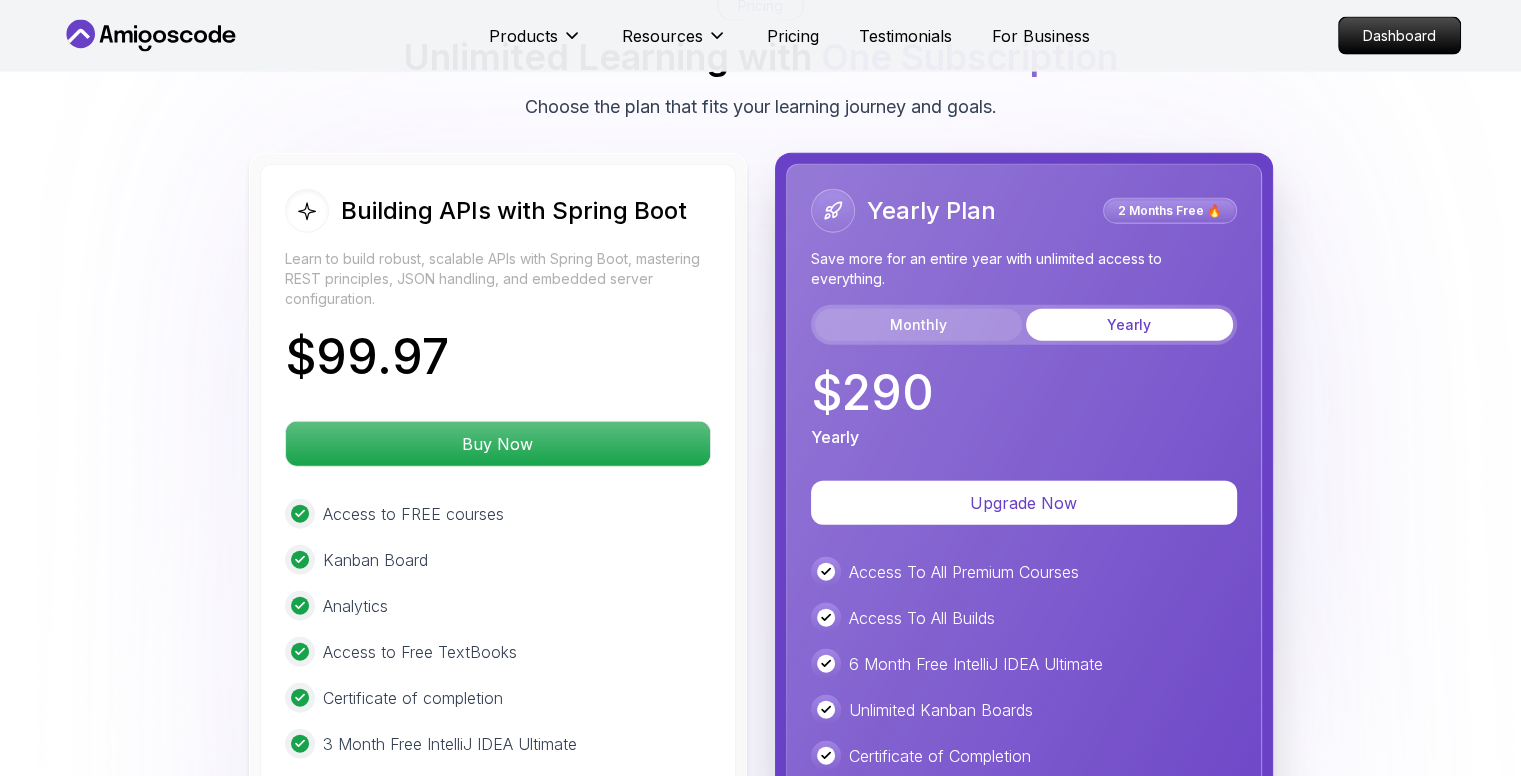 click on "Monthly" at bounding box center [918, 325] 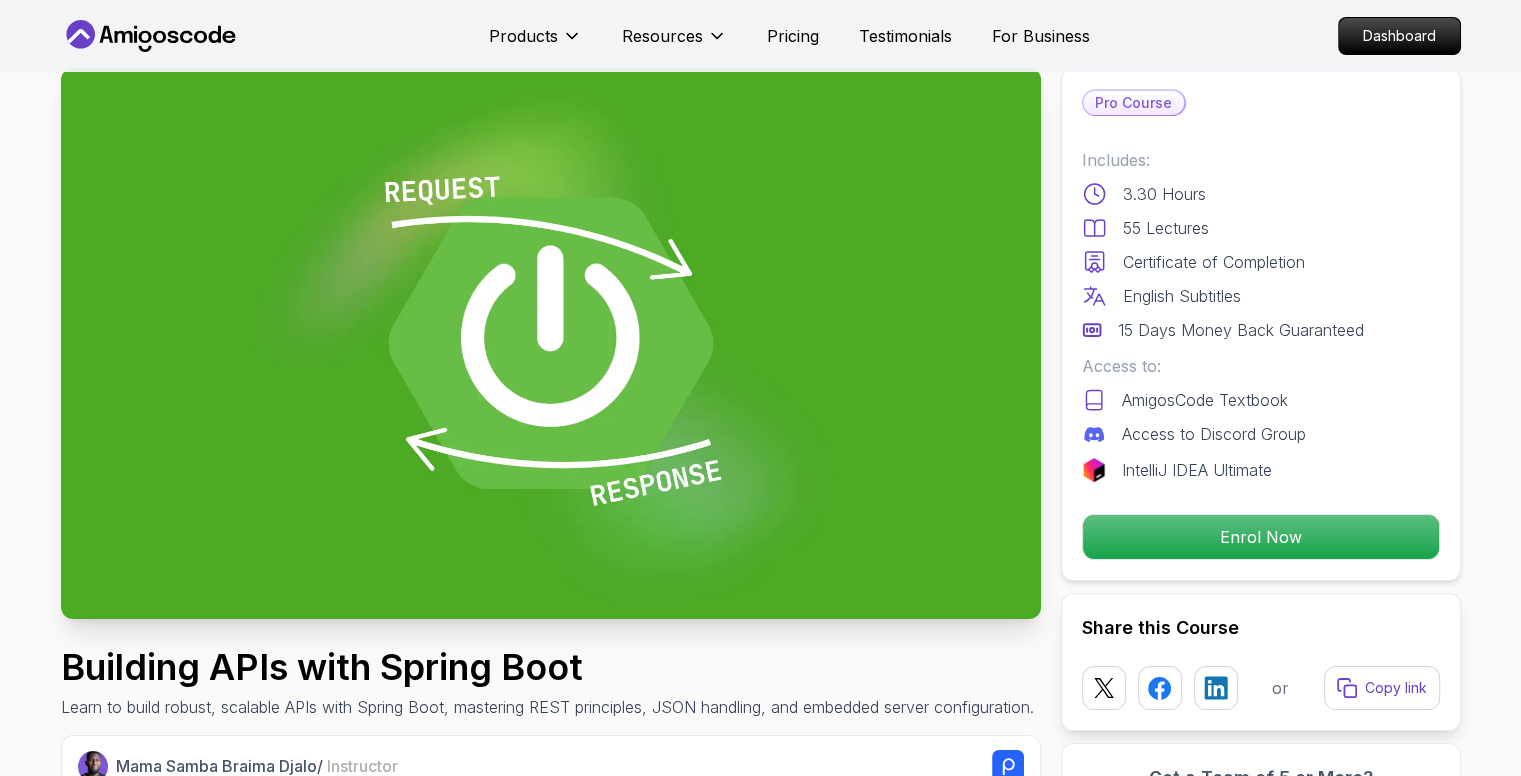 scroll, scrollTop: 0, scrollLeft: 0, axis: both 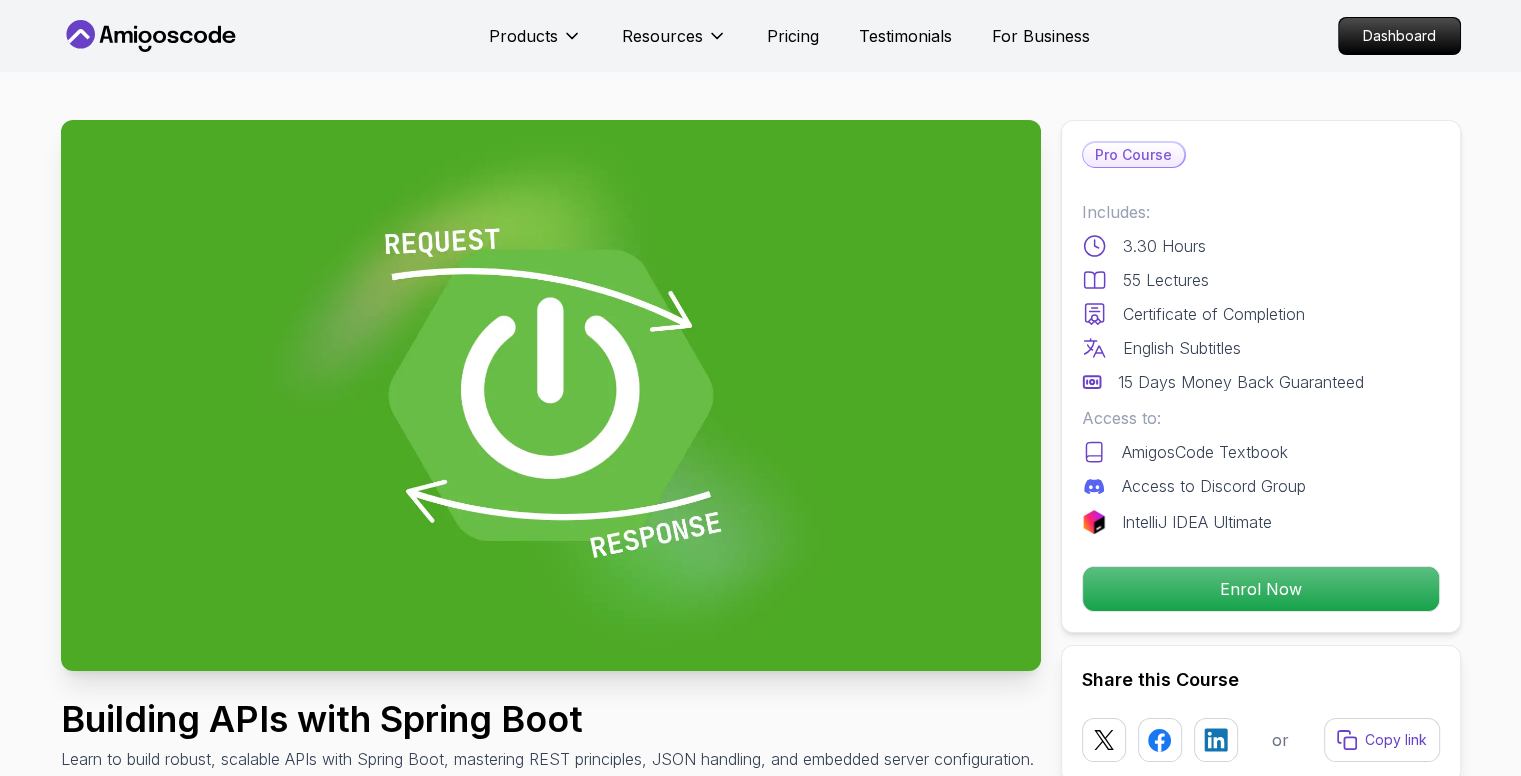 click 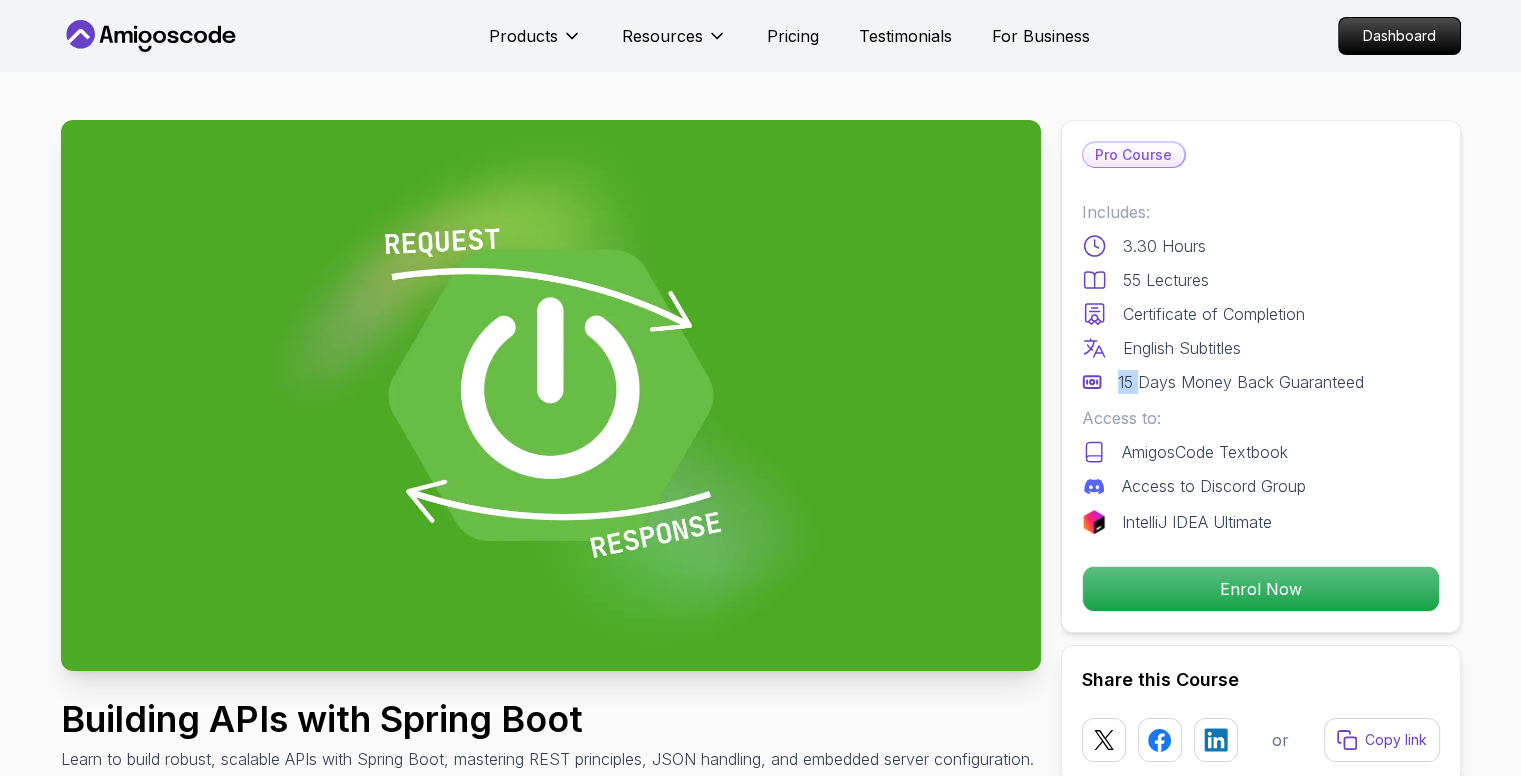 click 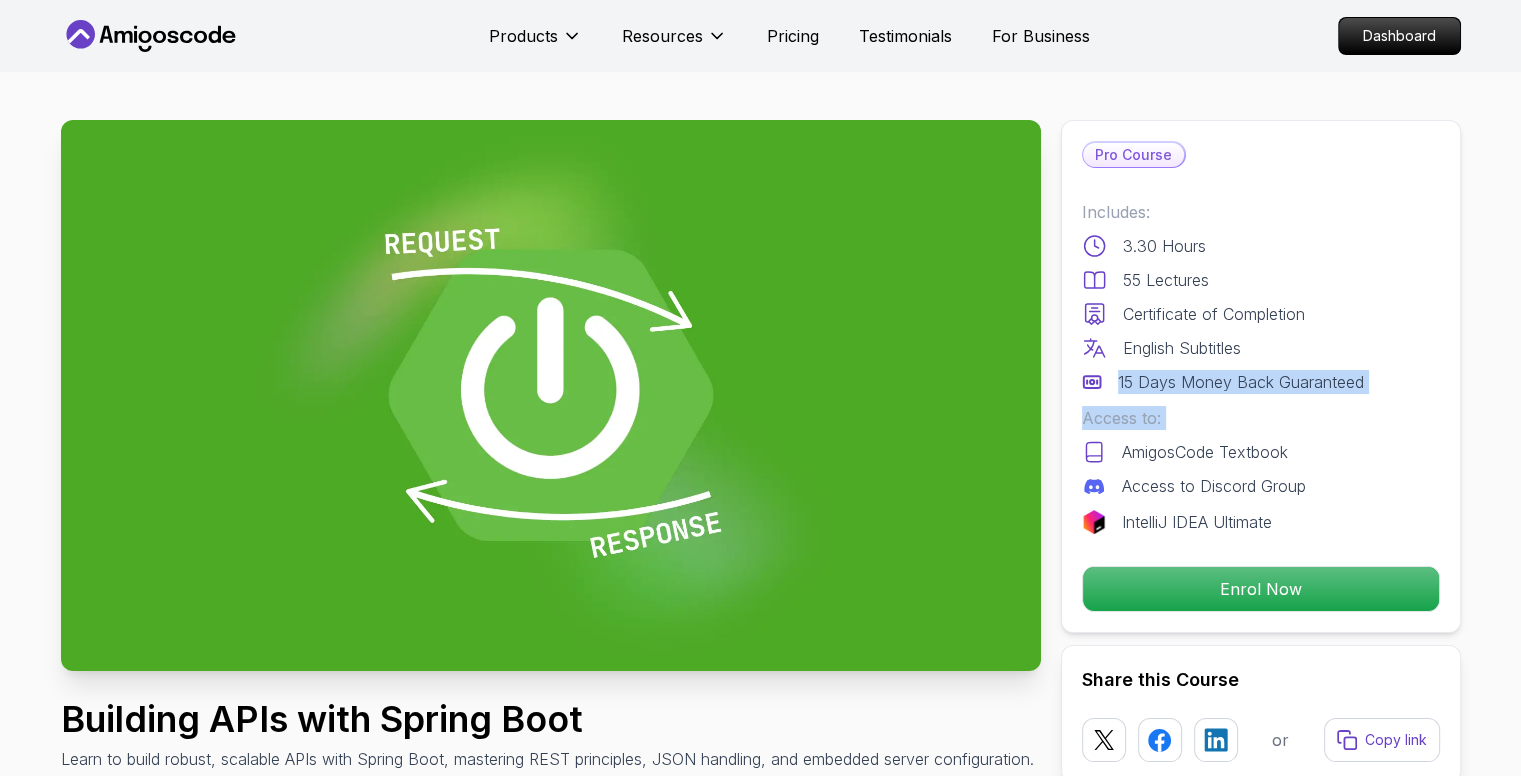 drag, startPoint x: 1098, startPoint y: 377, endPoint x: 1164, endPoint y: 398, distance: 69.260376 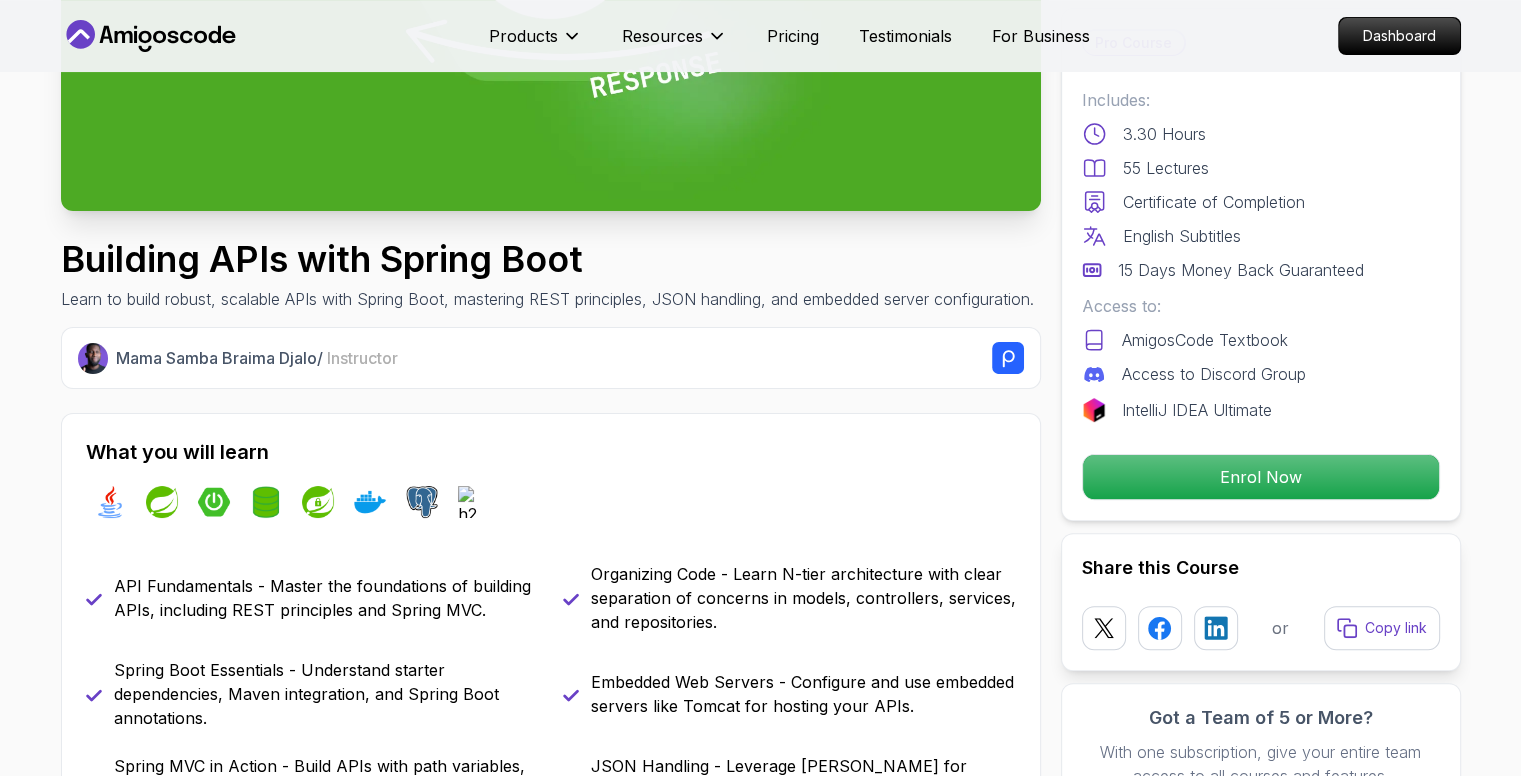 scroll, scrollTop: 0, scrollLeft: 0, axis: both 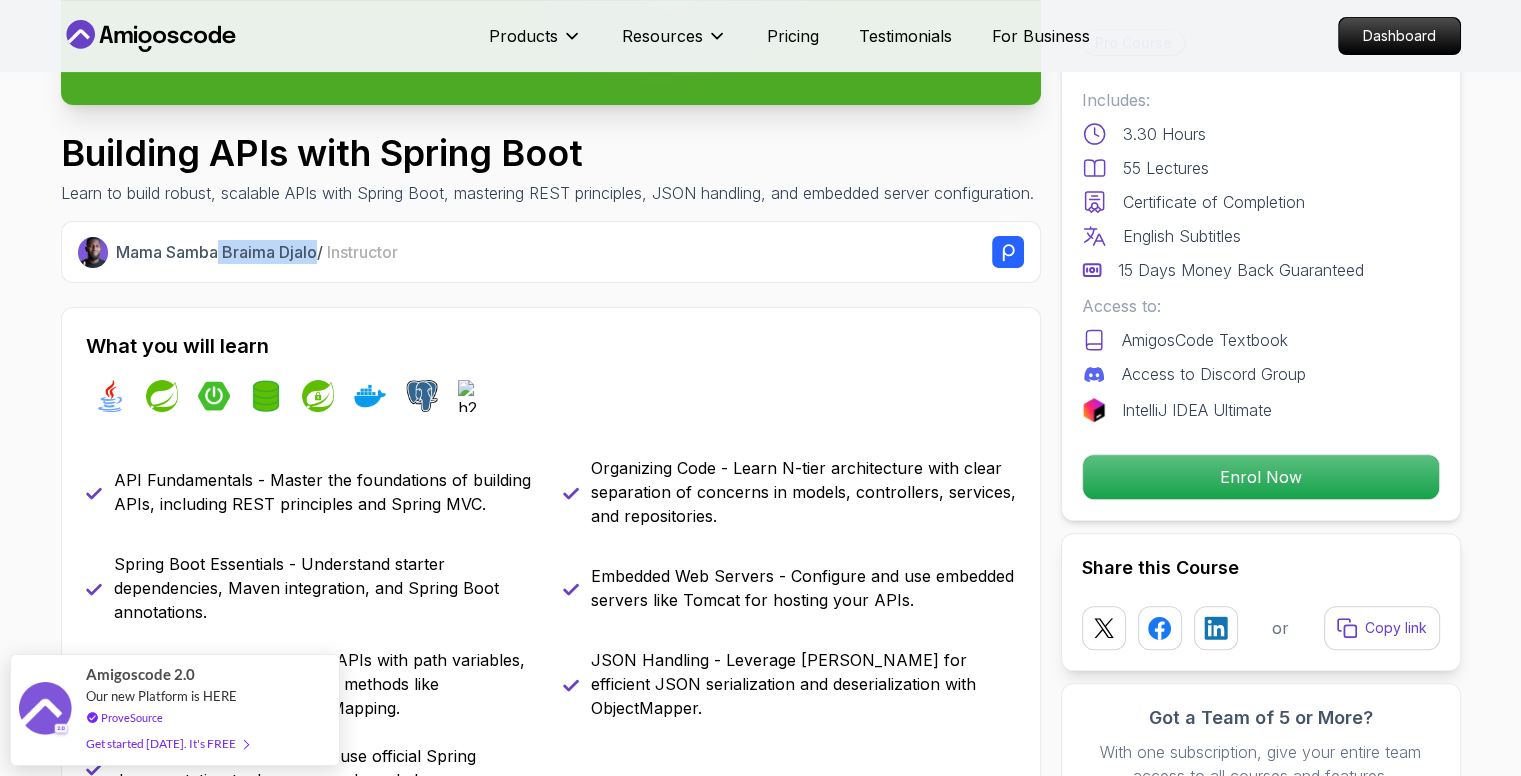 drag, startPoint x: 218, startPoint y: 271, endPoint x: 315, endPoint y: 283, distance: 97.73945 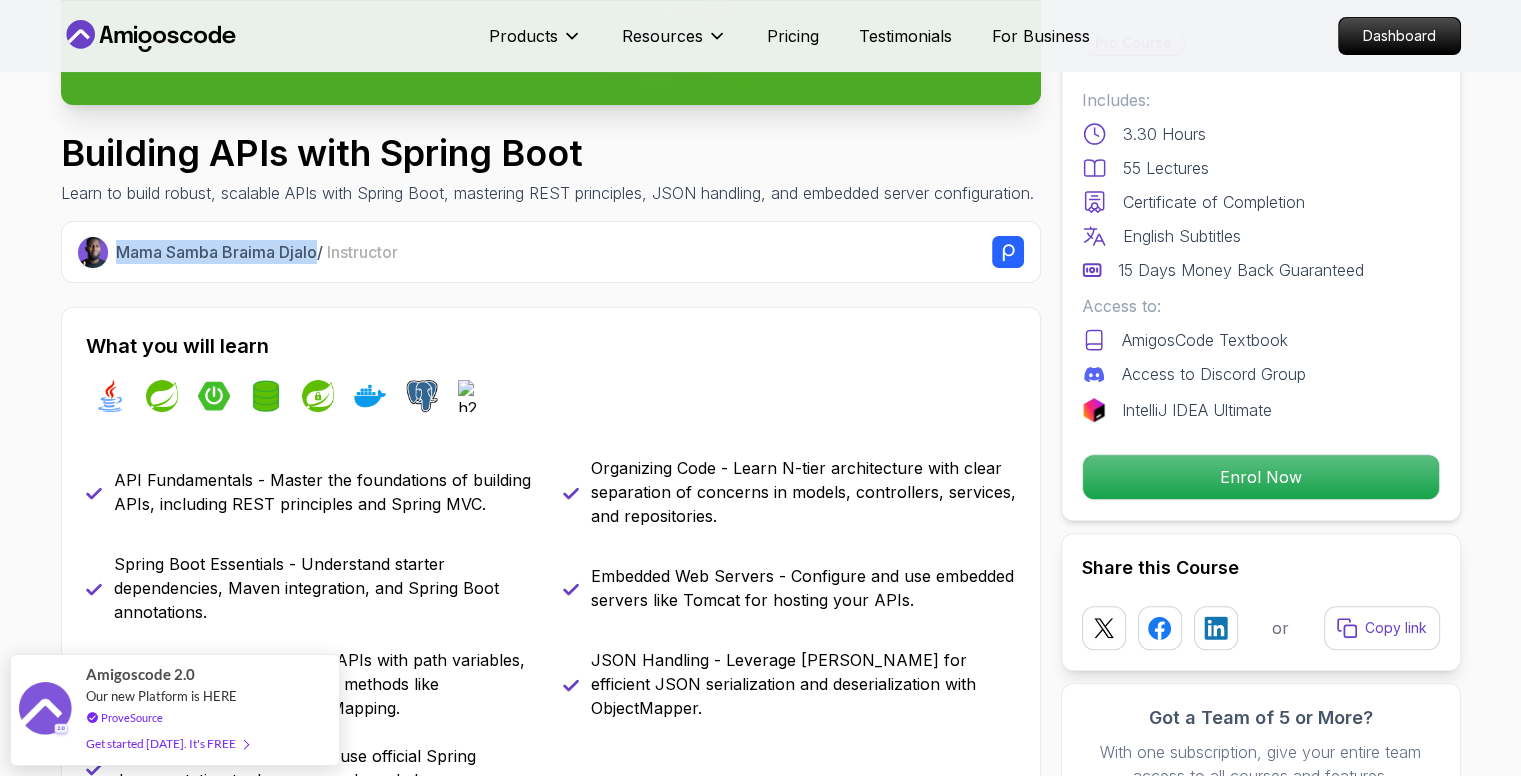 drag, startPoint x: 116, startPoint y: 273, endPoint x: 321, endPoint y: 297, distance: 206.4001 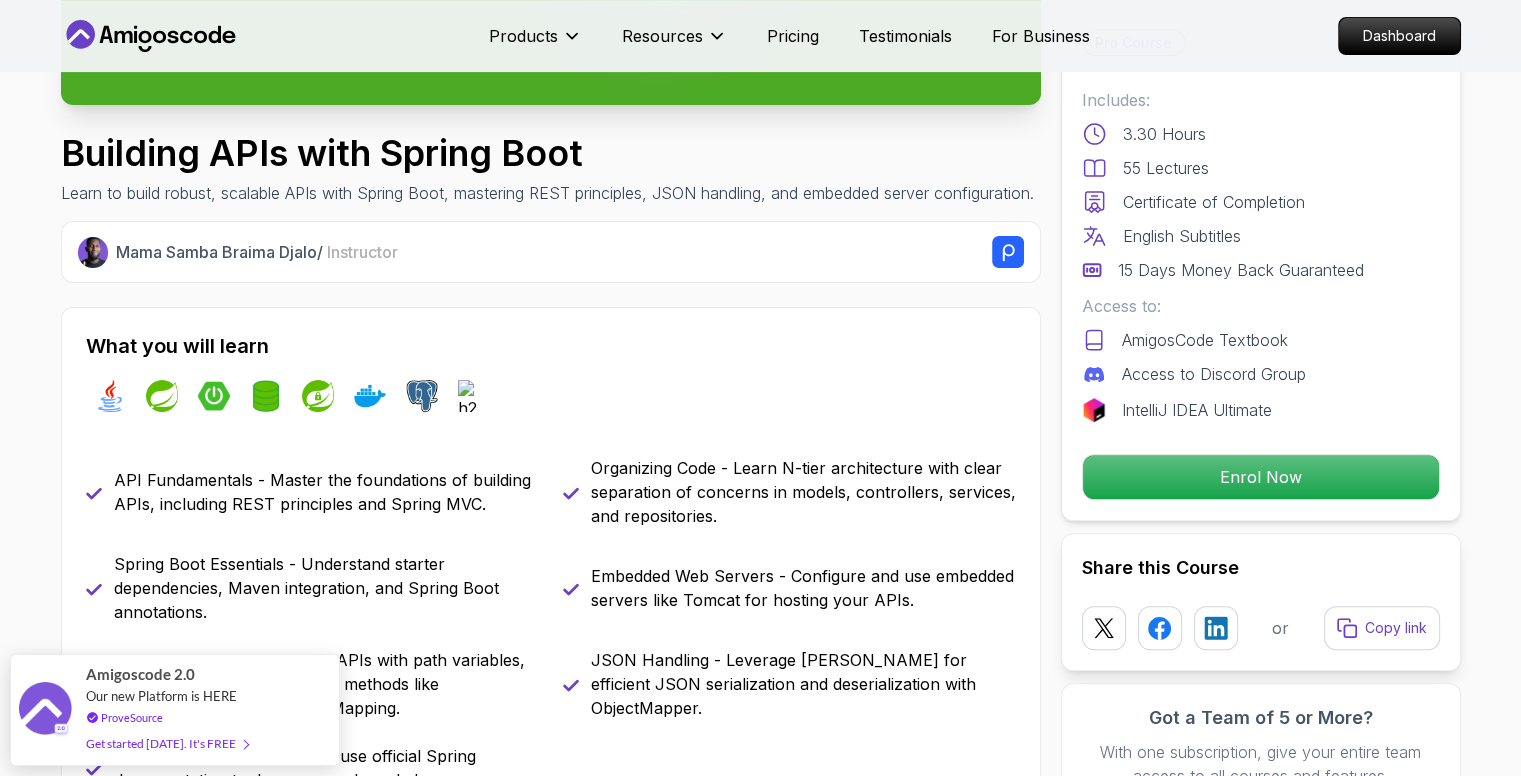 click on "java spring spring-boot spring-data-jpa spring-security docker postgres h2" at bounding box center [551, 396] 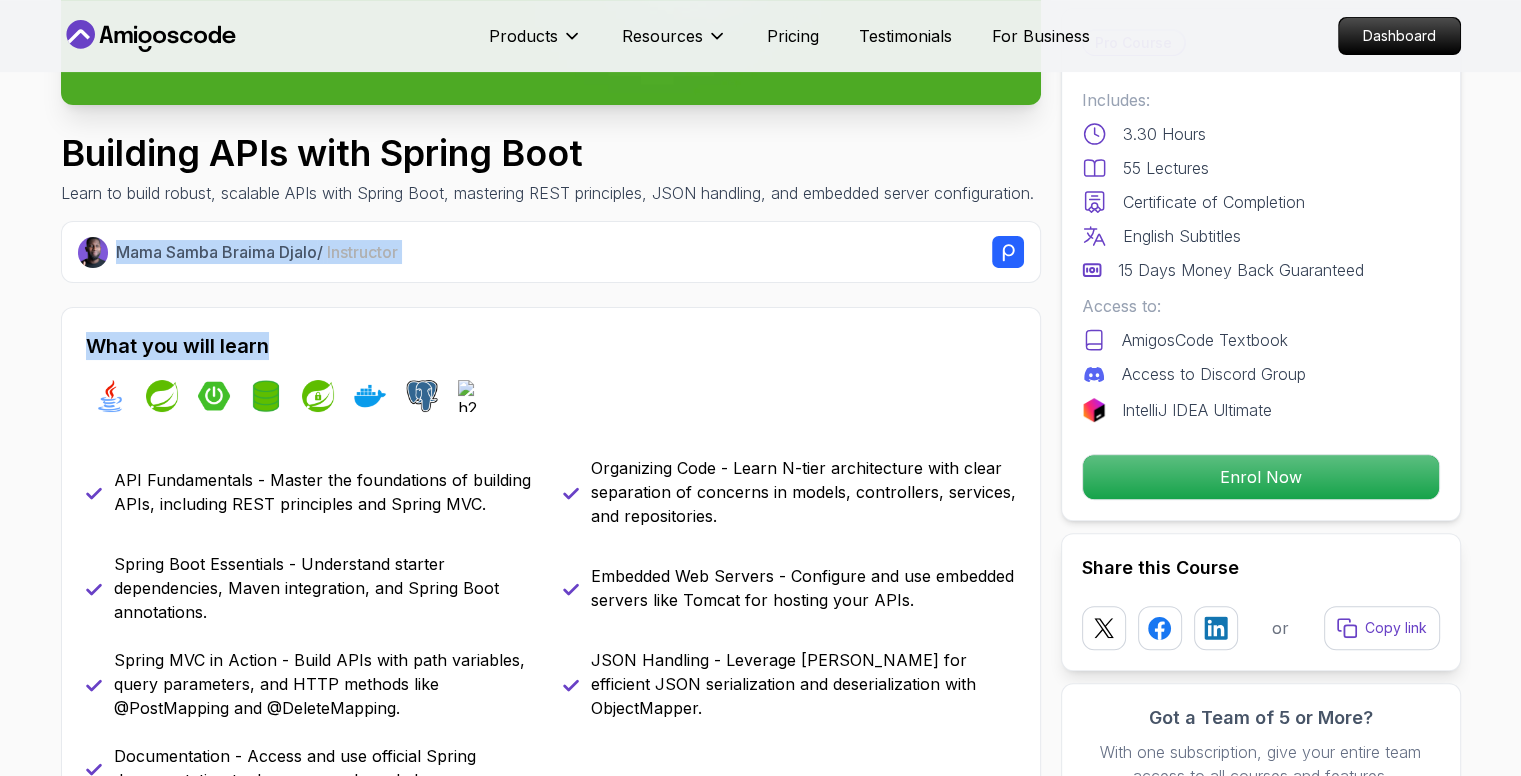 drag, startPoint x: 121, startPoint y: 274, endPoint x: 462, endPoint y: 335, distance: 346.41306 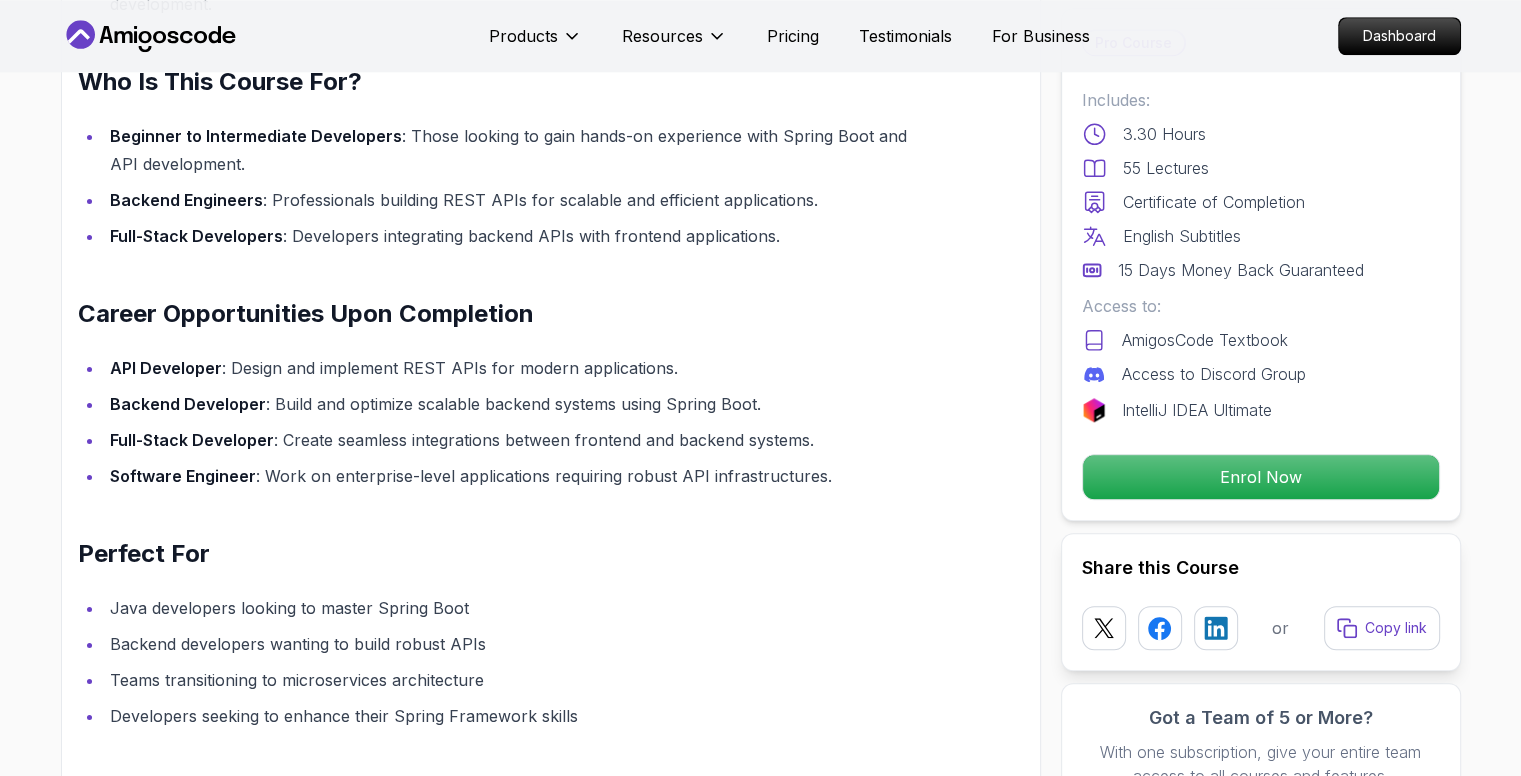scroll, scrollTop: 1945, scrollLeft: 0, axis: vertical 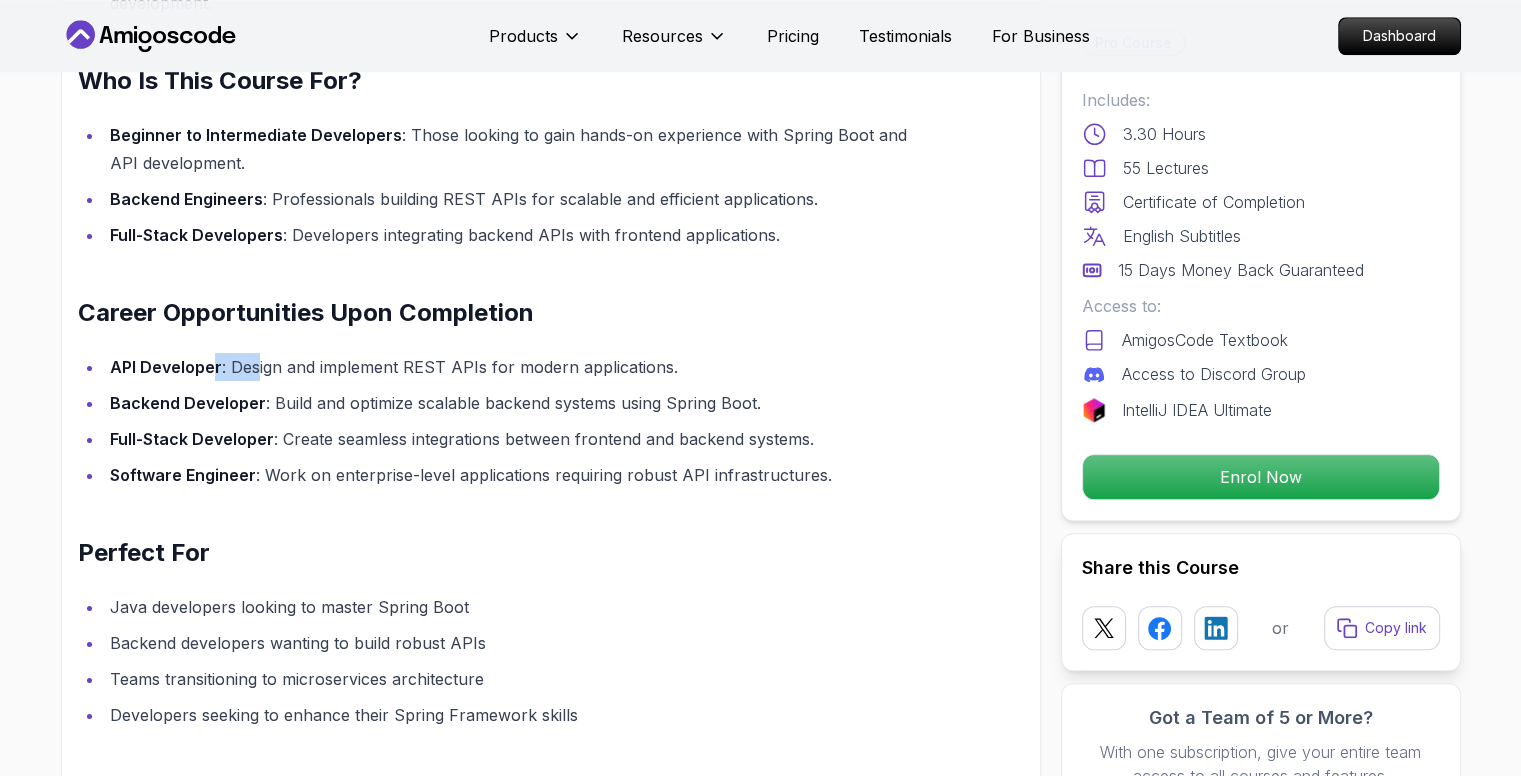 drag, startPoint x: 211, startPoint y: 360, endPoint x: 256, endPoint y: 364, distance: 45.17743 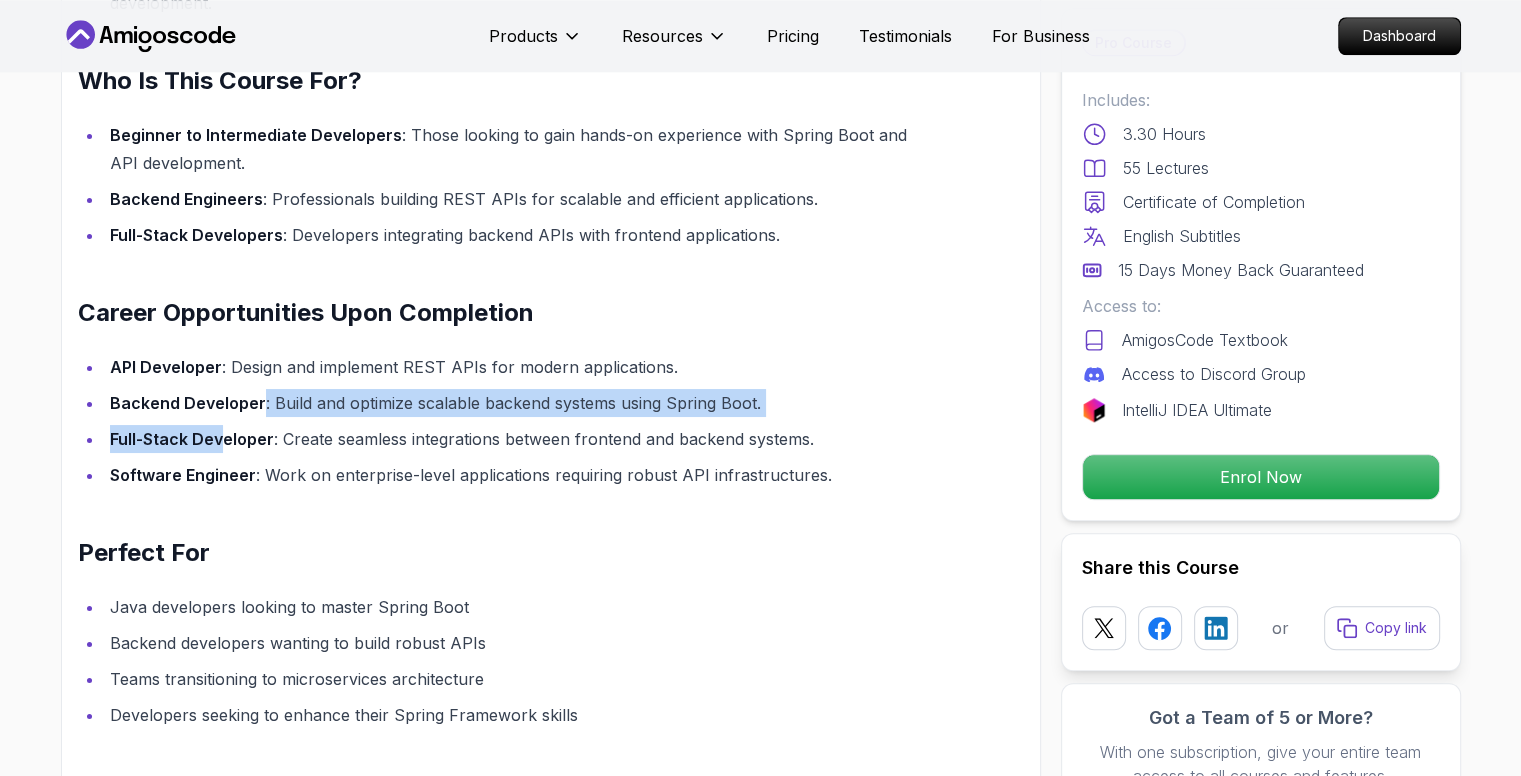 drag, startPoint x: 221, startPoint y: 415, endPoint x: 279, endPoint y: 377, distance: 69.339745 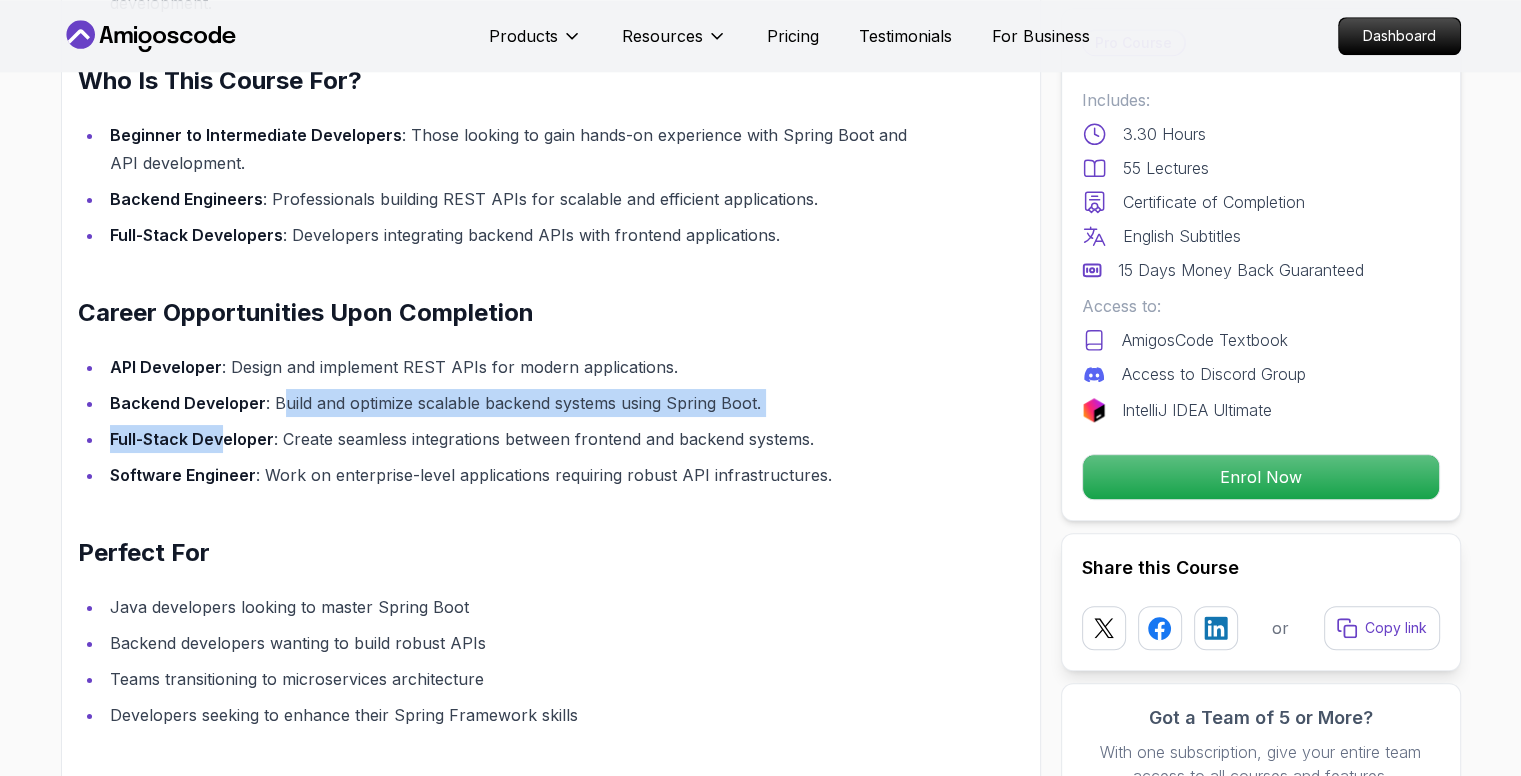 click on "API Developer : Design and implement REST APIs for modern applications.
Backend Developer : Build and optimize scalable backend systems using Spring Boot.
Full-Stack Developer : Create seamless integrations between frontend and backend systems.
Software Engineer : Work on enterprise-level applications requiring robust API infrastructures." at bounding box center [503, 421] 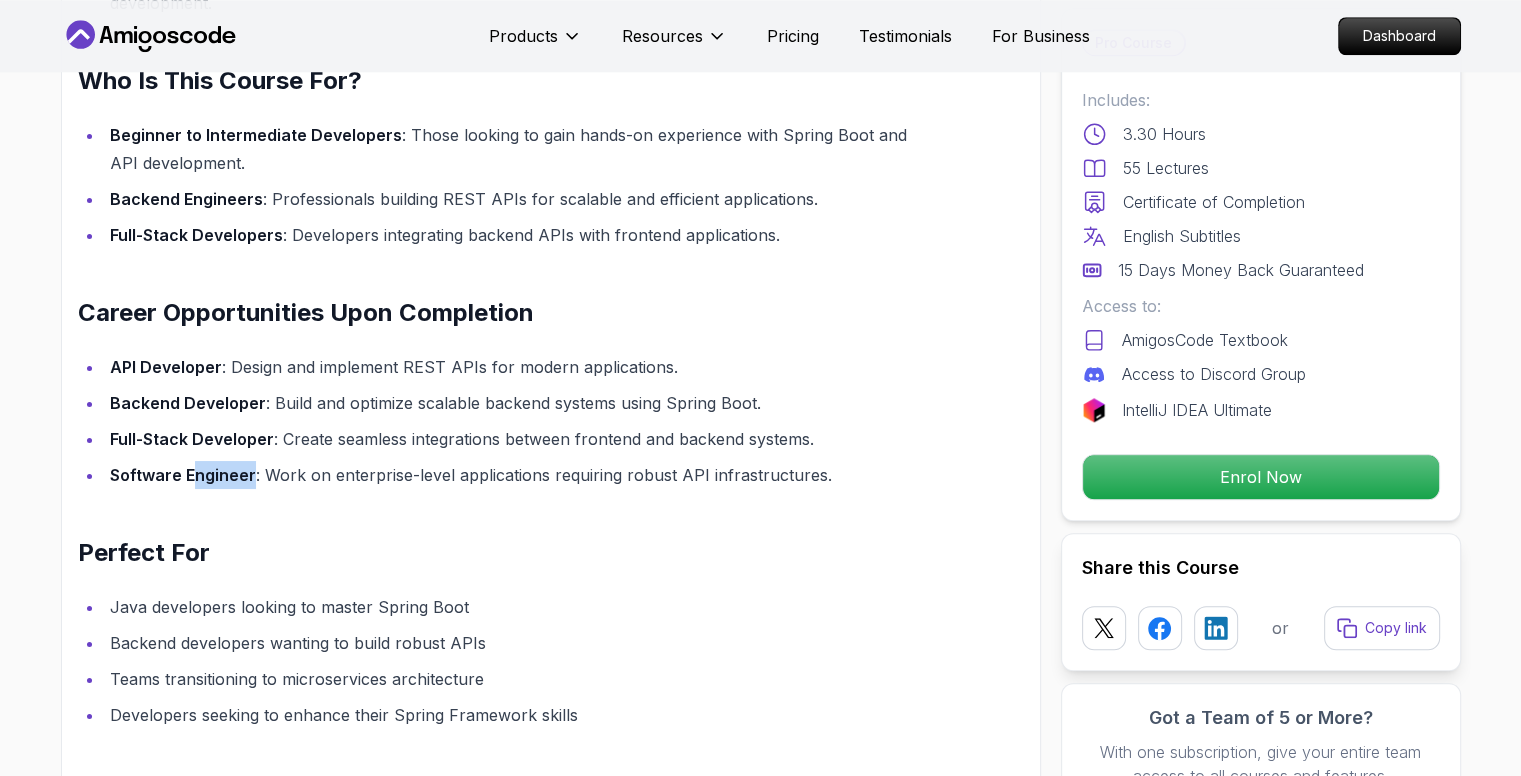drag, startPoint x: 192, startPoint y: 459, endPoint x: 255, endPoint y: 472, distance: 64.327286 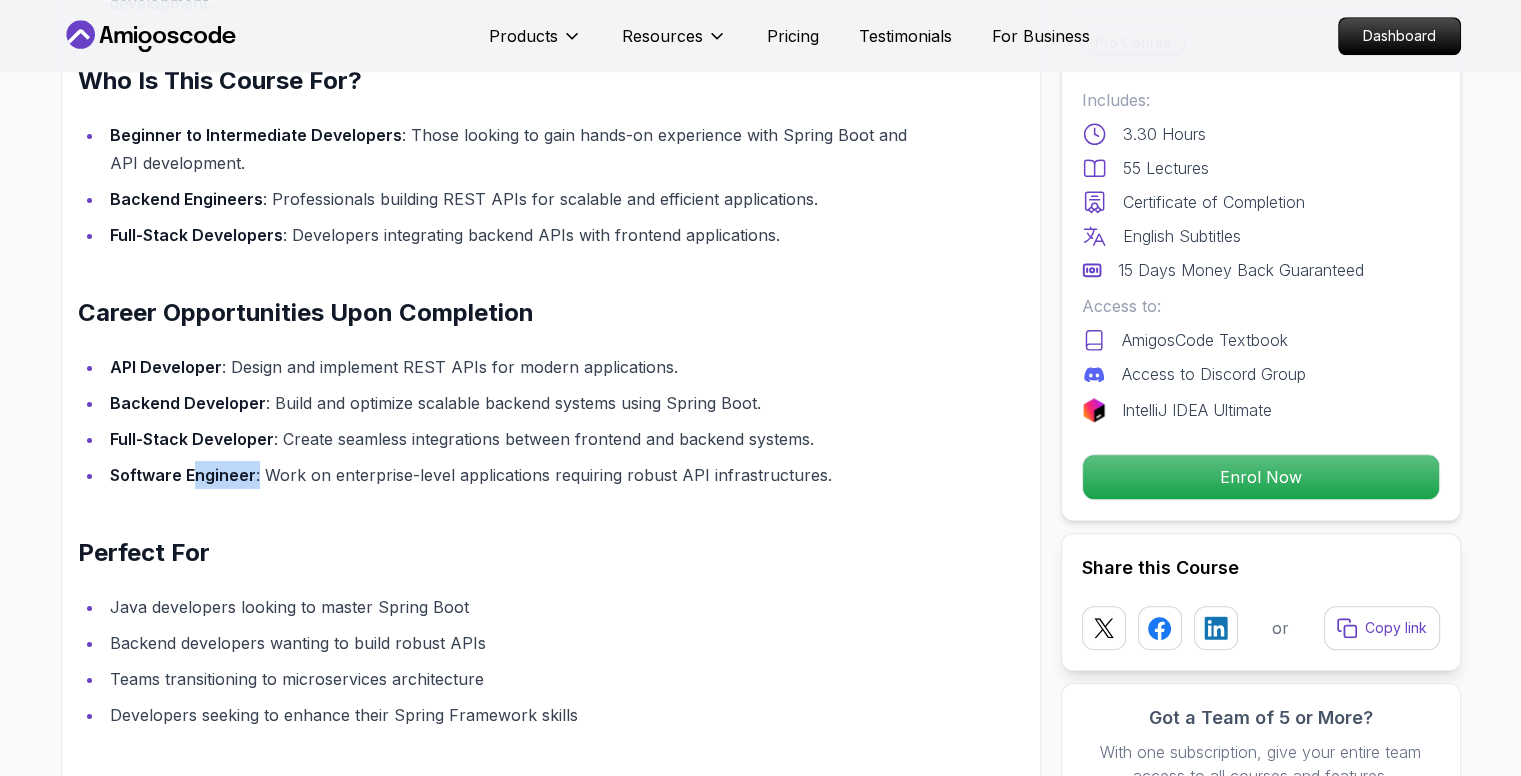 click on "Software Engineer : Work on enterprise-level applications requiring robust API infrastructures." at bounding box center [516, 475] 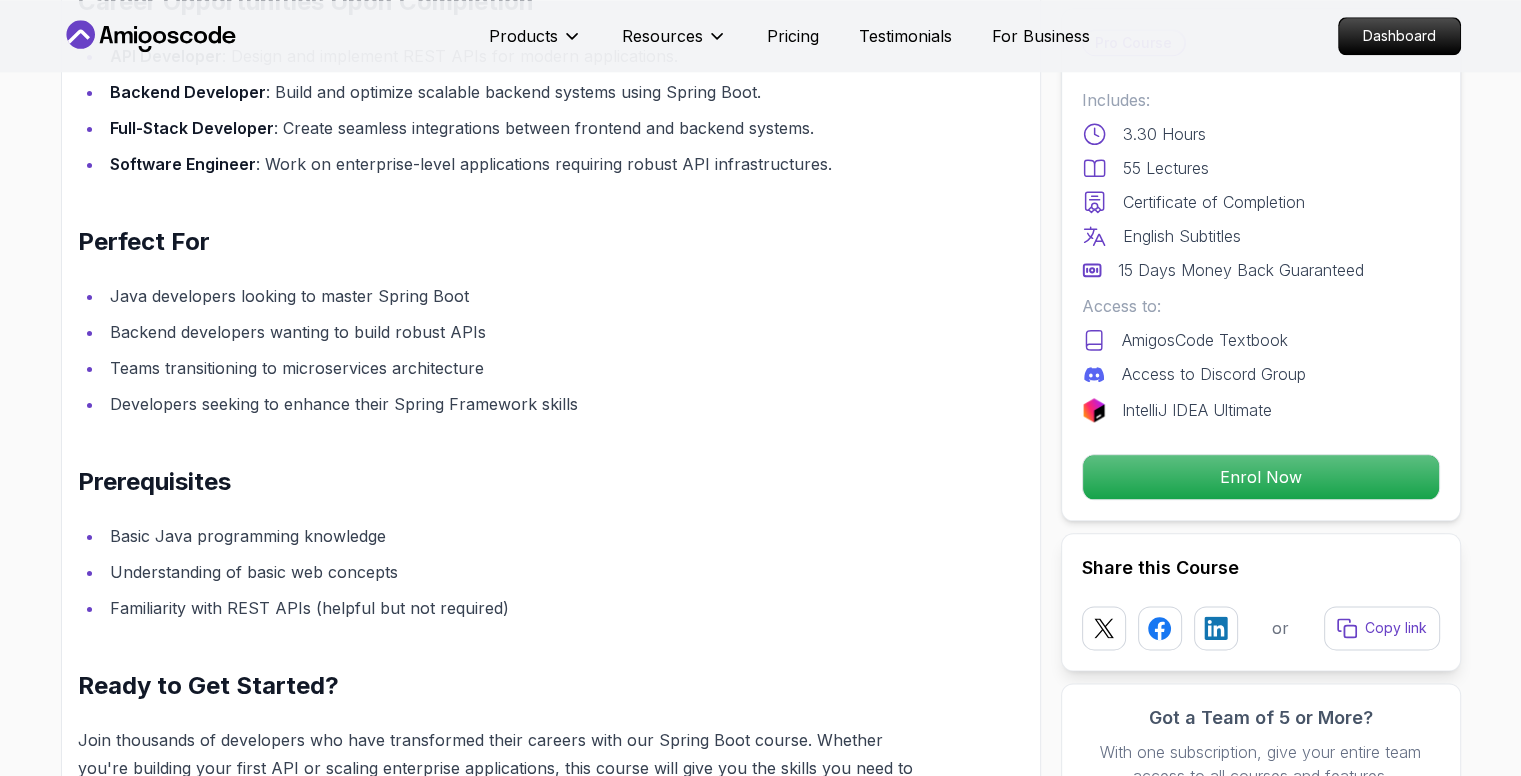 scroll, scrollTop: 2258, scrollLeft: 0, axis: vertical 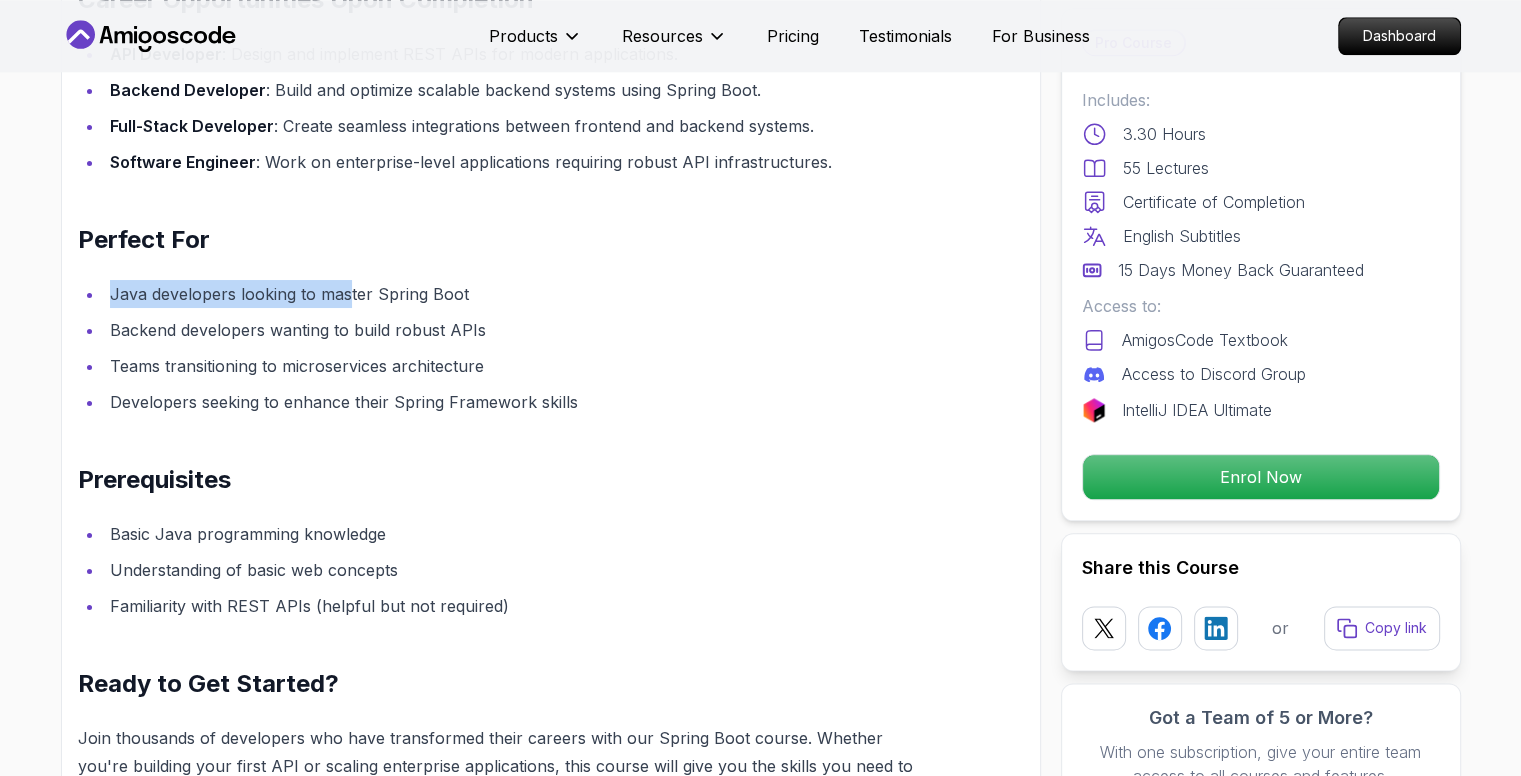 drag, startPoint x: 348, startPoint y: 282, endPoint x: 479, endPoint y: 245, distance: 136.12494 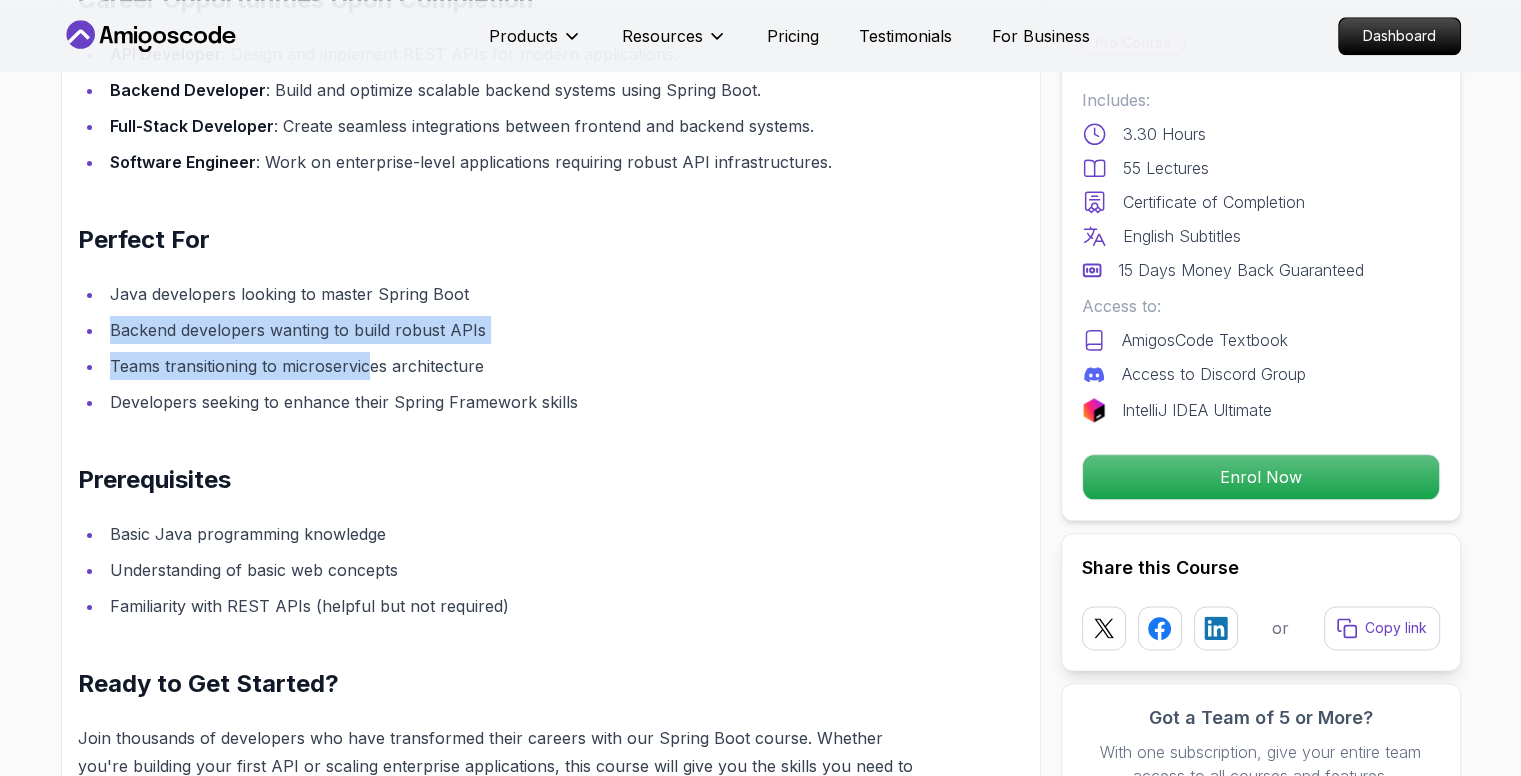 drag, startPoint x: 368, startPoint y: 339, endPoint x: 484, endPoint y: 302, distance: 121.75796 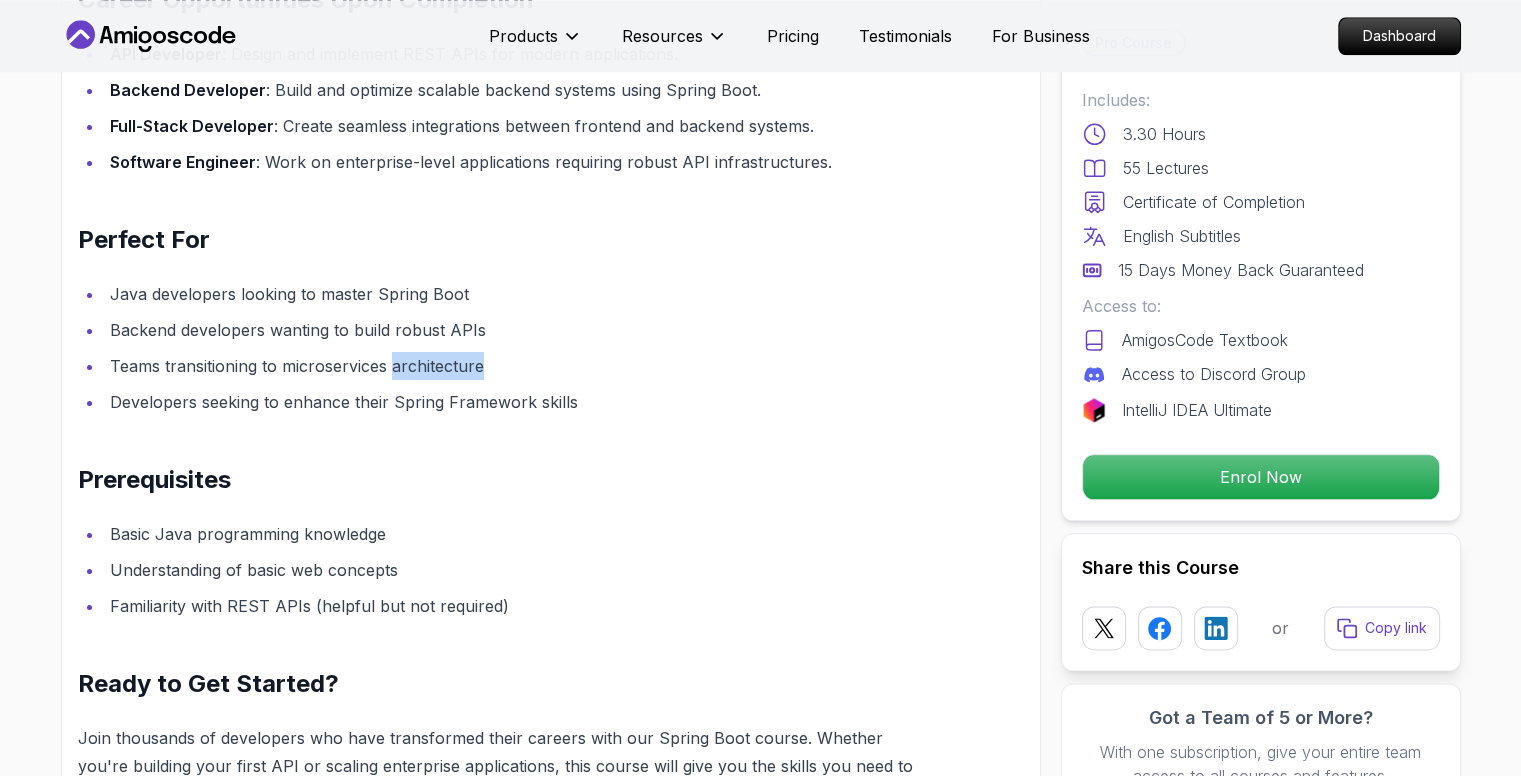 drag, startPoint x: 393, startPoint y: 370, endPoint x: 484, endPoint y: 358, distance: 91.787796 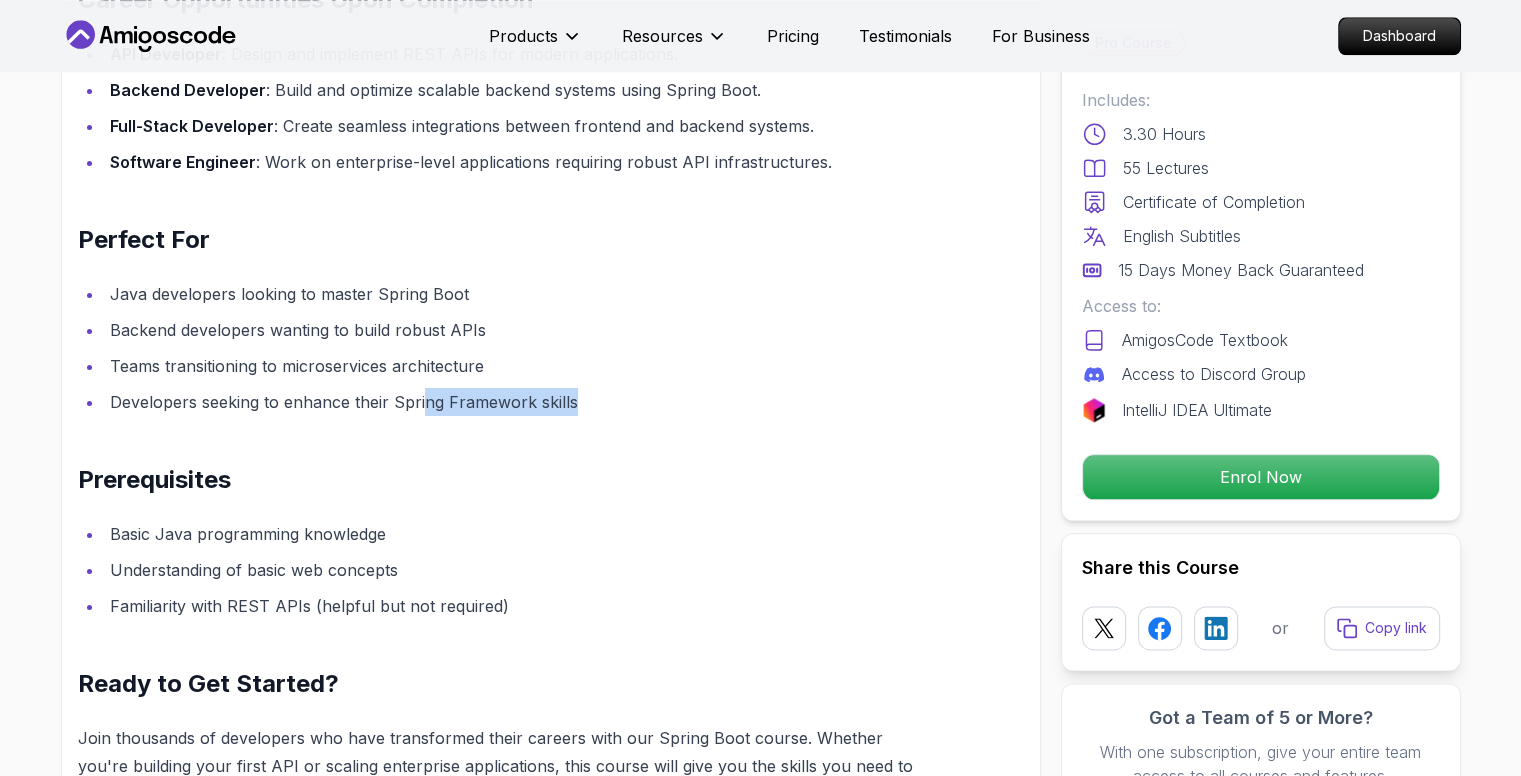 drag, startPoint x: 422, startPoint y: 400, endPoint x: 688, endPoint y: 393, distance: 266.0921 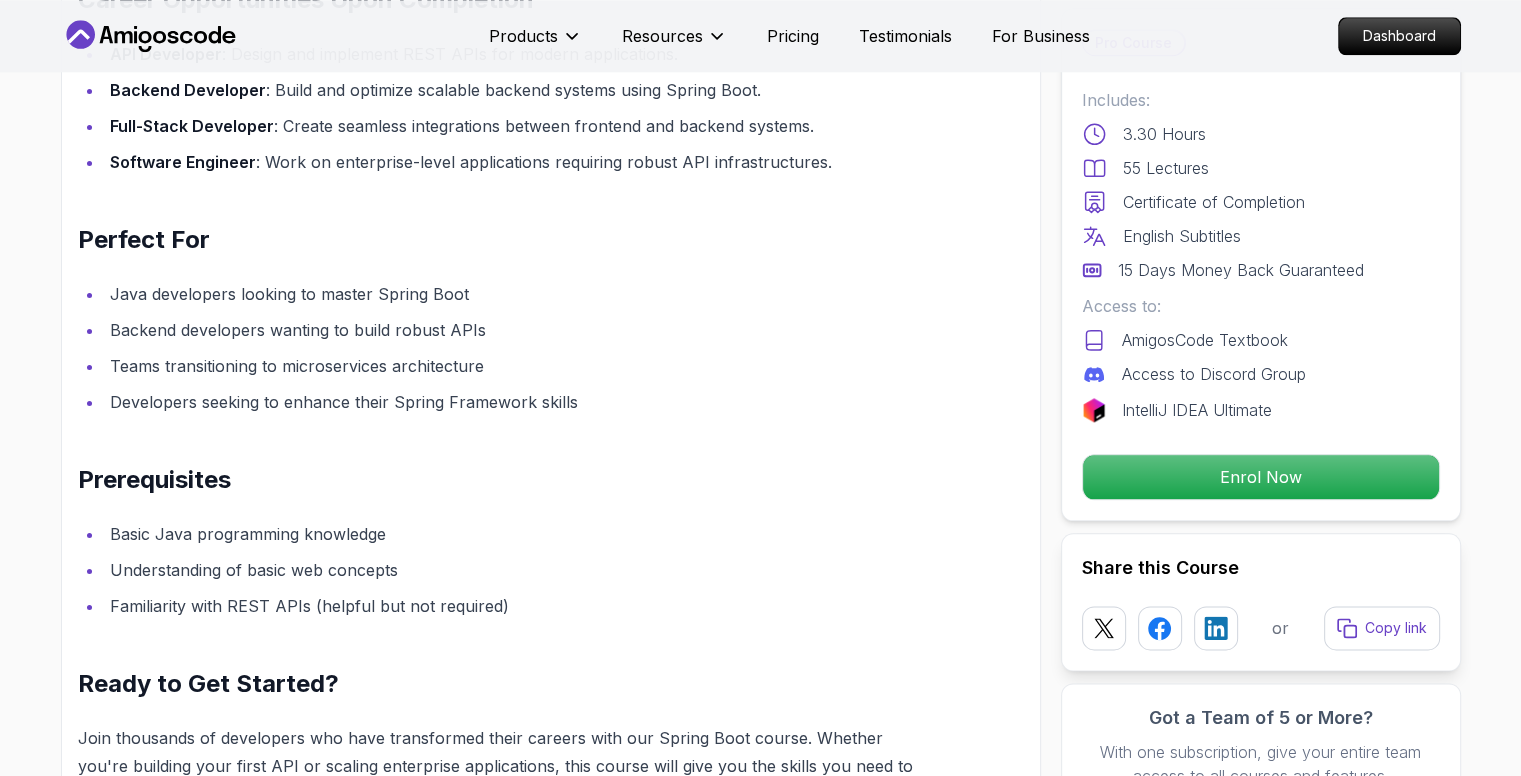 click on "Developers seeking to enhance their Spring Framework skills" at bounding box center [516, 402] 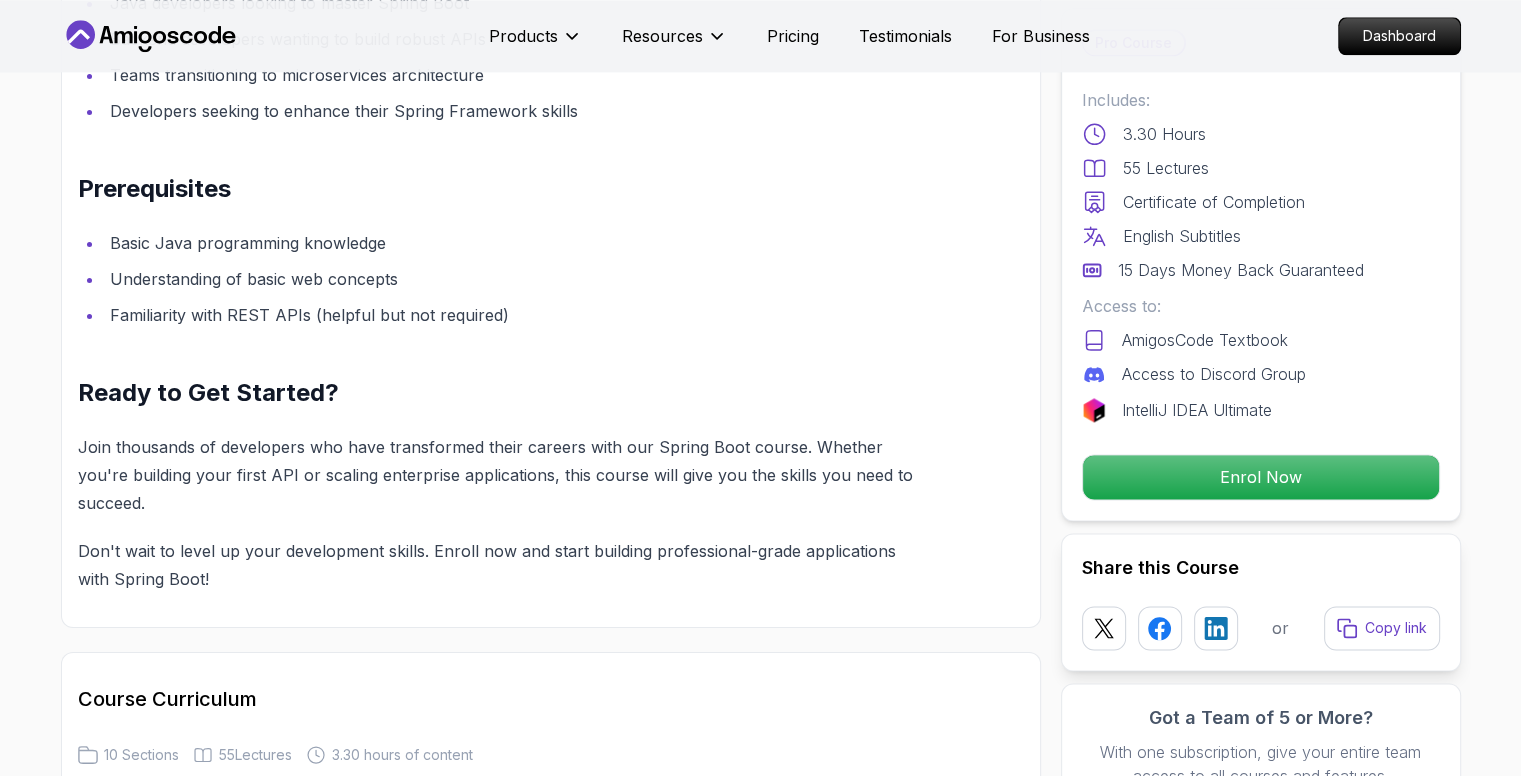 scroll, scrollTop: 2552, scrollLeft: 0, axis: vertical 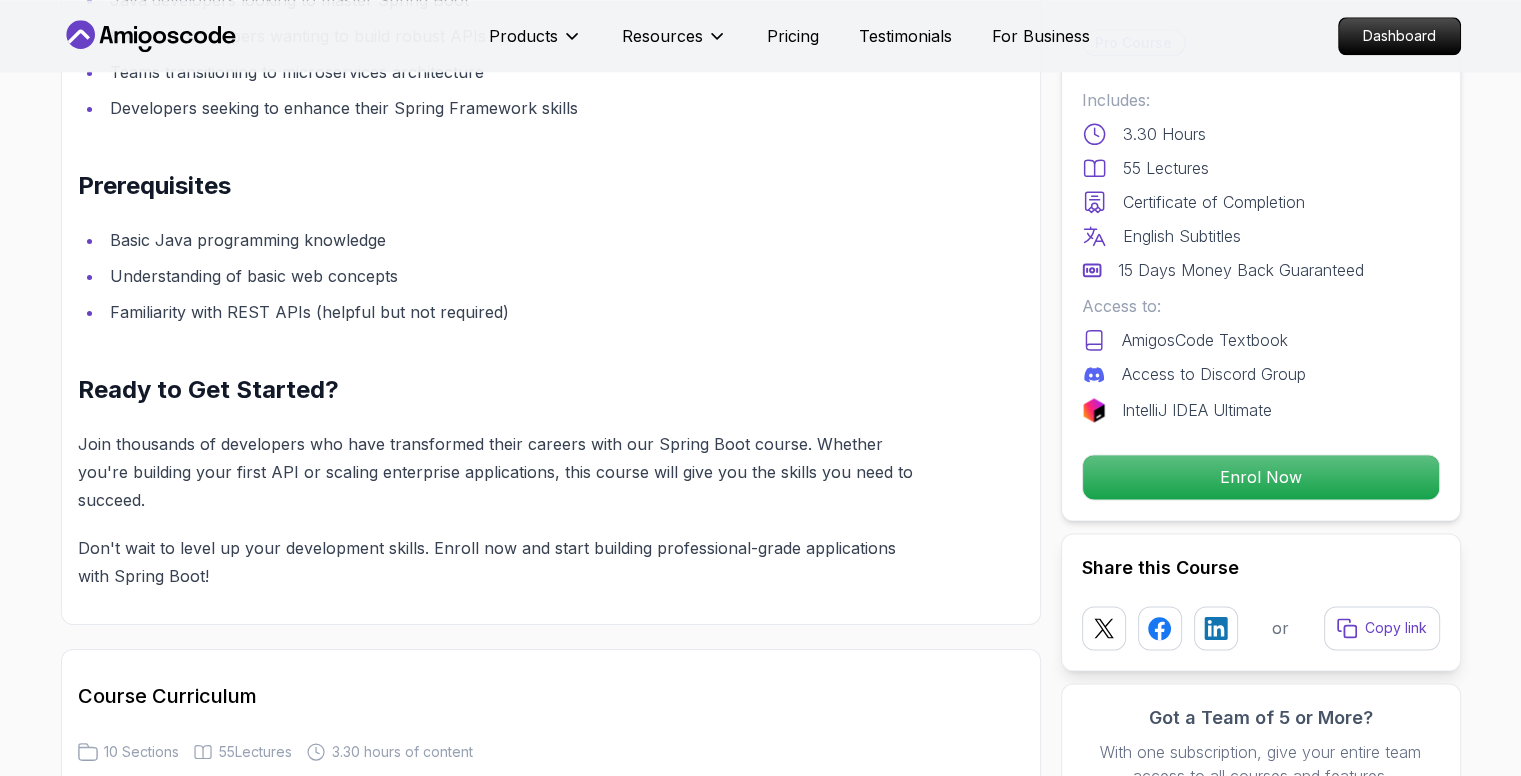 click on "Prerequisites" at bounding box center (503, 186) 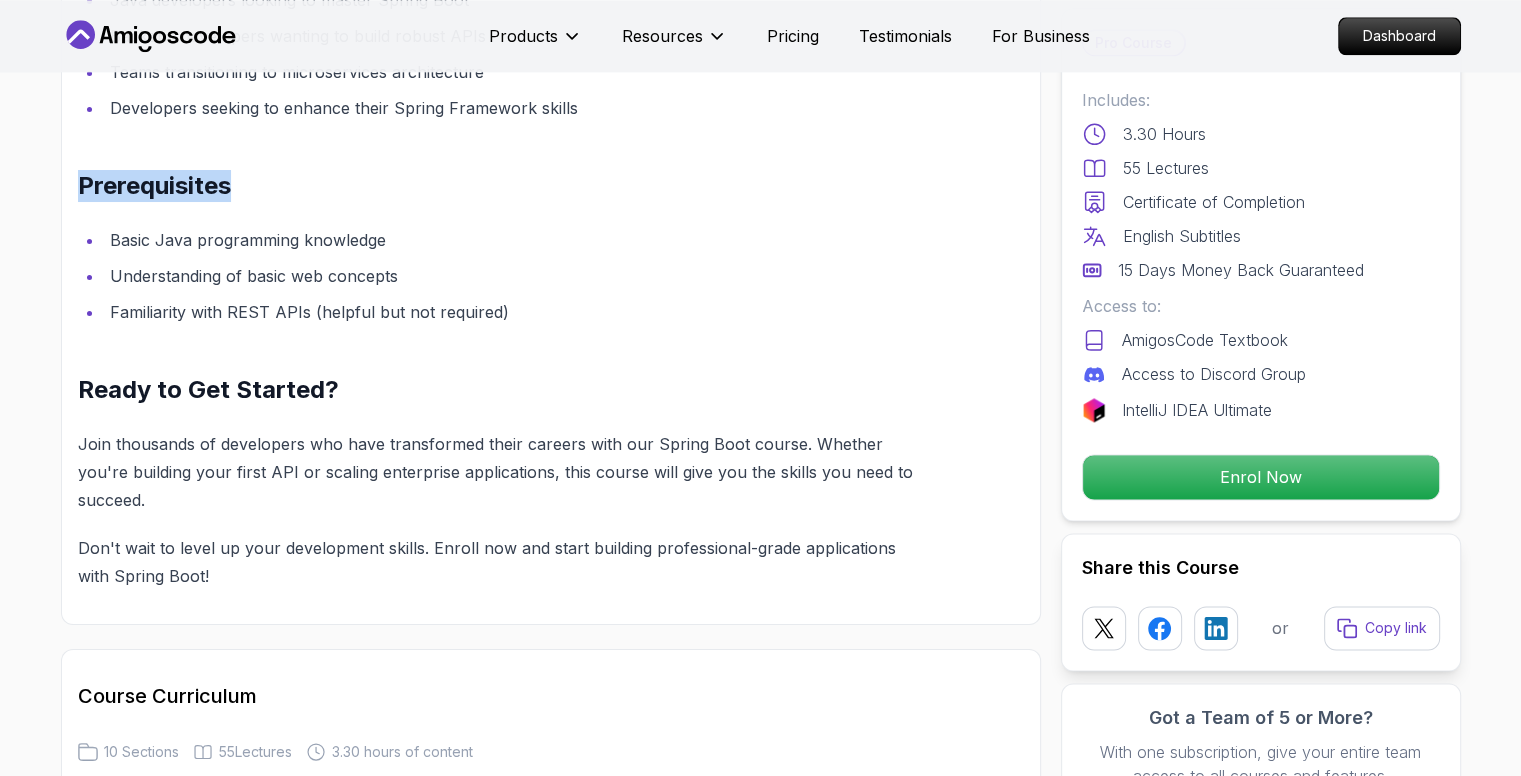 click on "Prerequisites" at bounding box center (503, 186) 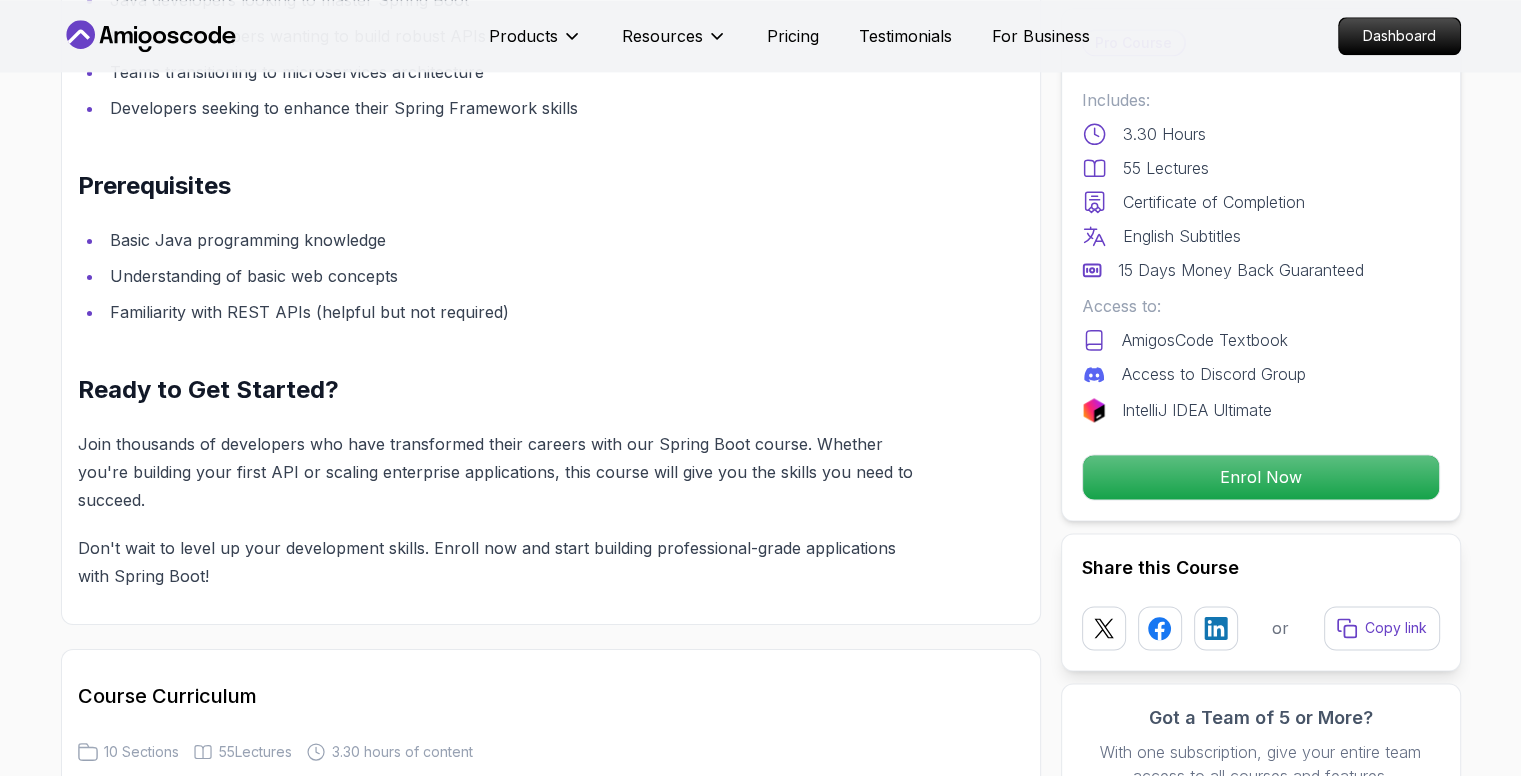 drag, startPoint x: 446, startPoint y: 213, endPoint x: 360, endPoint y: 177, distance: 93.230896 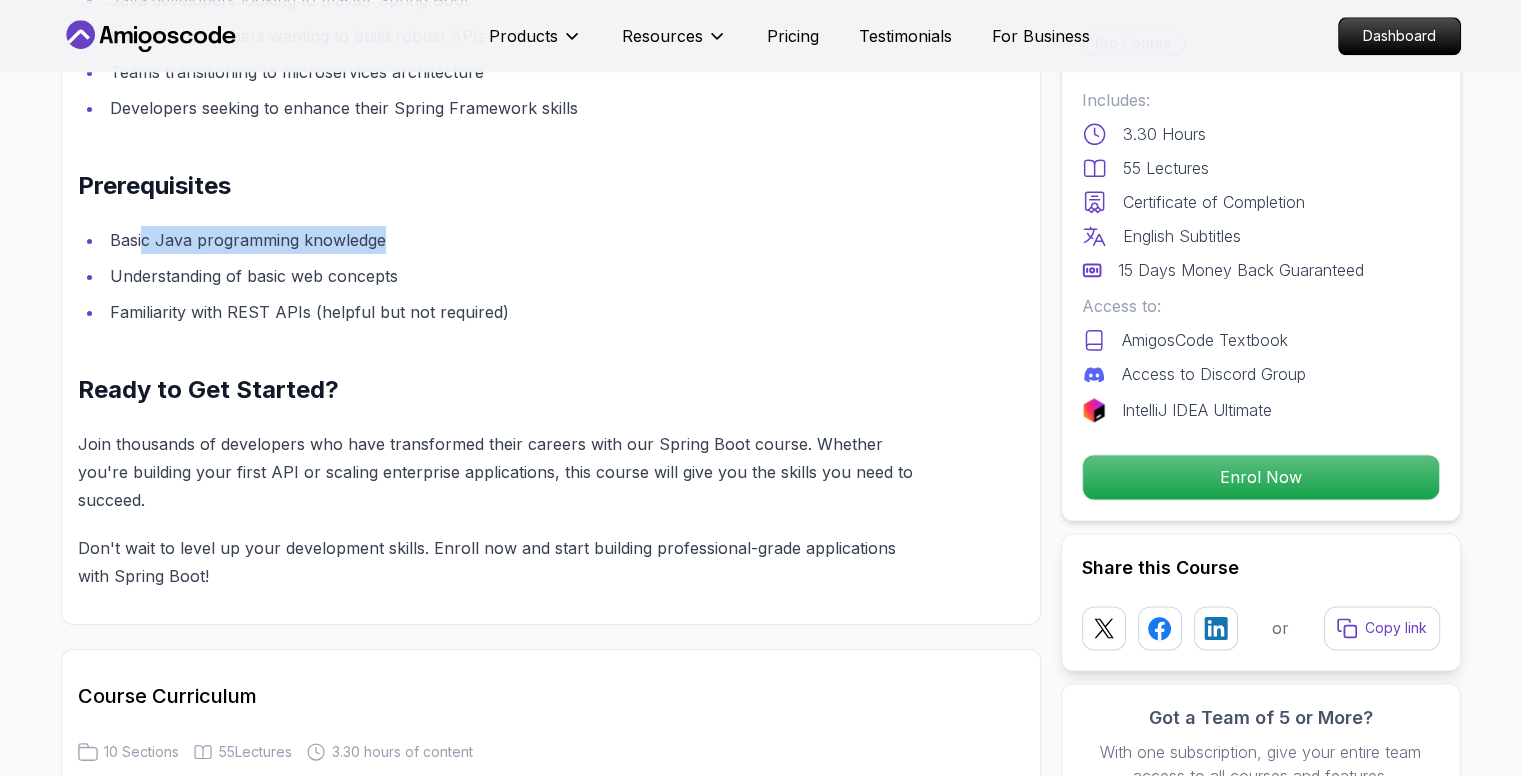 drag, startPoint x: 140, startPoint y: 235, endPoint x: 450, endPoint y: 214, distance: 310.71048 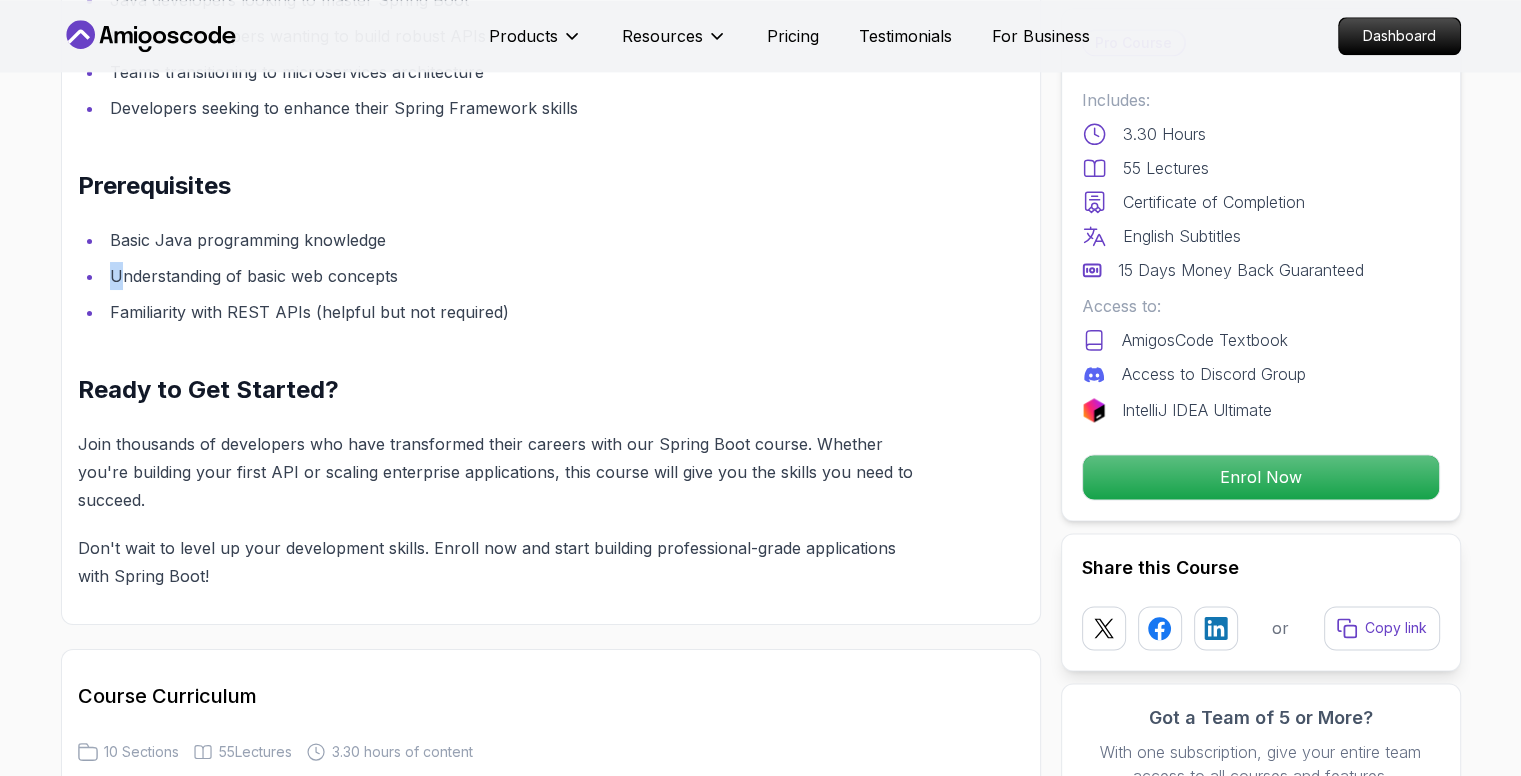 drag, startPoint x: 124, startPoint y: 284, endPoint x: 468, endPoint y: 238, distance: 347.06195 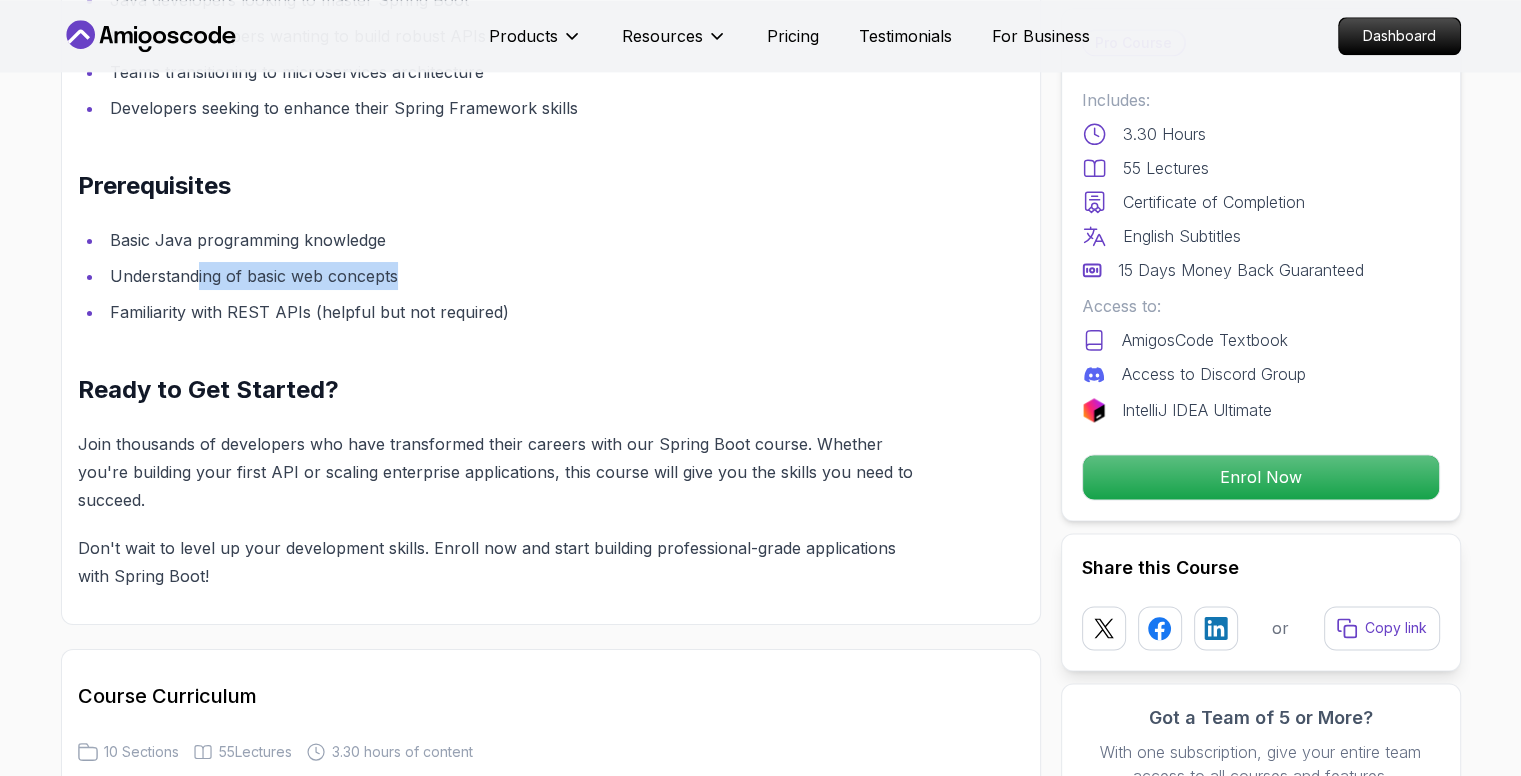 drag, startPoint x: 193, startPoint y: 271, endPoint x: 472, endPoint y: 257, distance: 279.35104 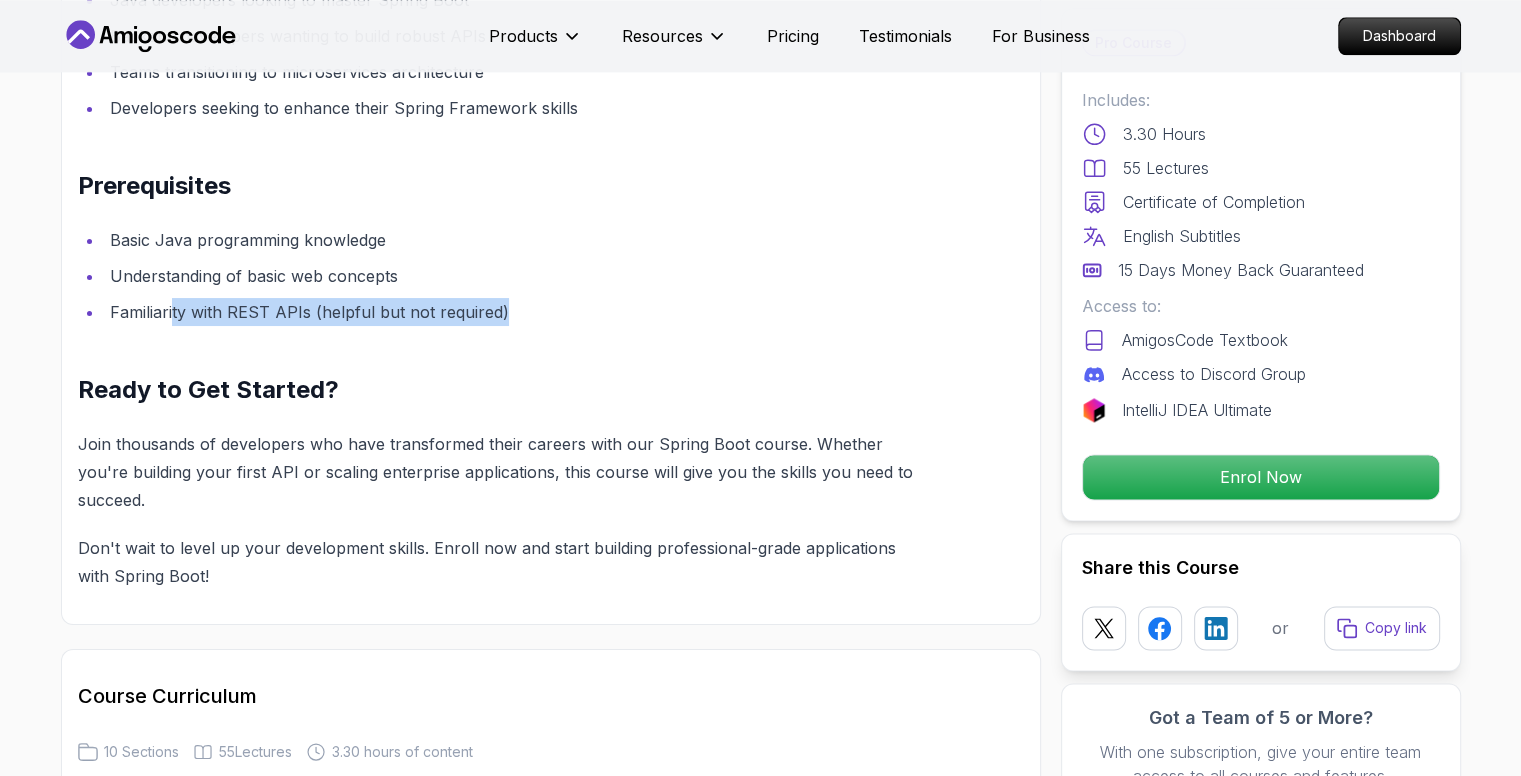 drag, startPoint x: 172, startPoint y: 310, endPoint x: 681, endPoint y: 301, distance: 509.07956 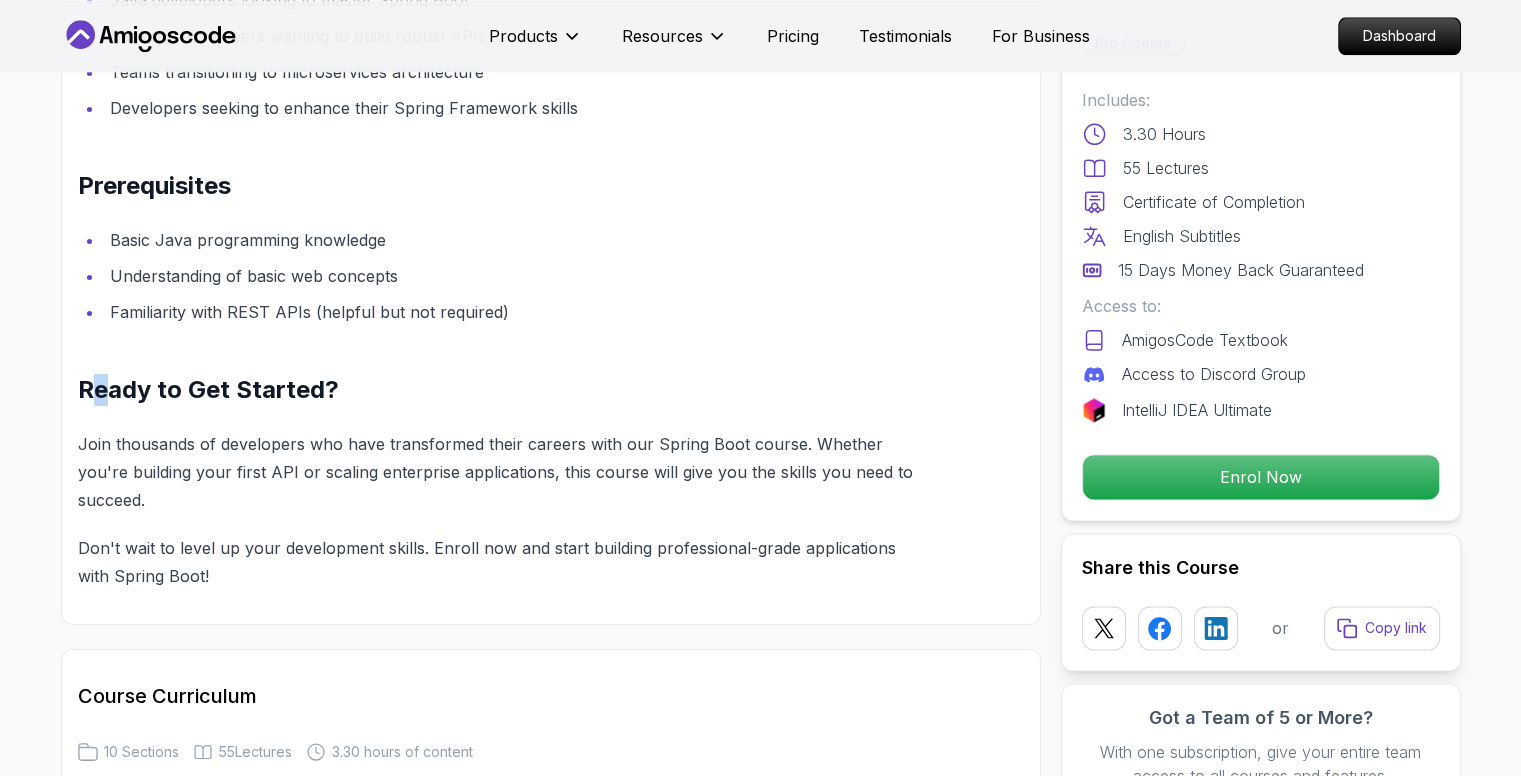 drag, startPoint x: 112, startPoint y: 386, endPoint x: 88, endPoint y: 380, distance: 24.738634 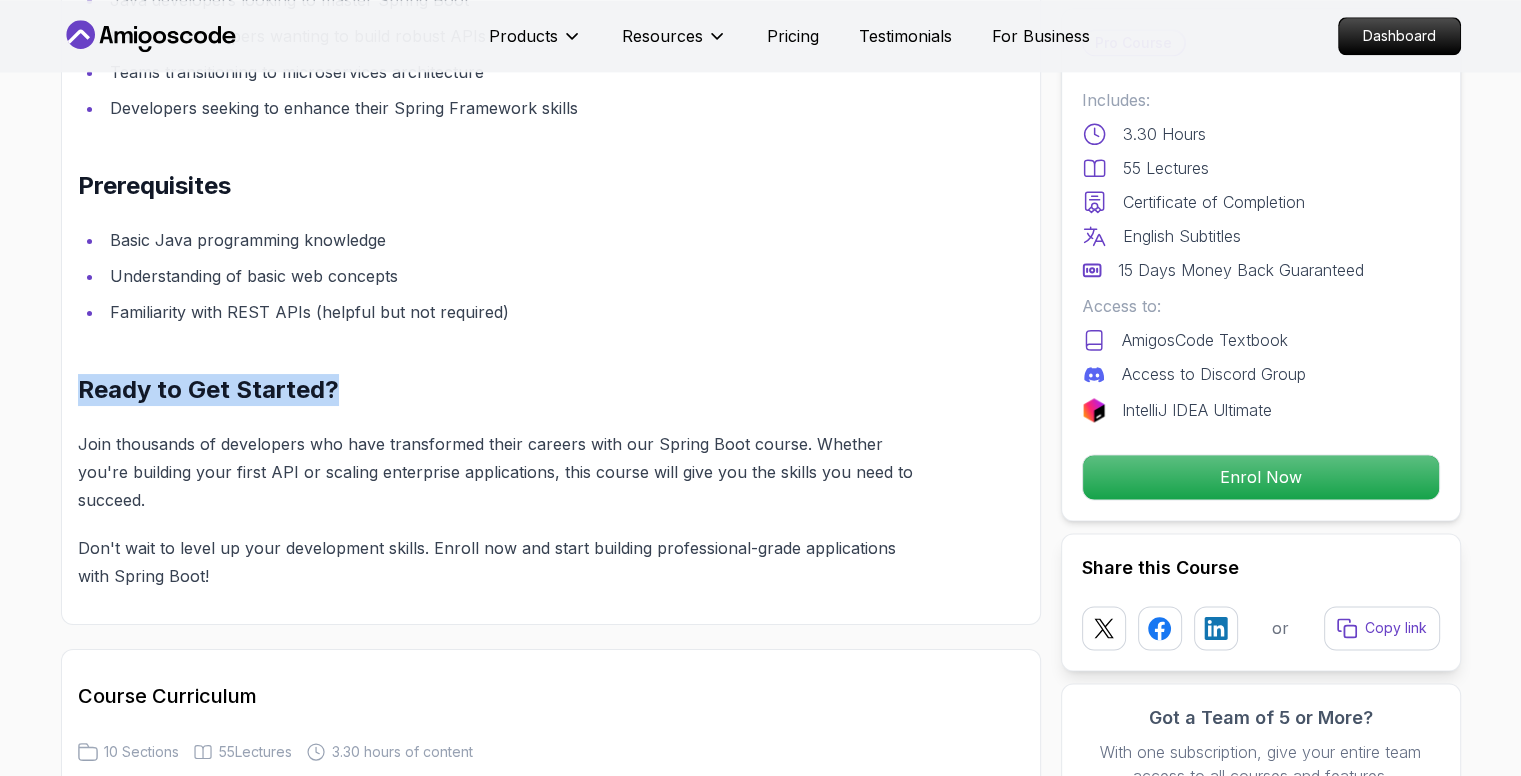 drag, startPoint x: 68, startPoint y: 384, endPoint x: 418, endPoint y: 369, distance: 350.3213 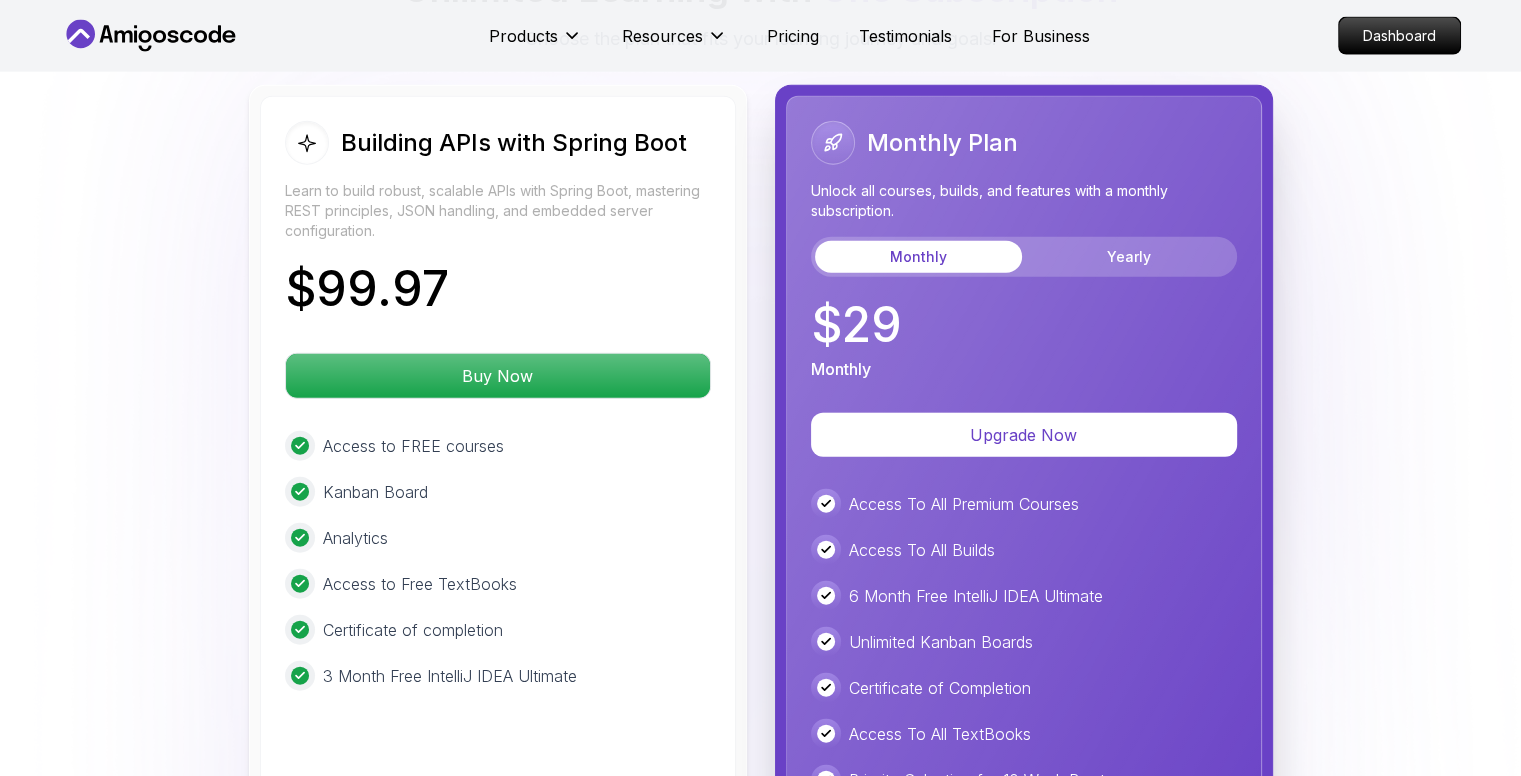 scroll, scrollTop: 4723, scrollLeft: 0, axis: vertical 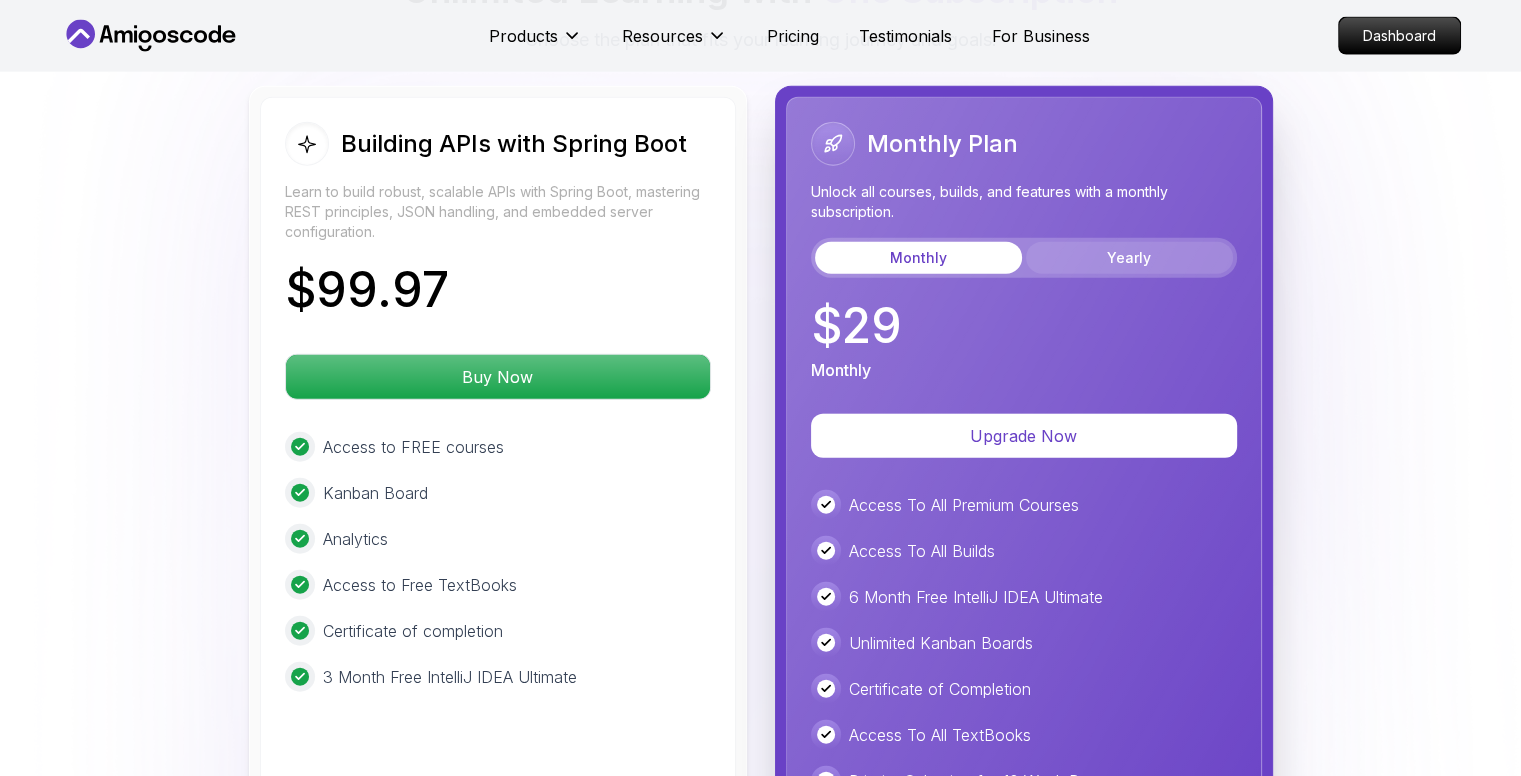 click on "Yearly" at bounding box center (1129, 258) 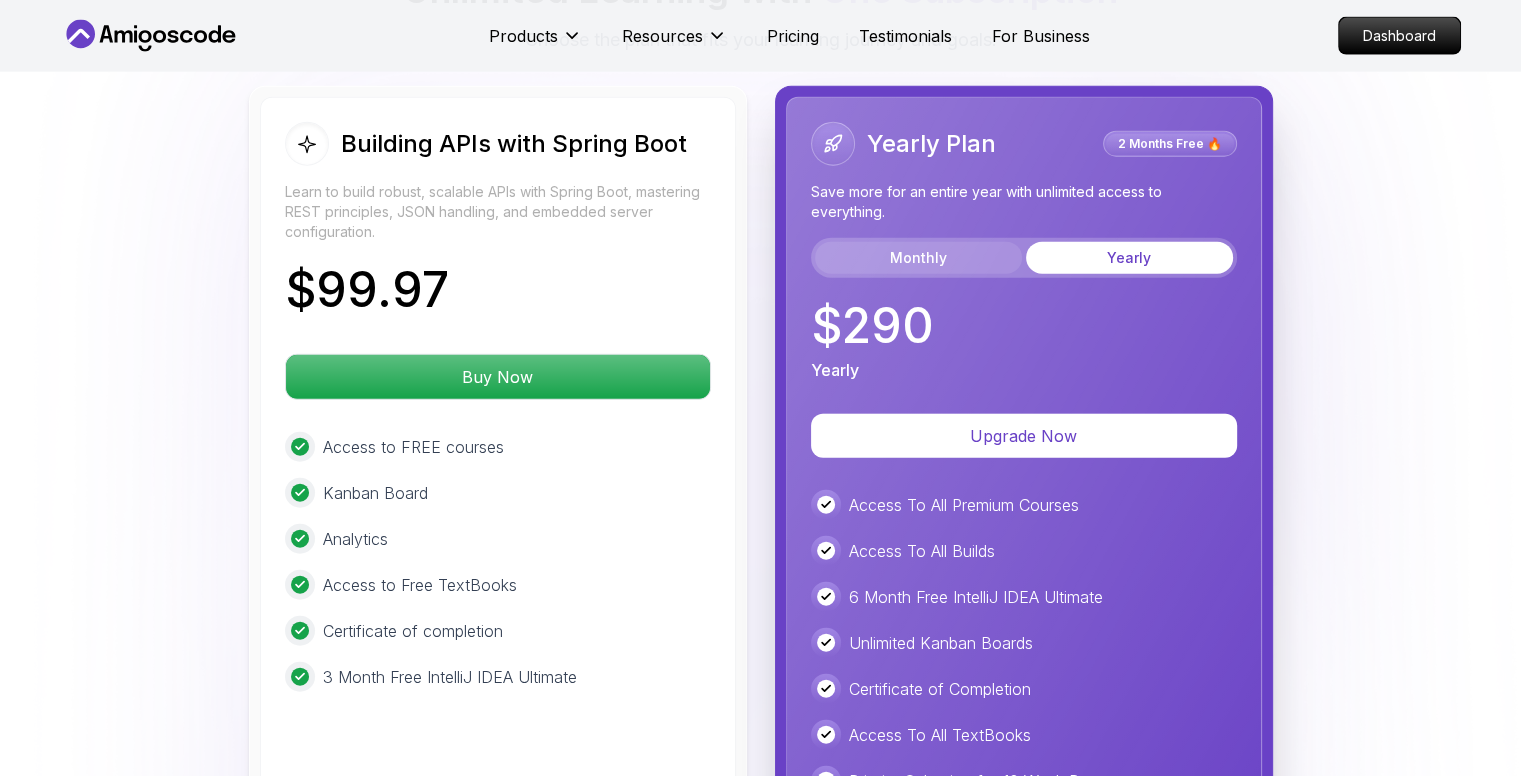 click on "Monthly" at bounding box center (918, 258) 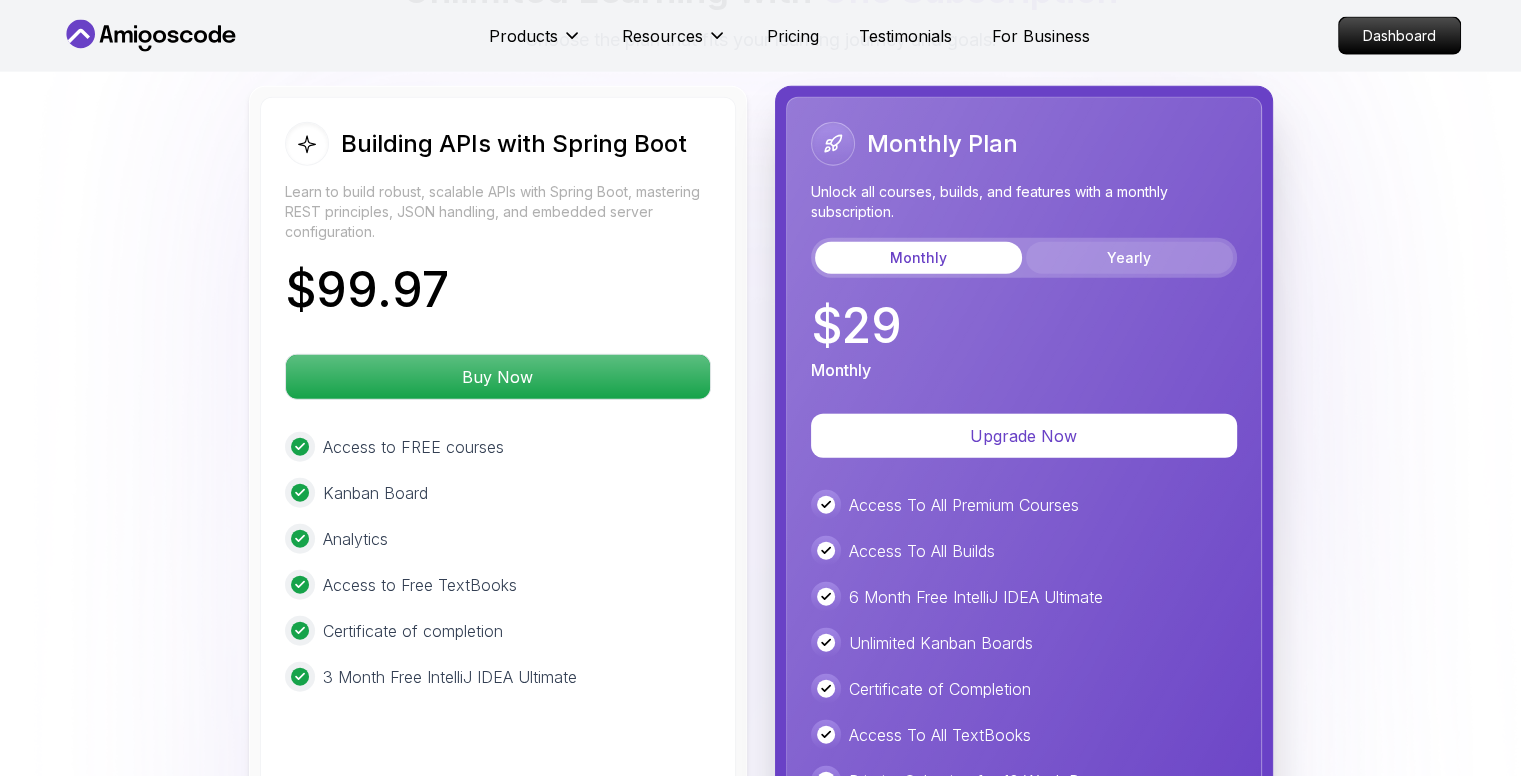 click on "Yearly" at bounding box center (1129, 258) 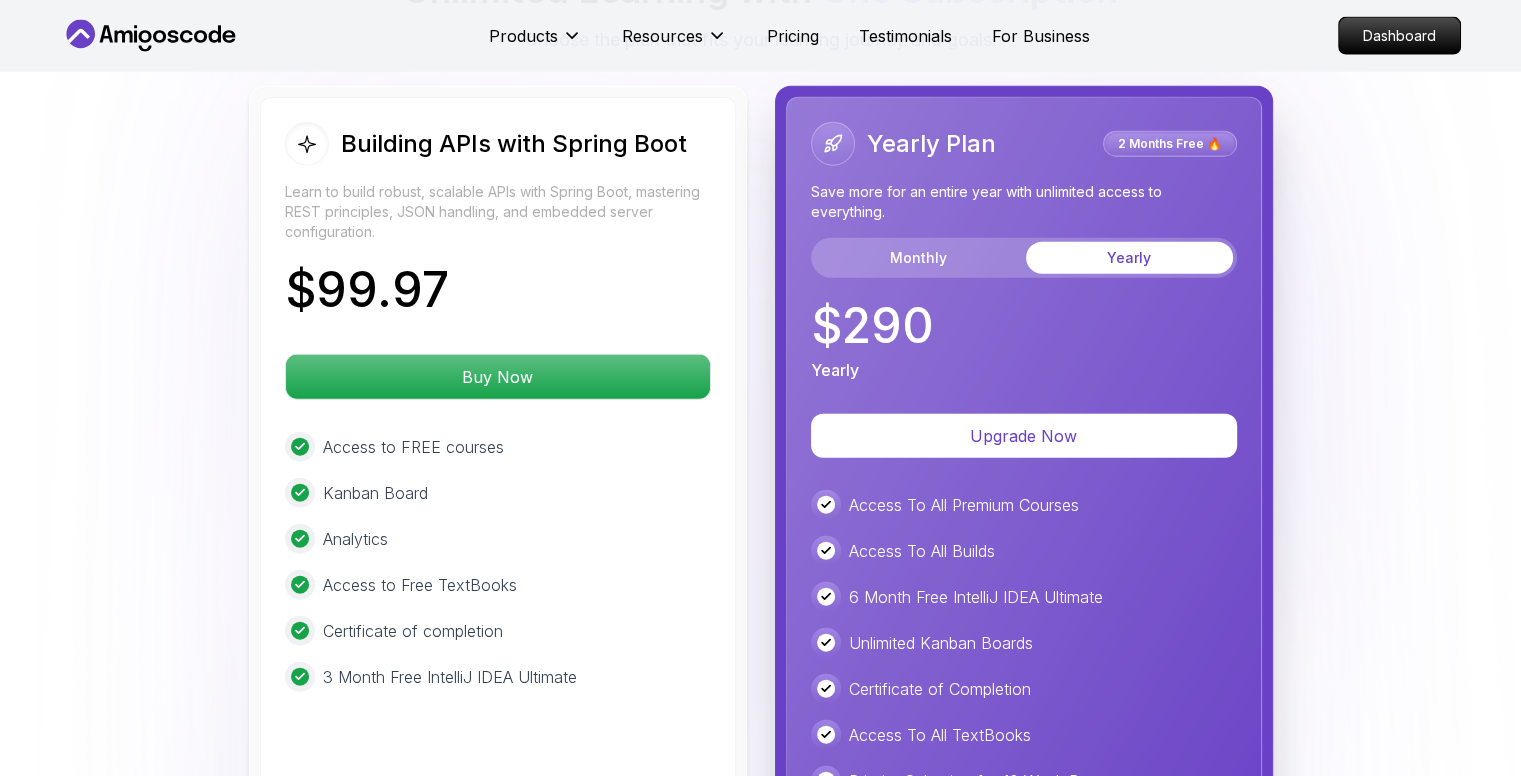 type 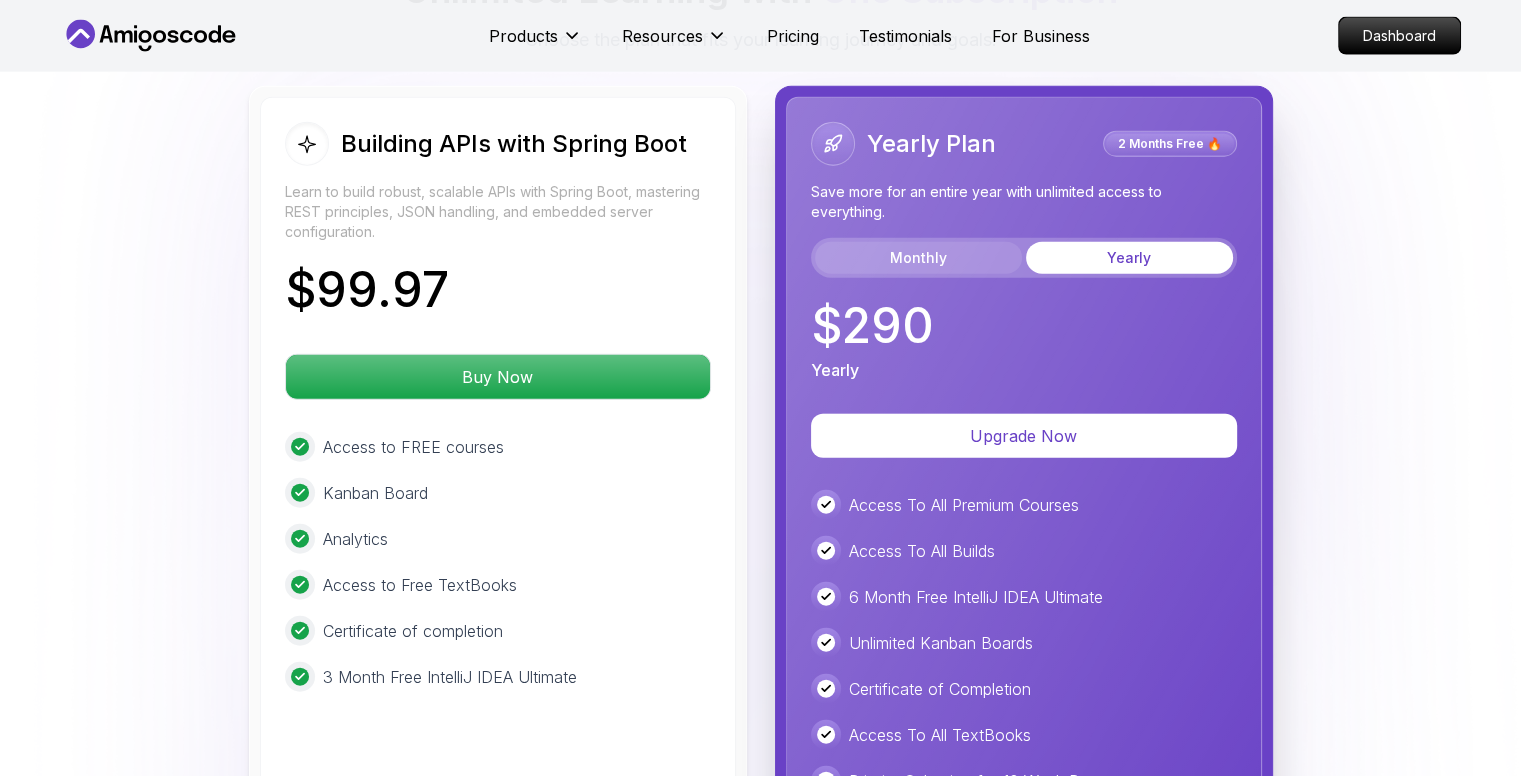 click on "Monthly" at bounding box center (918, 258) 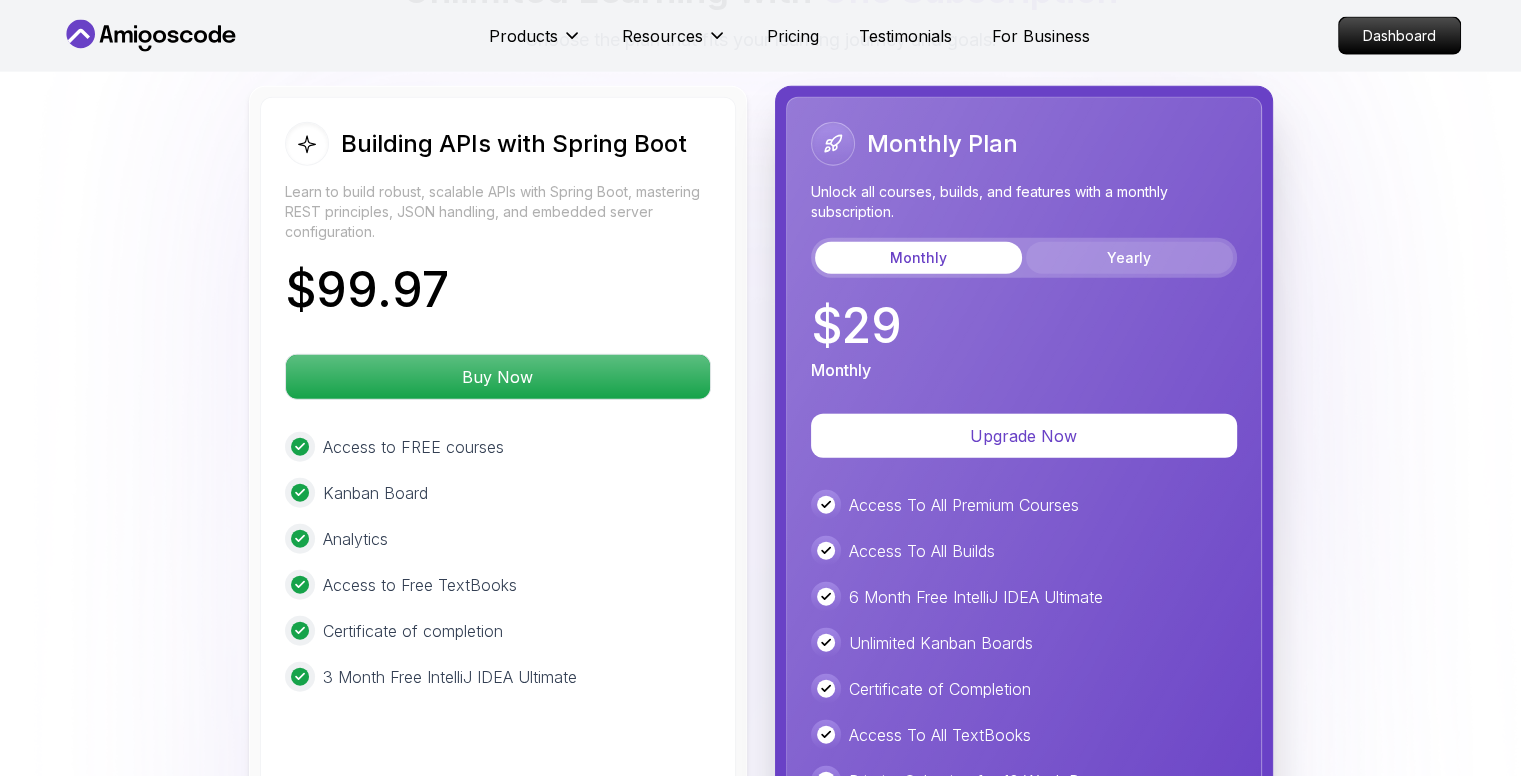 click on "Yearly" at bounding box center (1129, 258) 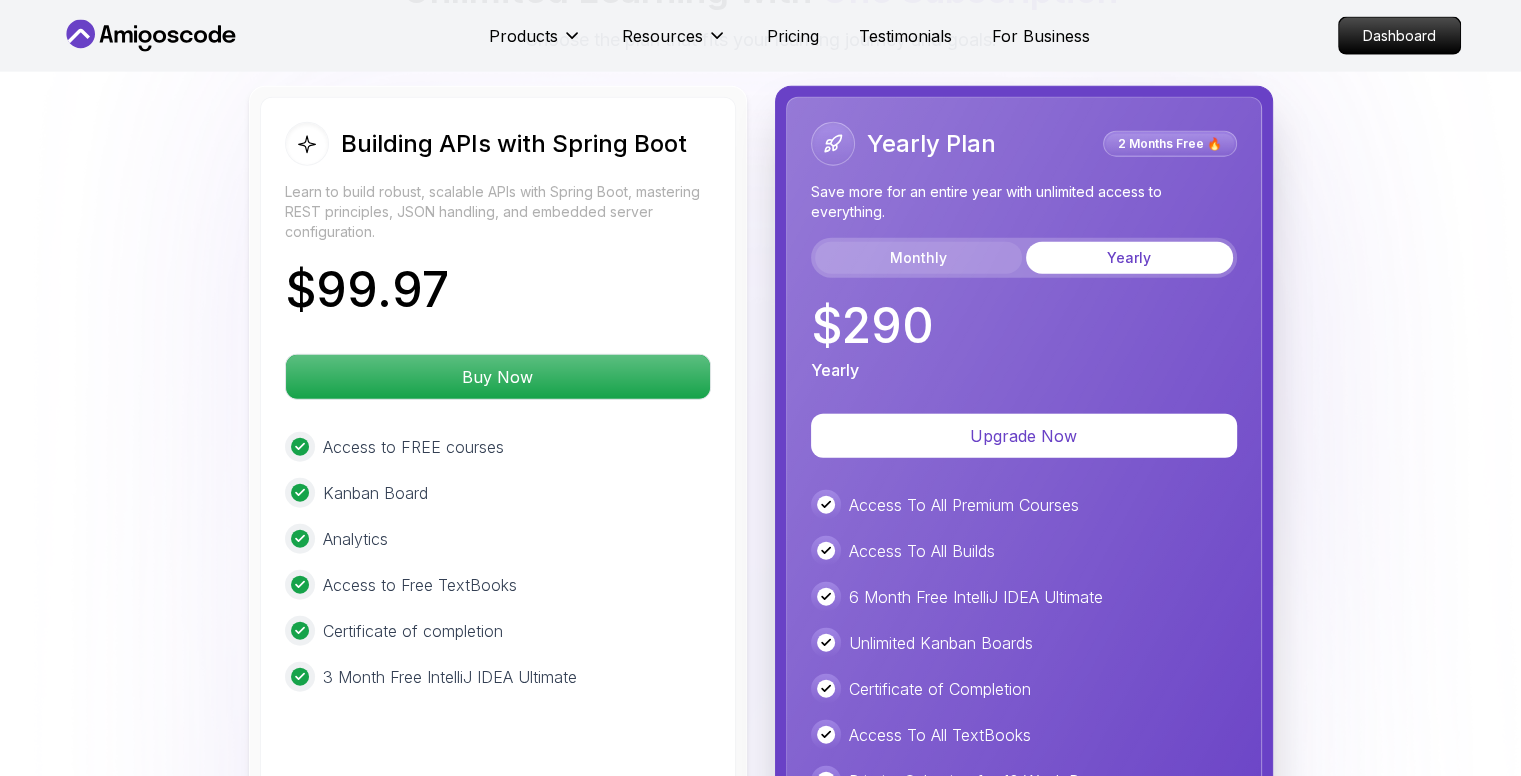 click on "Monthly" at bounding box center [918, 258] 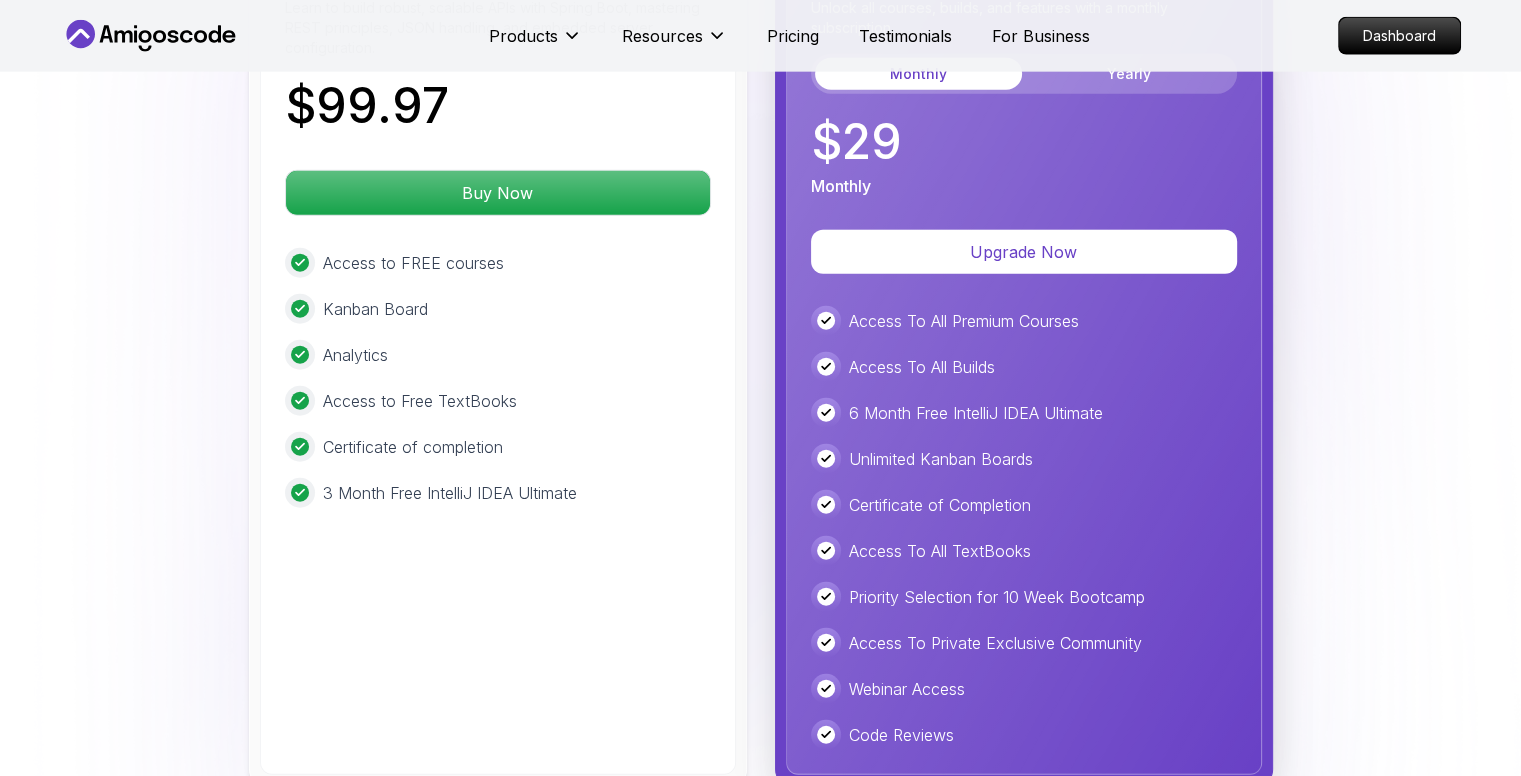 scroll, scrollTop: 4915, scrollLeft: 0, axis: vertical 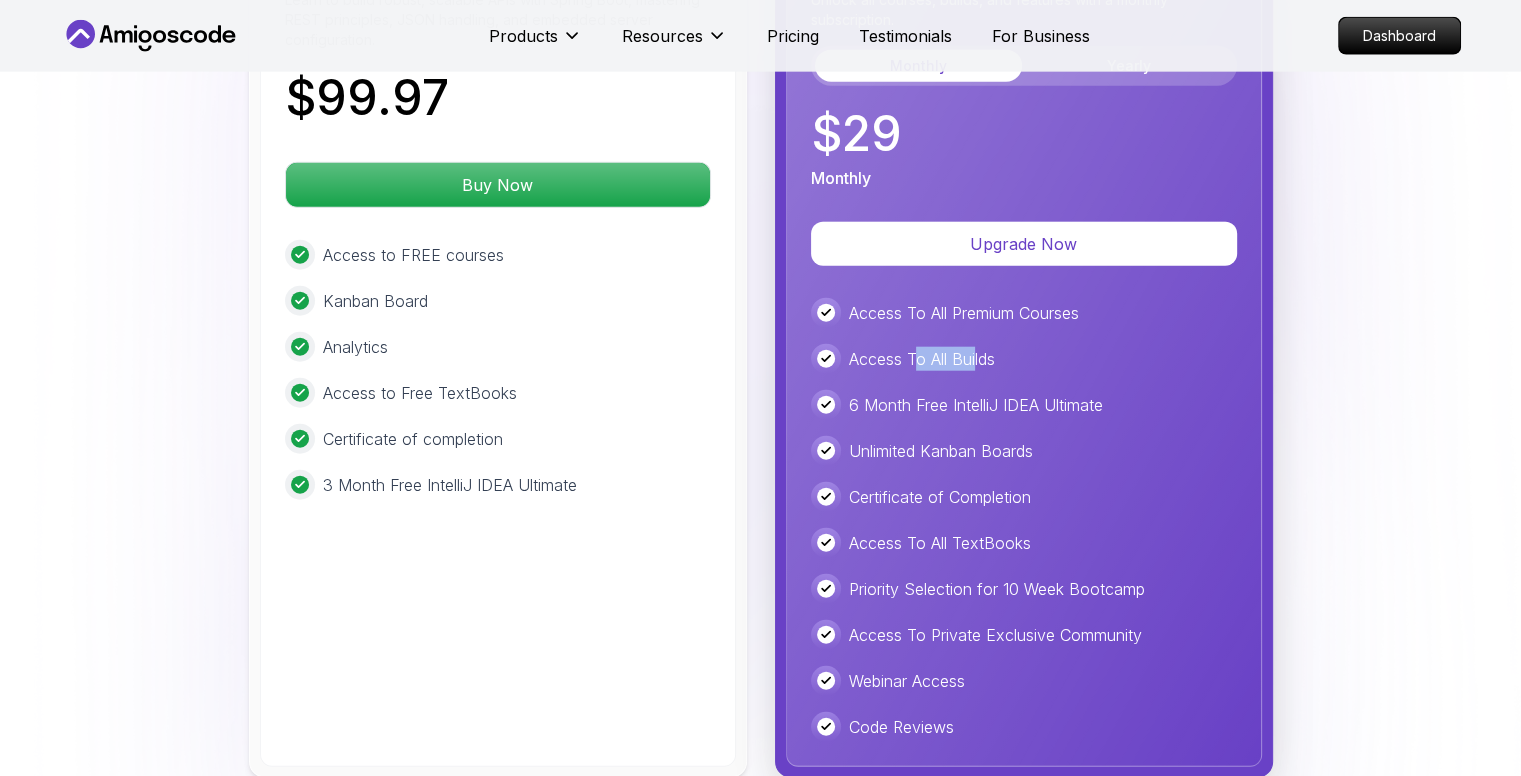 drag, startPoint x: 920, startPoint y: 326, endPoint x: 977, endPoint y: 314, distance: 58.249462 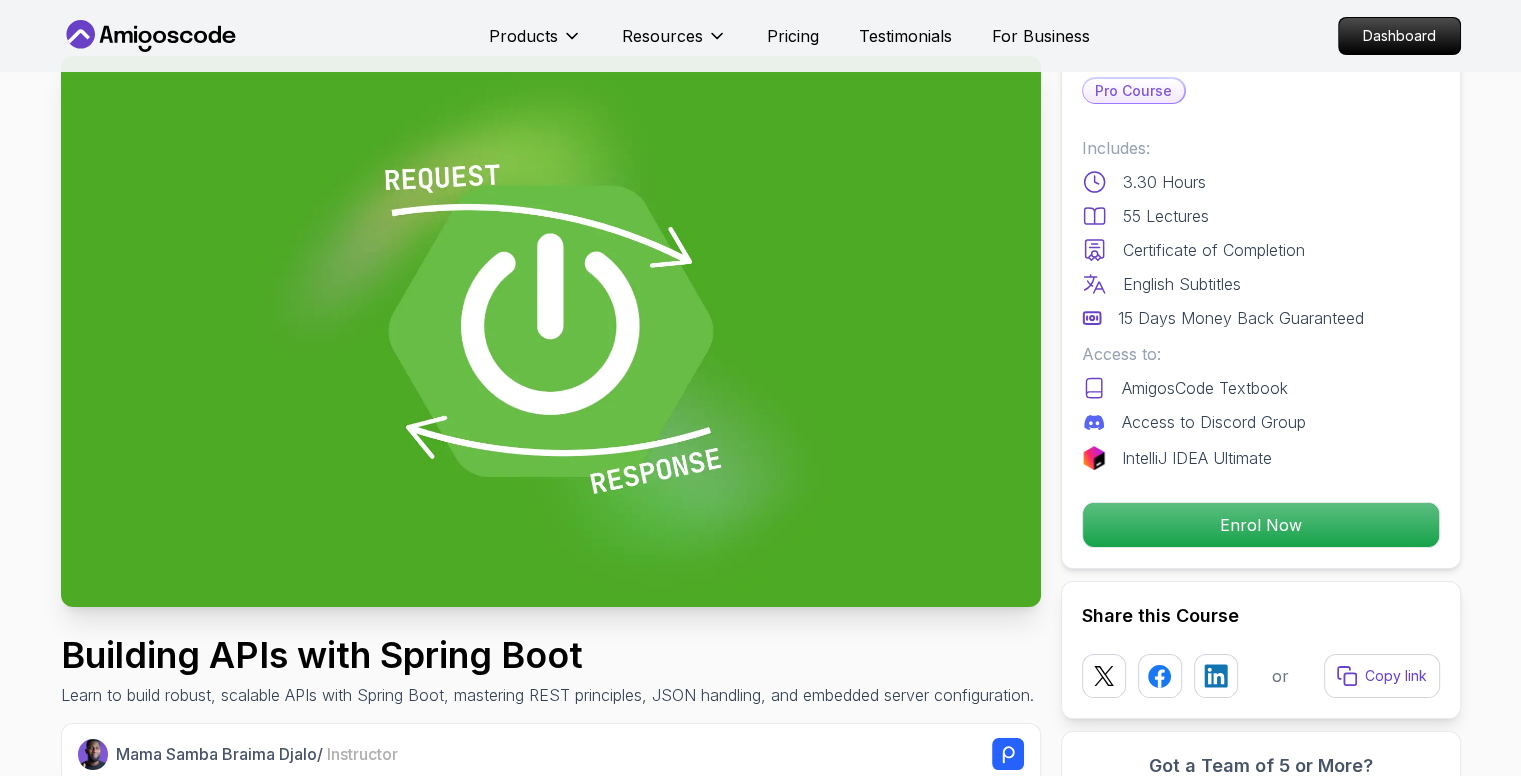 scroll, scrollTop: 0, scrollLeft: 0, axis: both 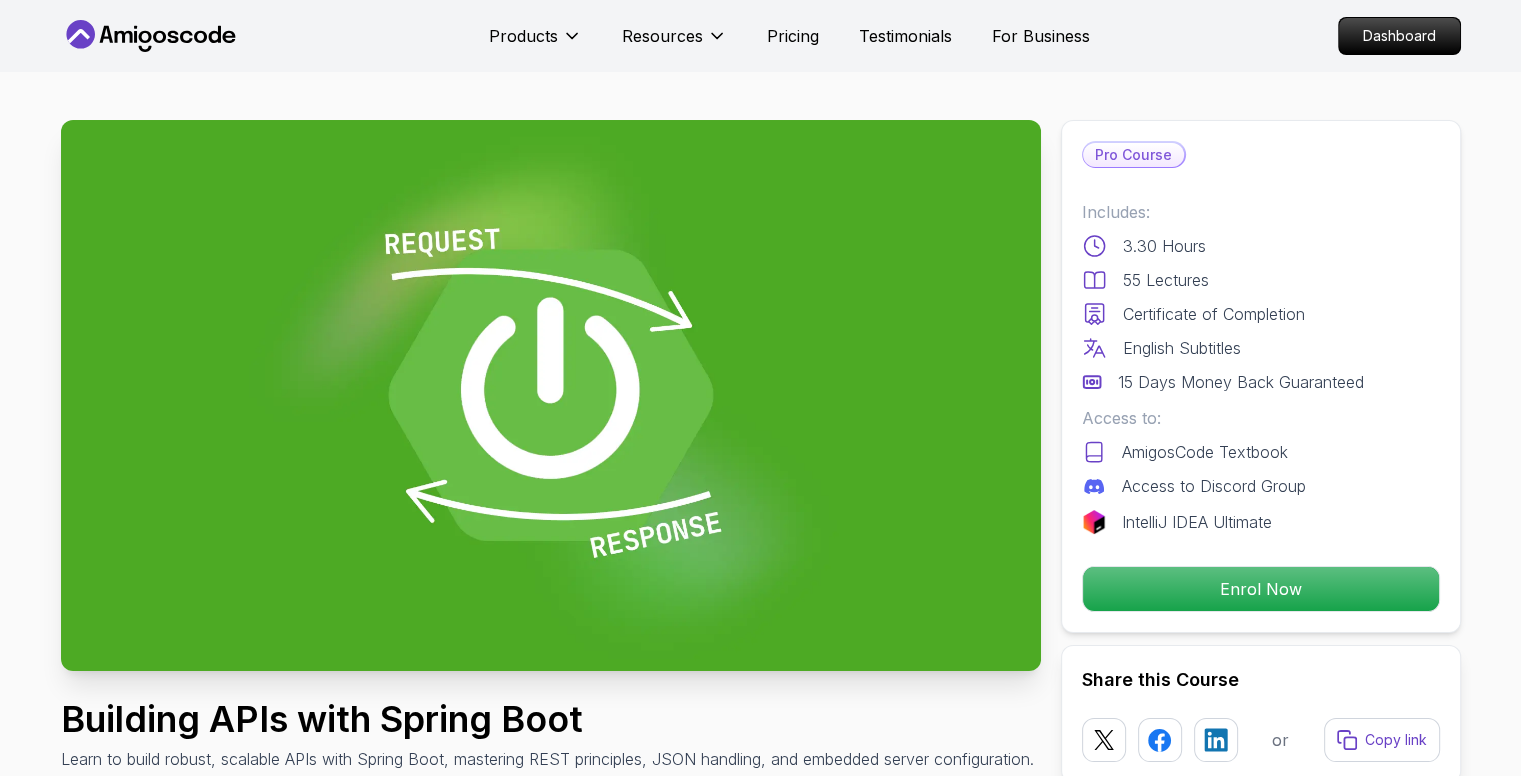 click on "3.30 Hours" at bounding box center (1261, 246) 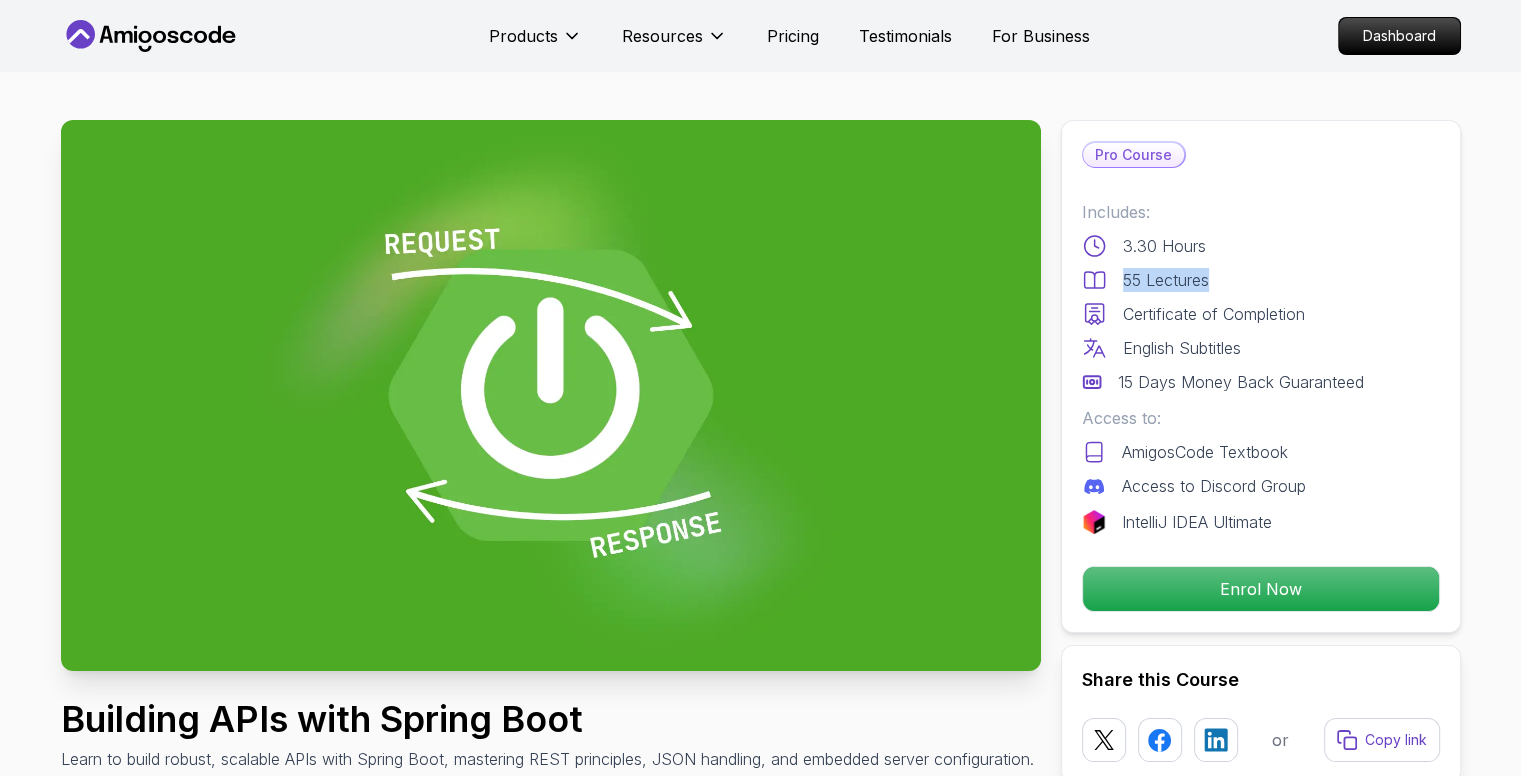 drag, startPoint x: 1122, startPoint y: 285, endPoint x: 1249, endPoint y: 281, distance: 127.06297 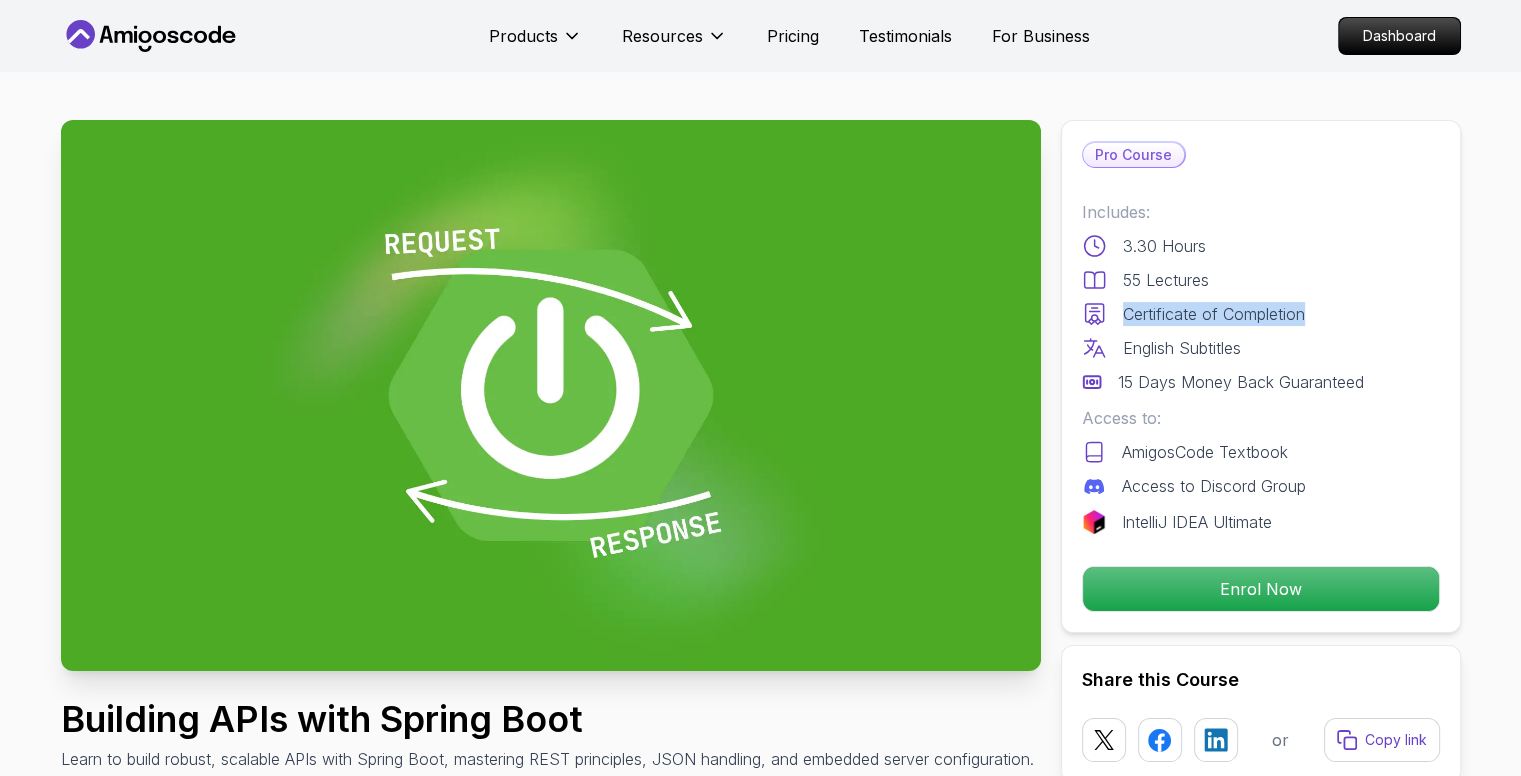 drag, startPoint x: 1125, startPoint y: 311, endPoint x: 1403, endPoint y: 307, distance: 278.02878 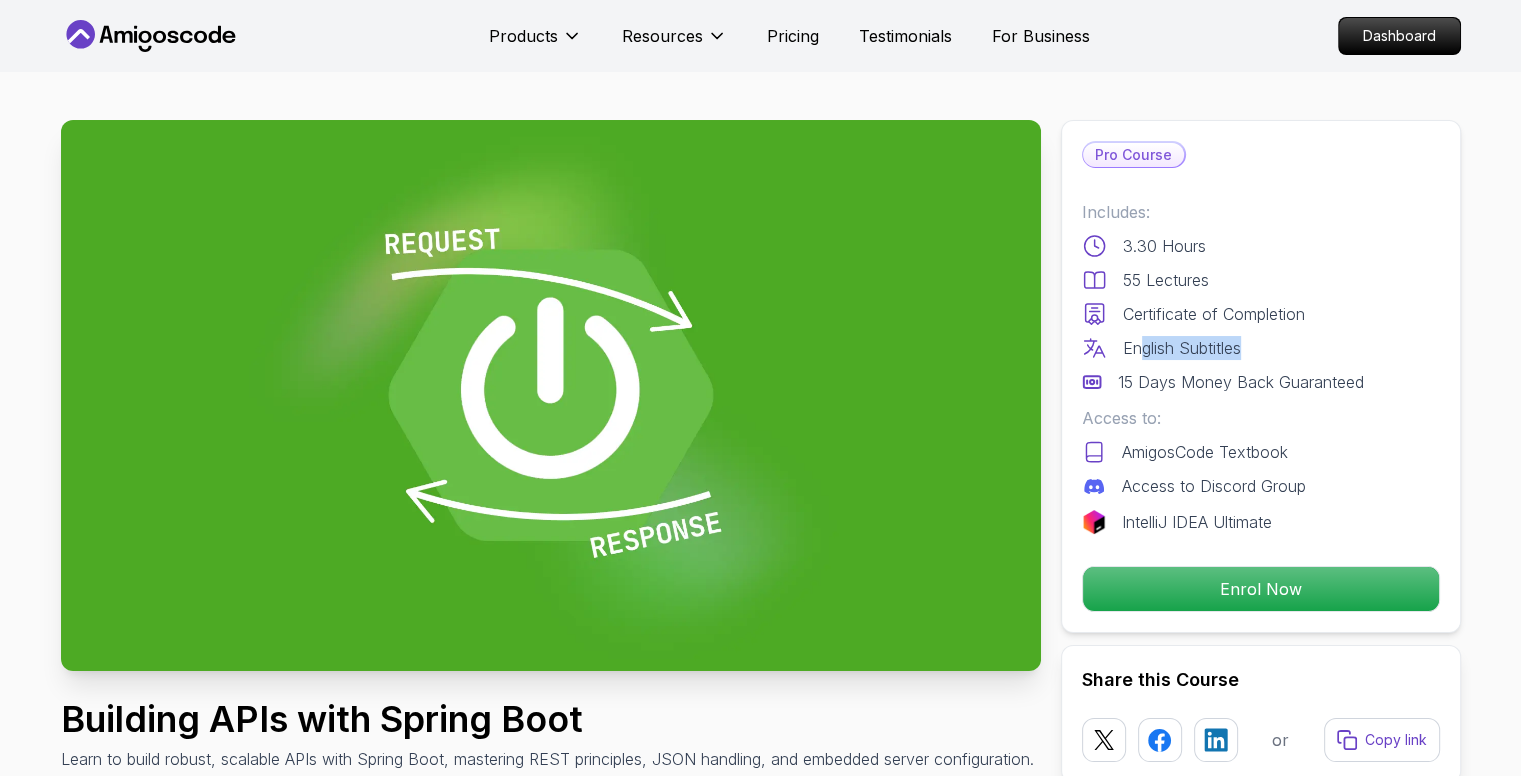 drag, startPoint x: 1139, startPoint y: 348, endPoint x: 1284, endPoint y: 334, distance: 145.6743 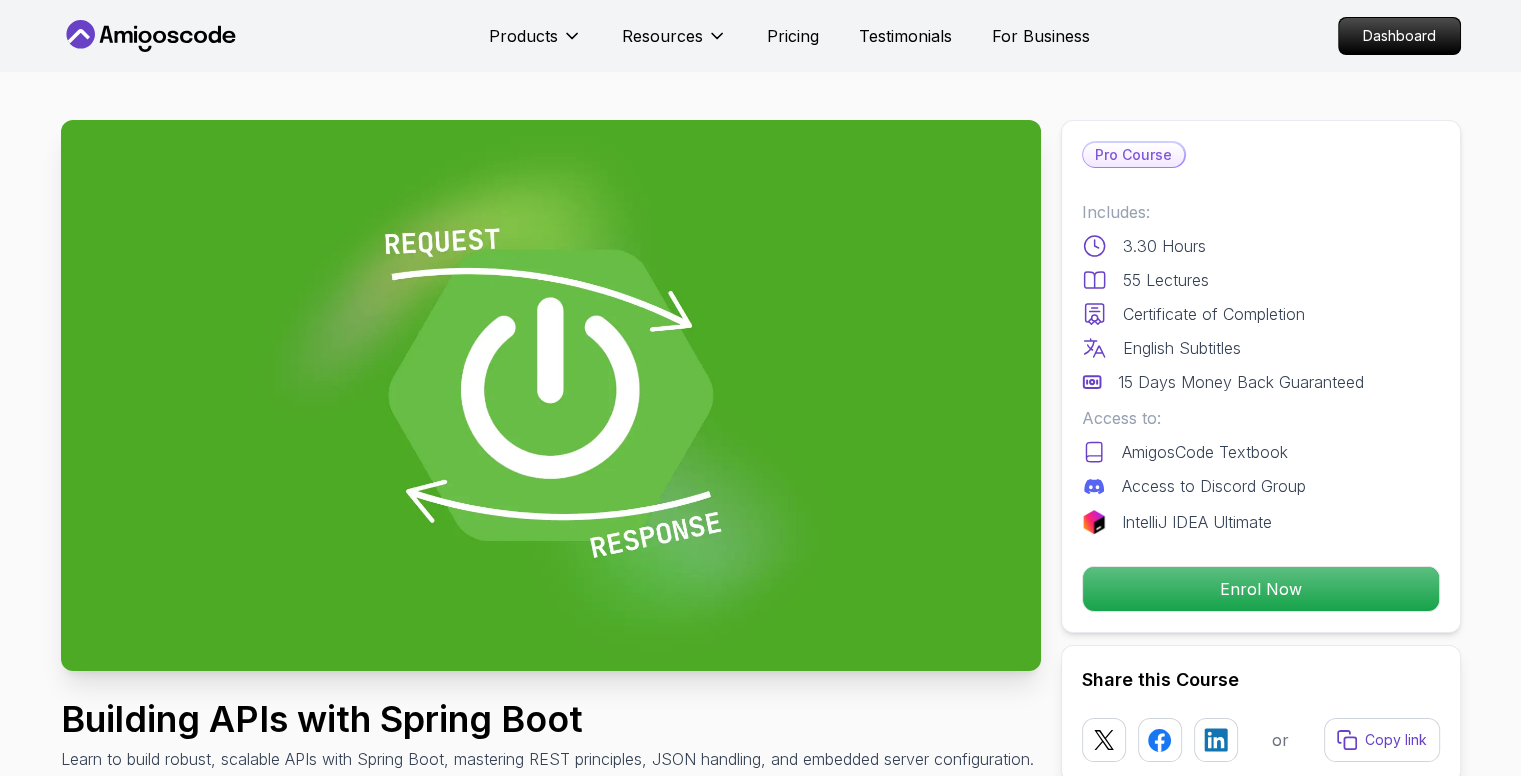 drag, startPoint x: 1116, startPoint y: 385, endPoint x: 1395, endPoint y: 354, distance: 280.71695 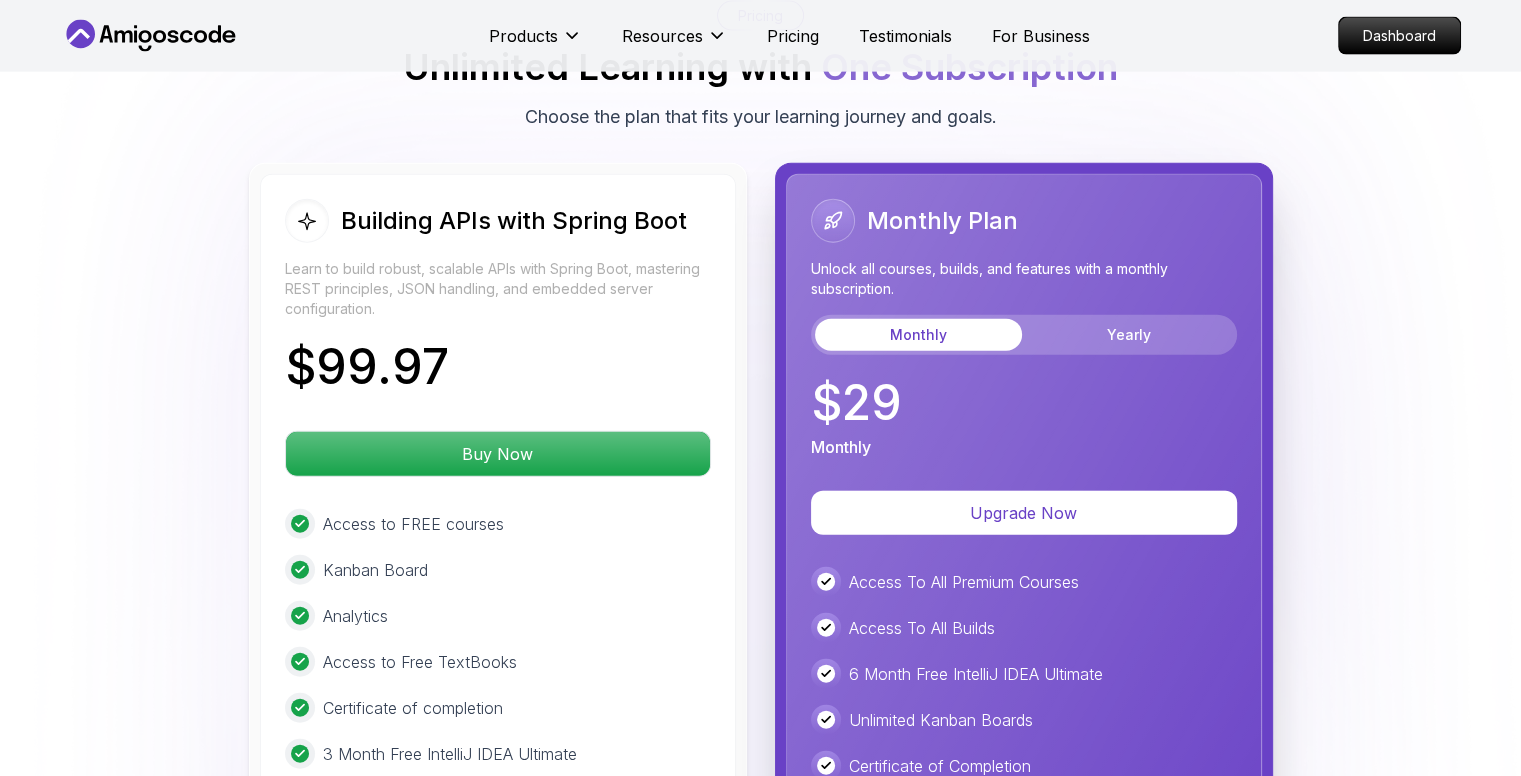 scroll, scrollTop: 4647, scrollLeft: 0, axis: vertical 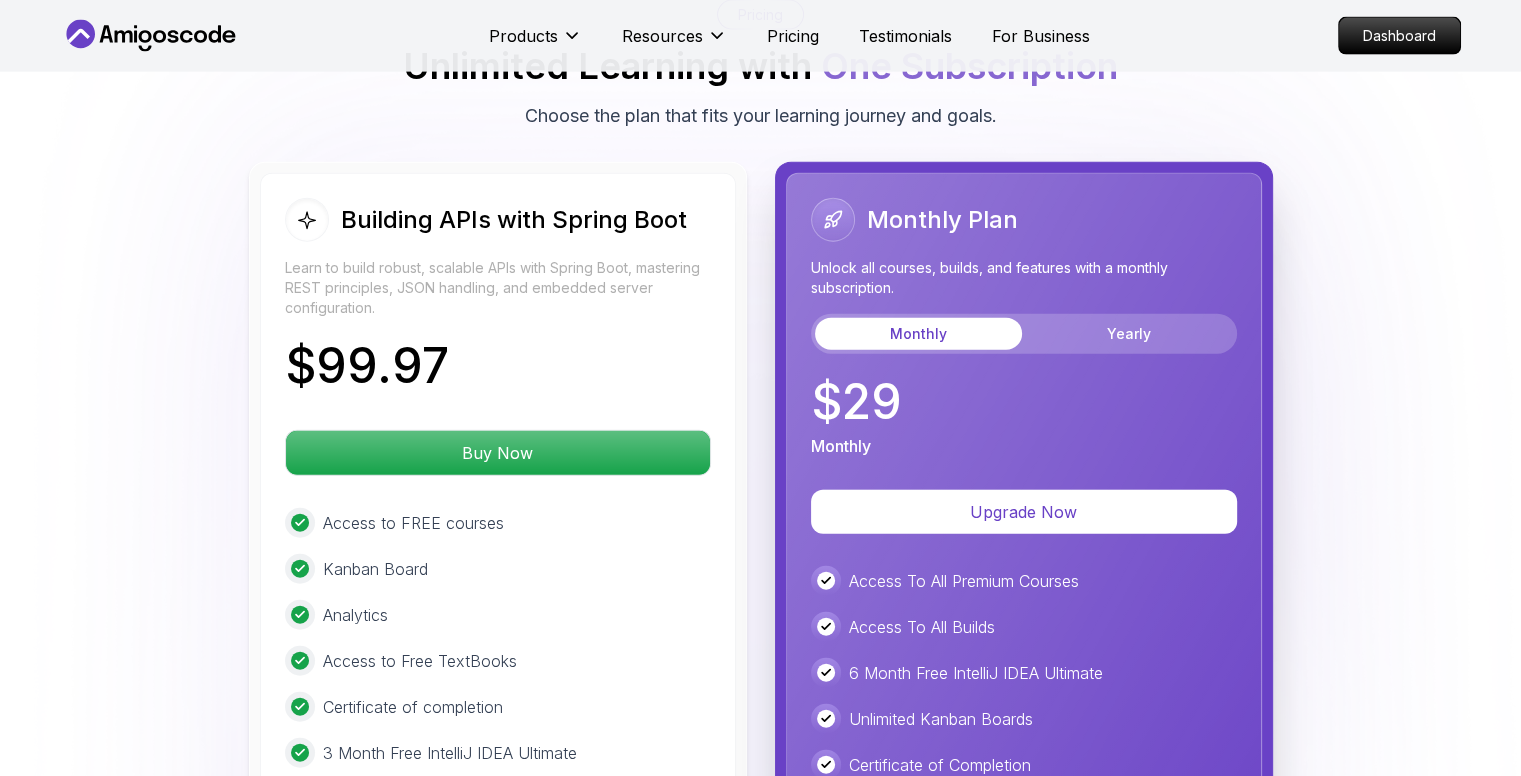 click 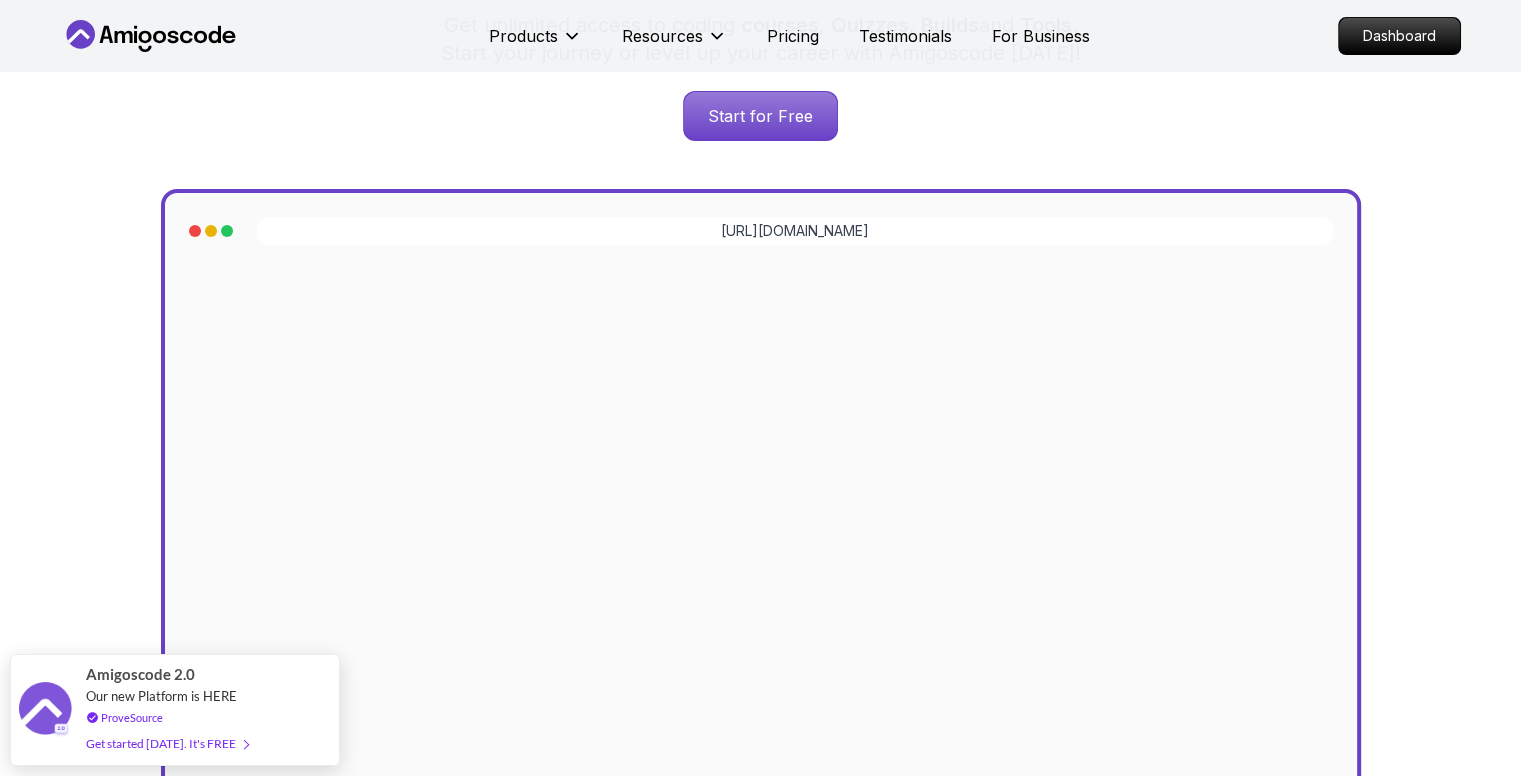 scroll, scrollTop: 0, scrollLeft: 0, axis: both 